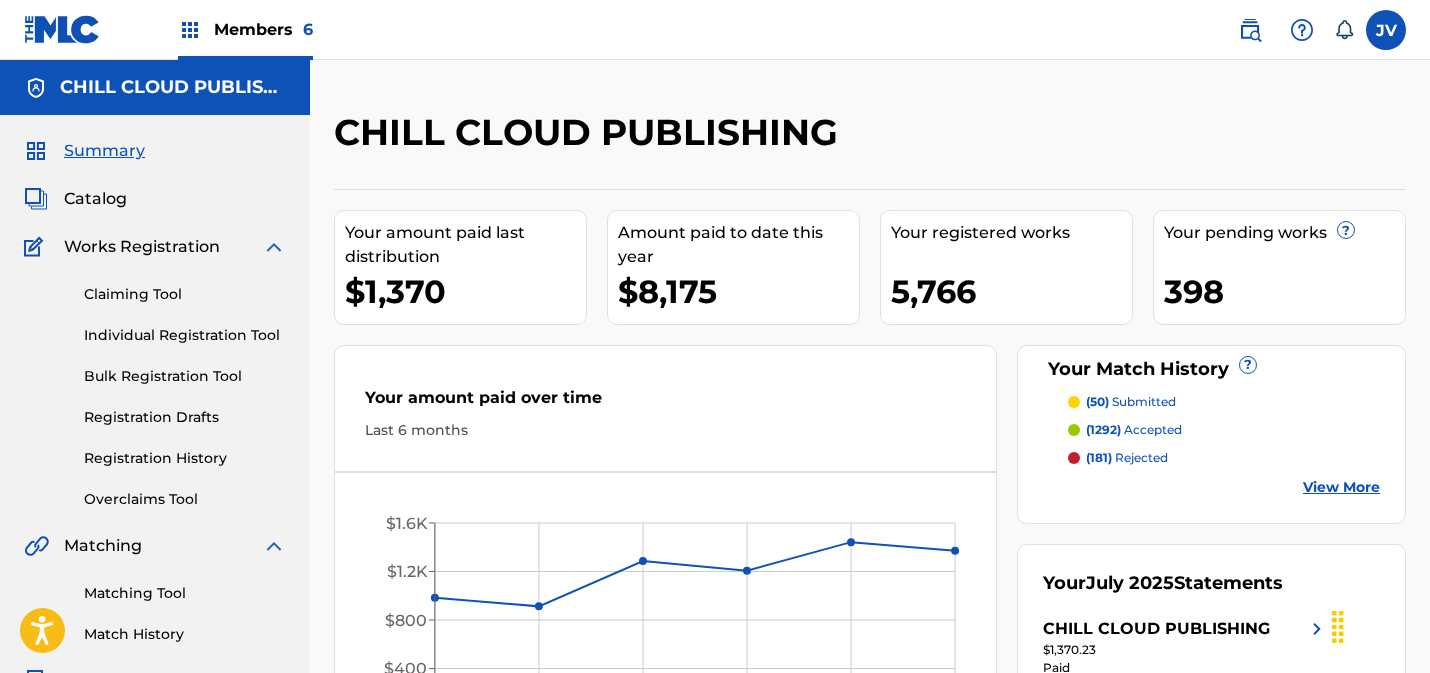 scroll, scrollTop: 0, scrollLeft: 0, axis: both 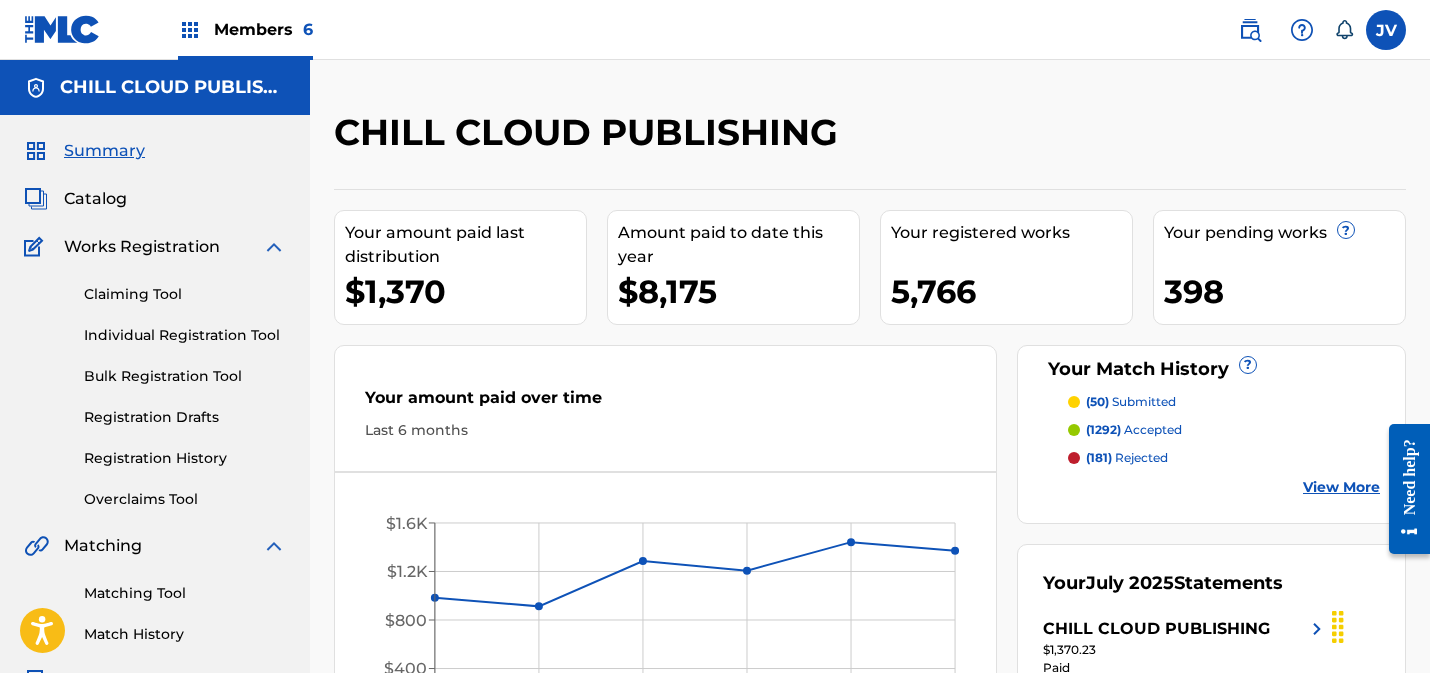 drag, startPoint x: 126, startPoint y: 297, endPoint x: 204, endPoint y: 287, distance: 78.63841 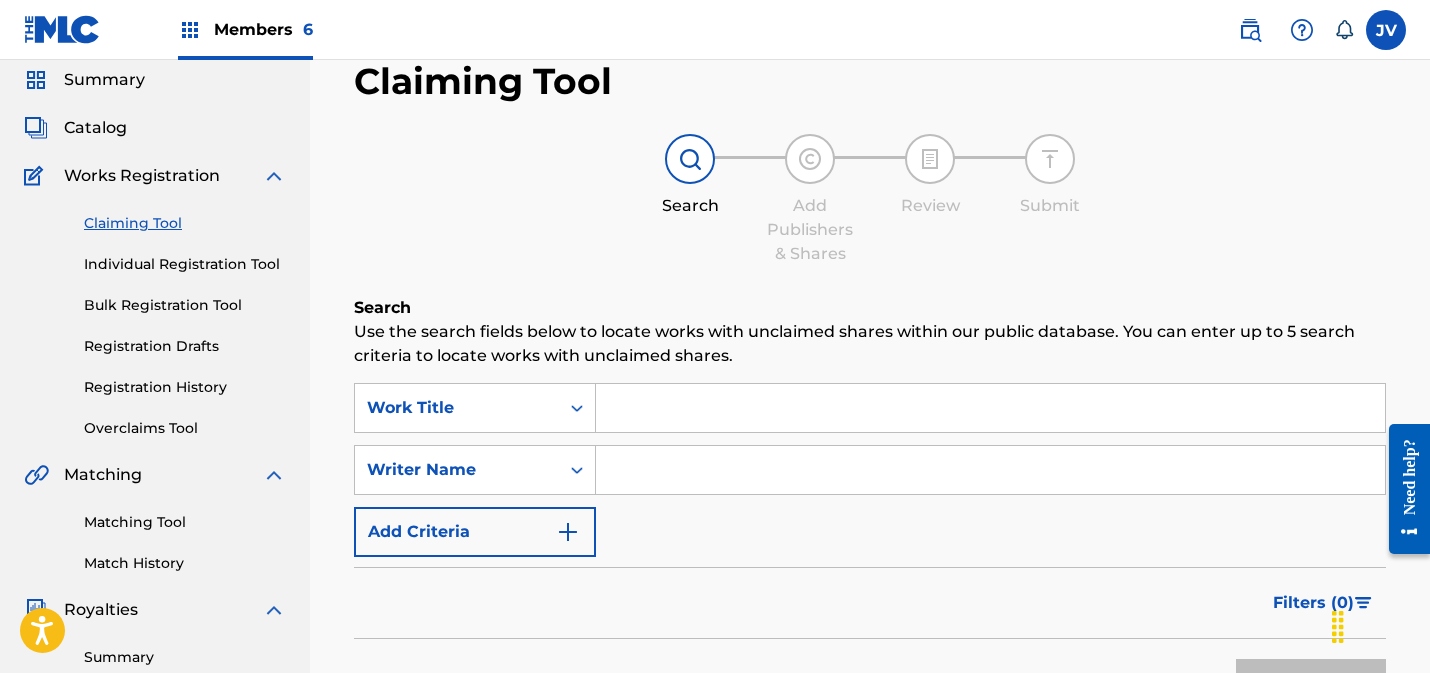 scroll, scrollTop: 146, scrollLeft: 0, axis: vertical 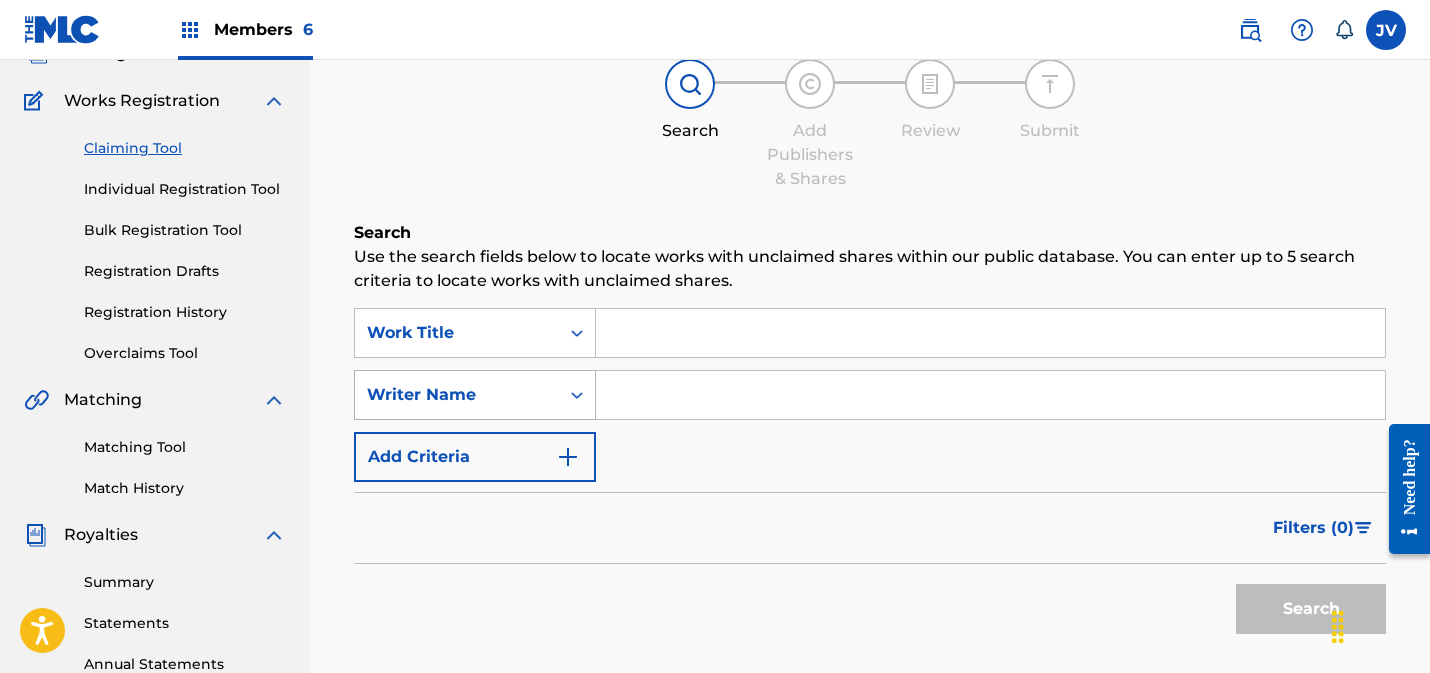click on "Writer Name" at bounding box center [457, 395] 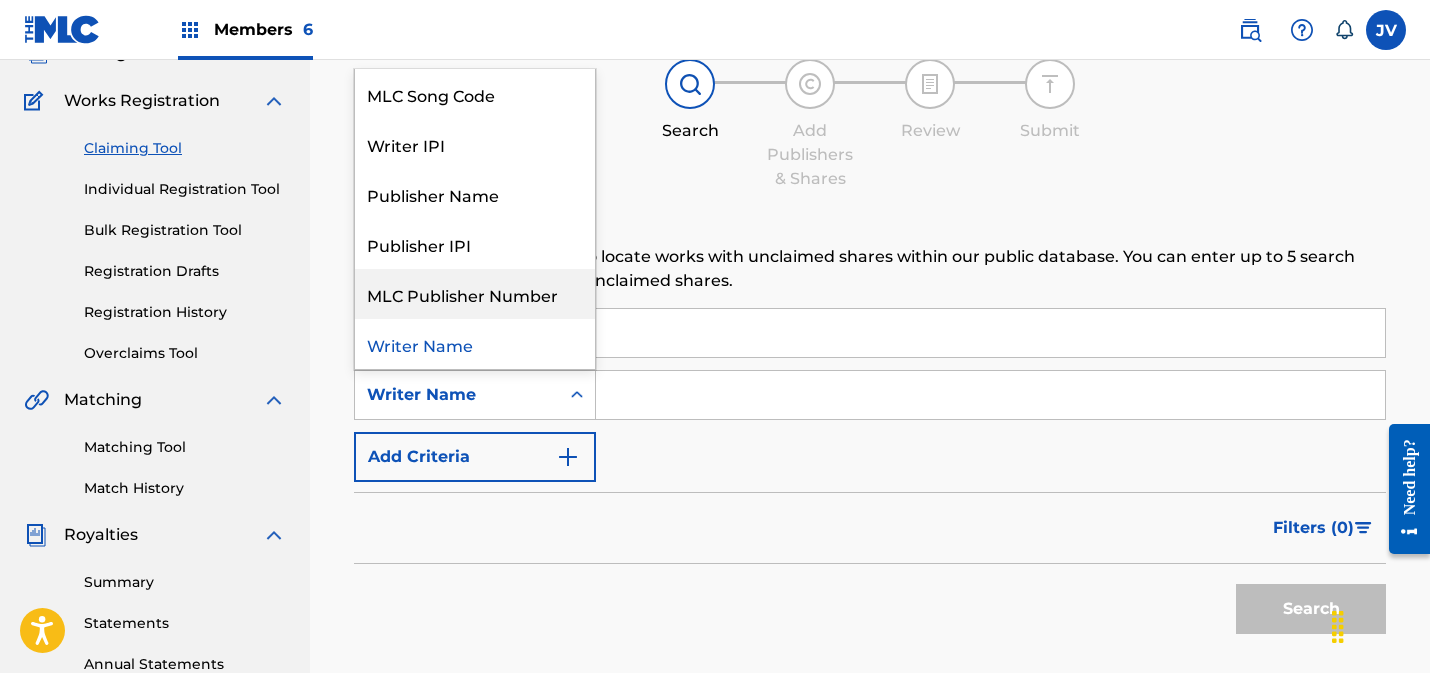 scroll, scrollTop: 0, scrollLeft: 0, axis: both 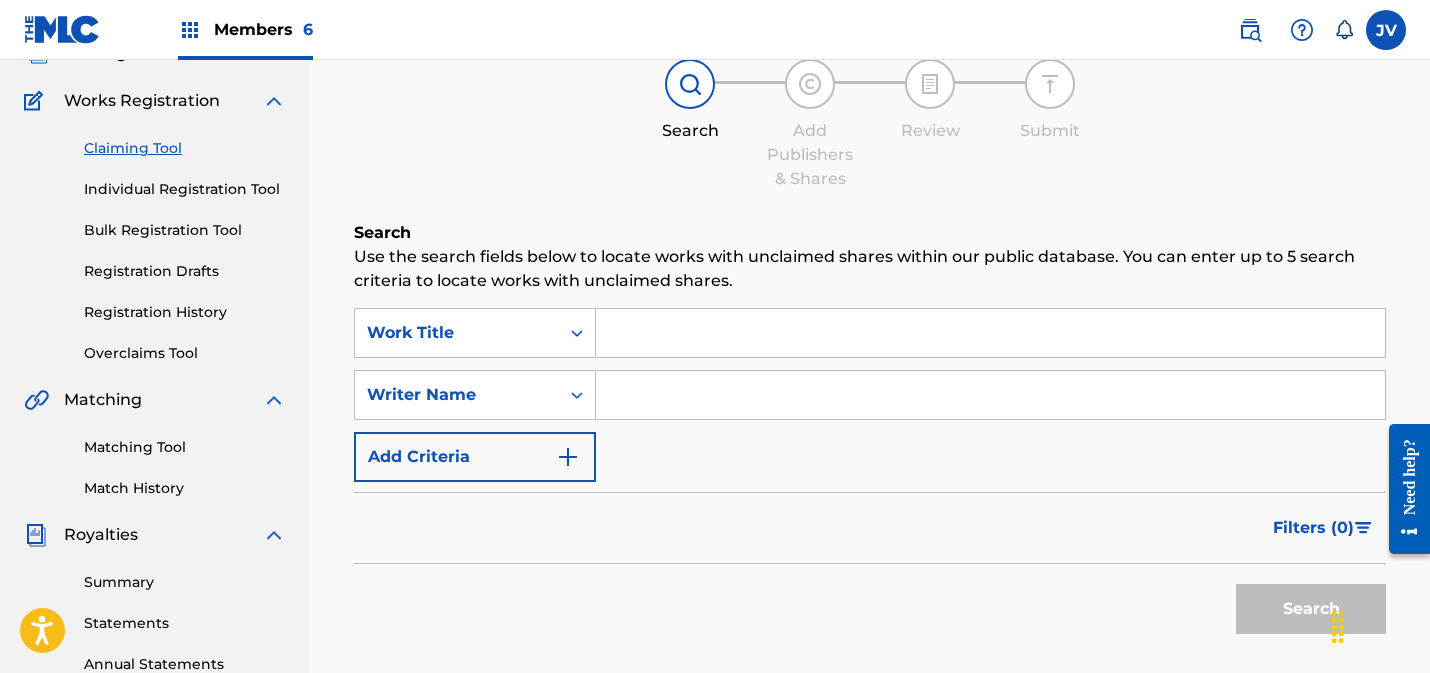click on "[SEARCH] [CRITERIA] [WORK] [TITLE] [SEARCH] [CRITERIA] [WRITER] [NAME] [ADD] [CRITERIA]" at bounding box center [870, 395] 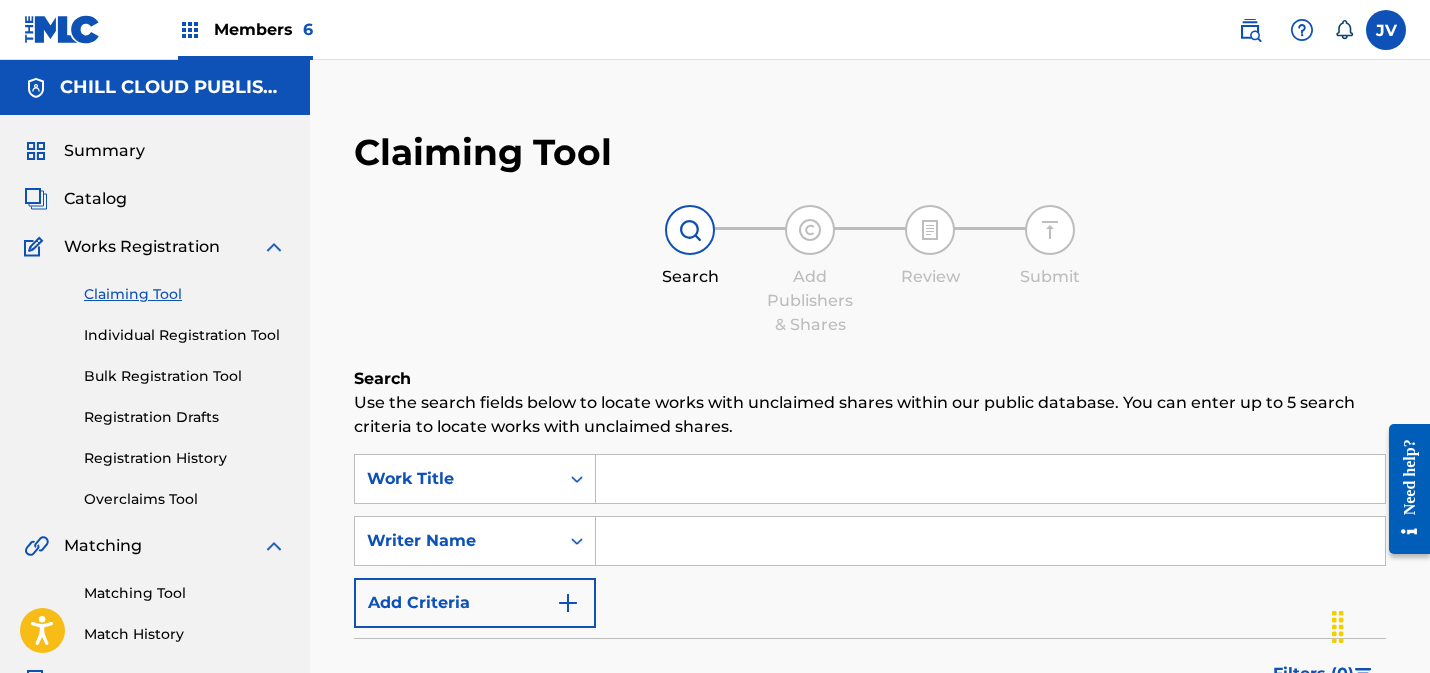 click on "Individual Registration Tool" at bounding box center (185, 335) 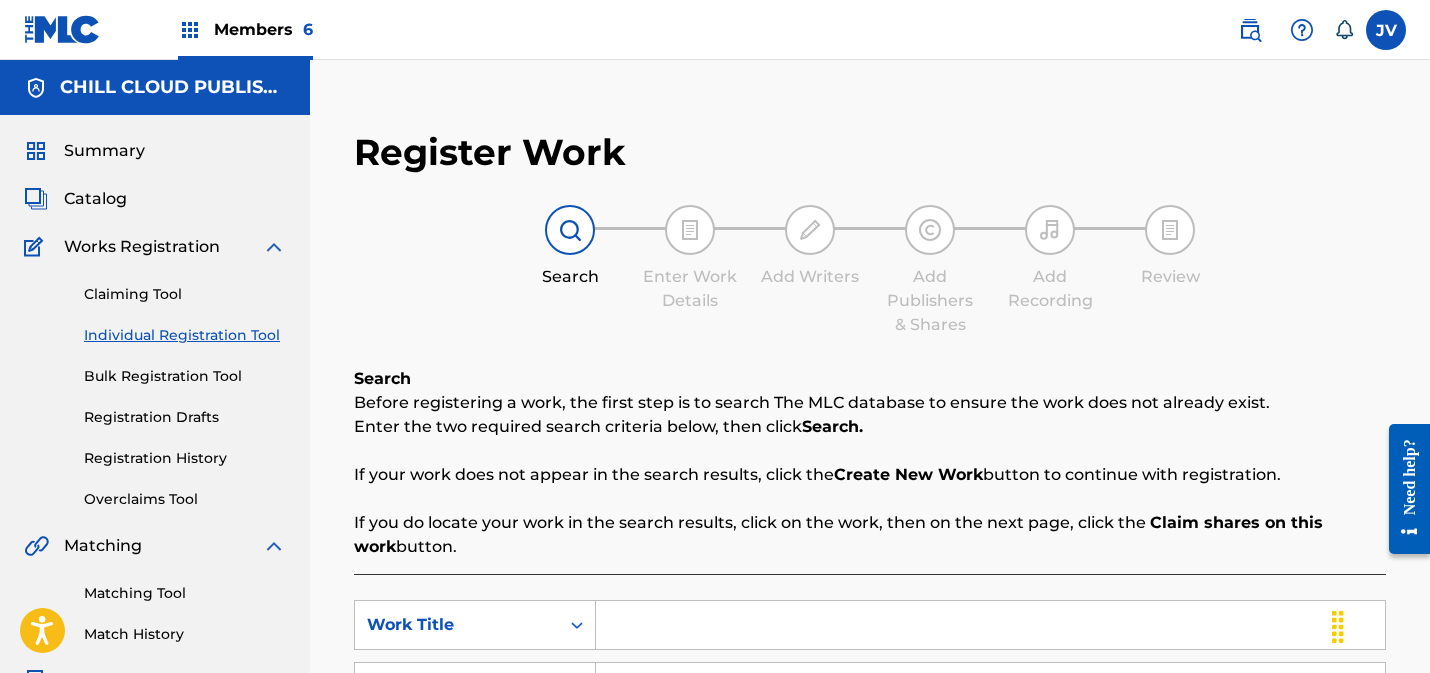 click on "Claiming Tool" at bounding box center (185, 294) 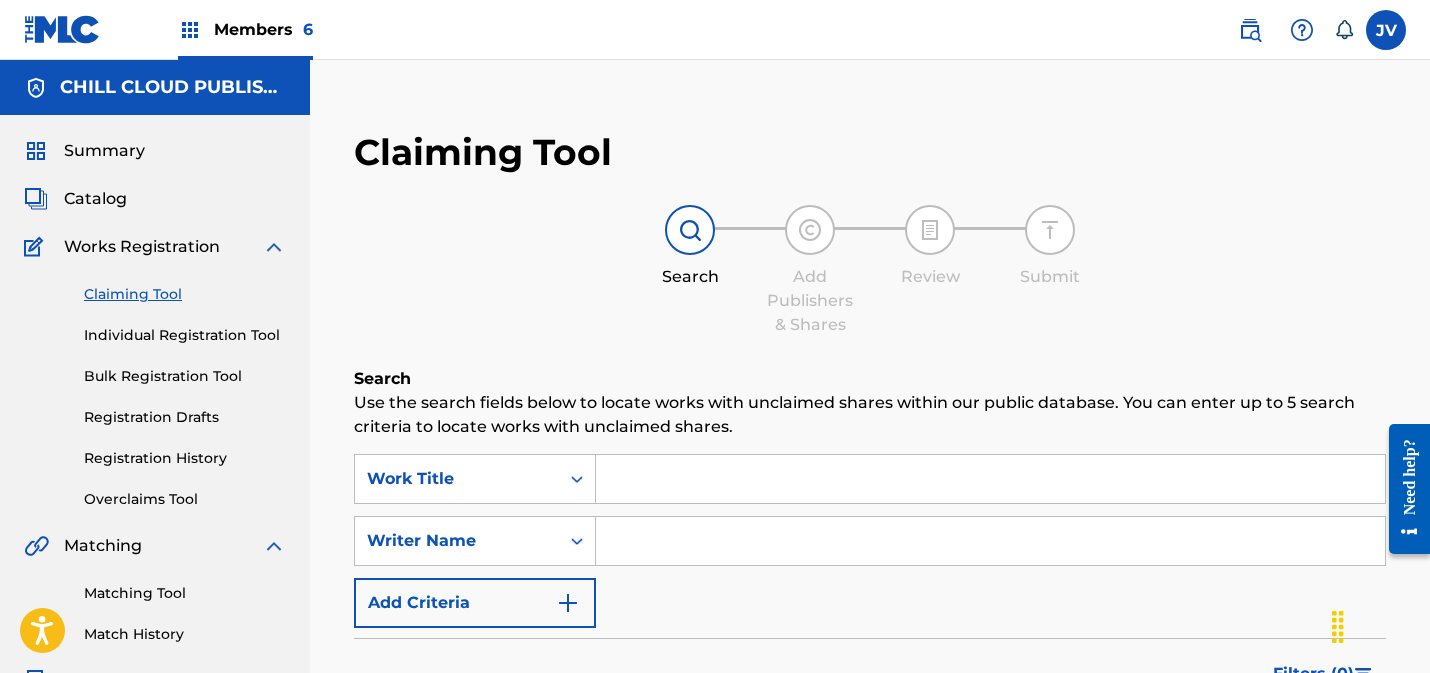scroll, scrollTop: 15, scrollLeft: 0, axis: vertical 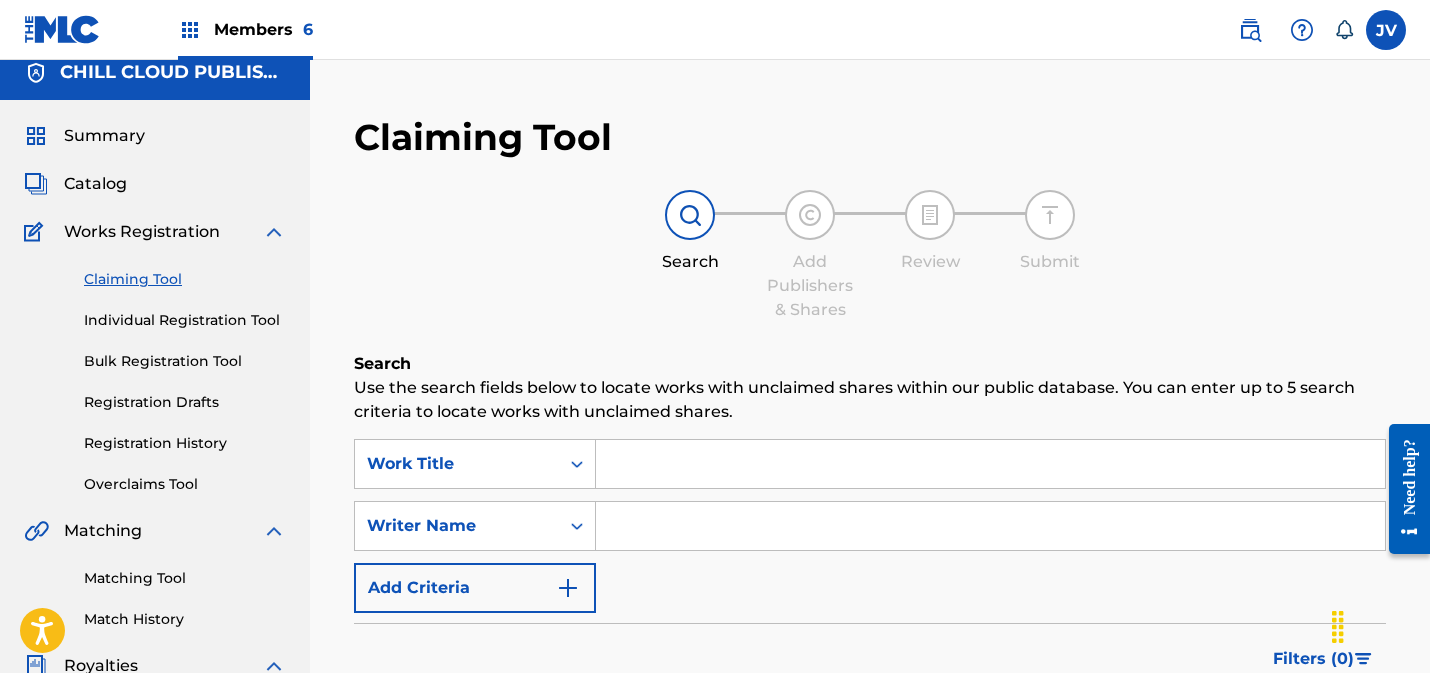click at bounding box center (990, 464) 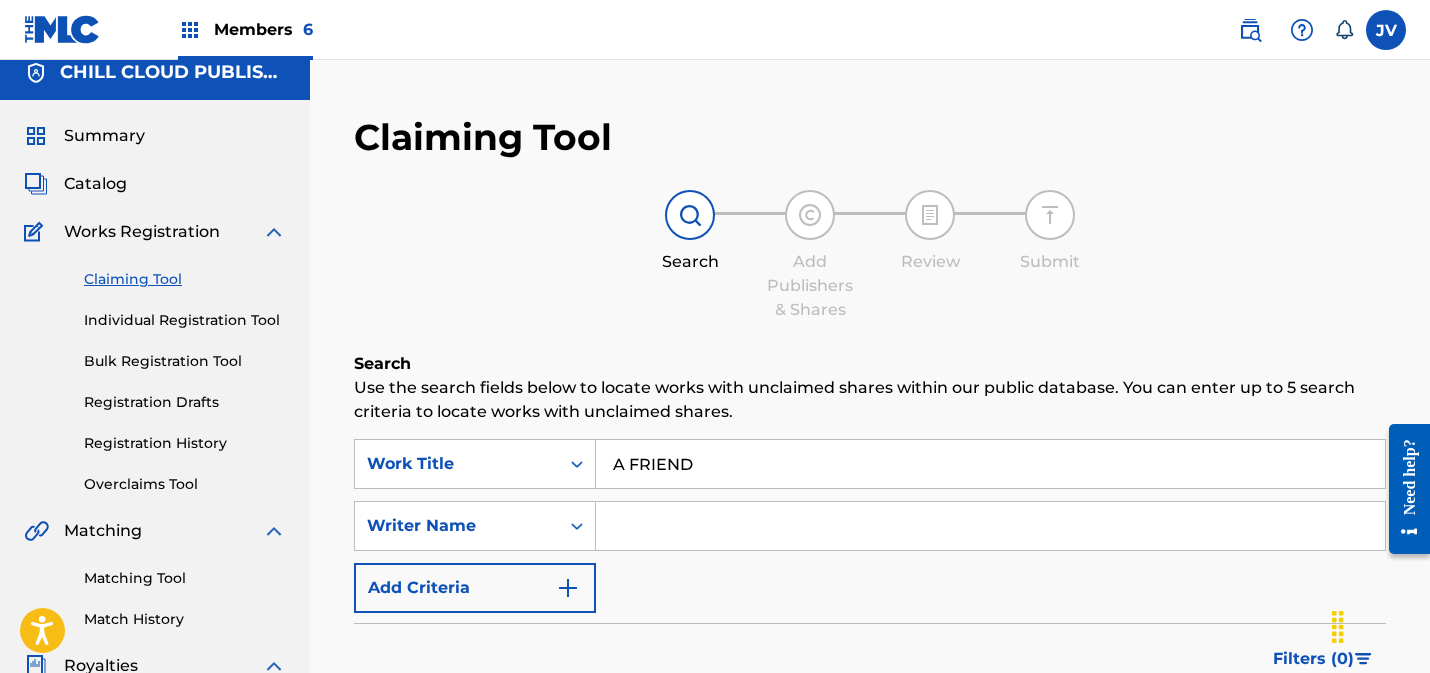 type on "A FRIEND" 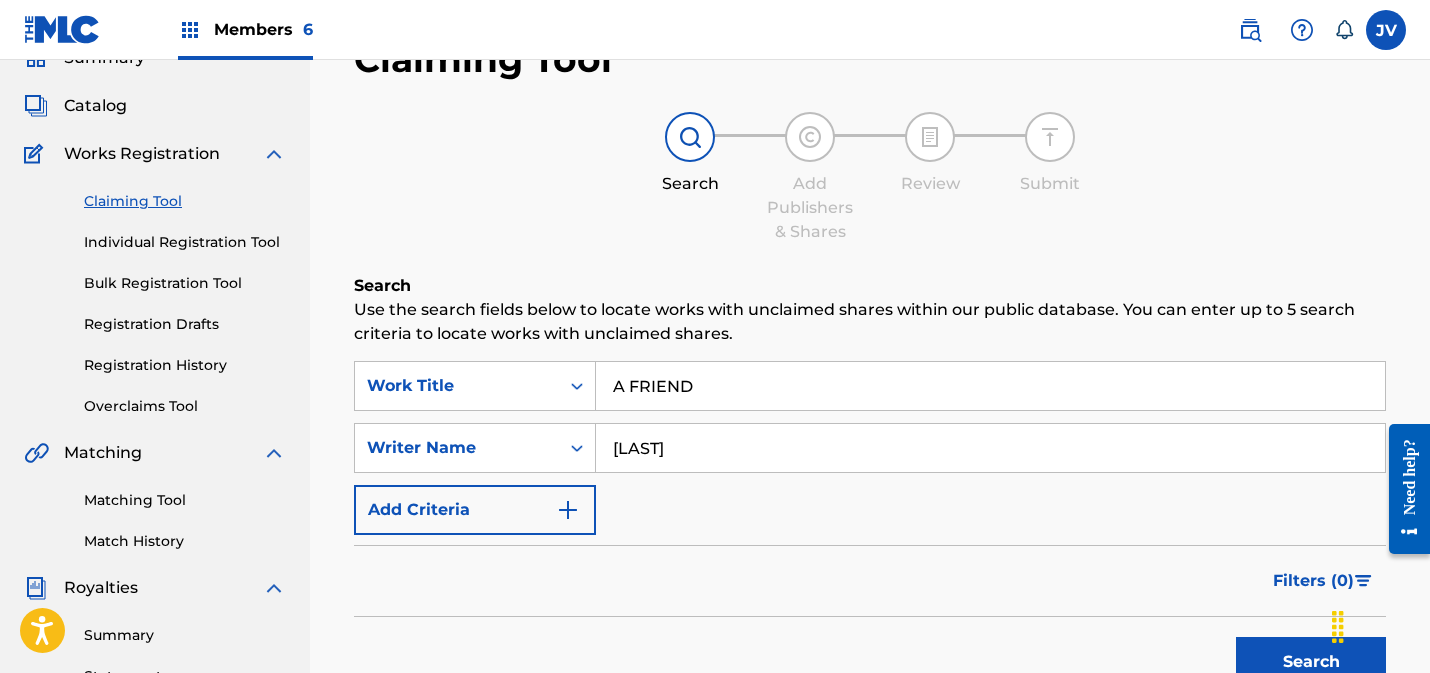 scroll, scrollTop: 227, scrollLeft: 0, axis: vertical 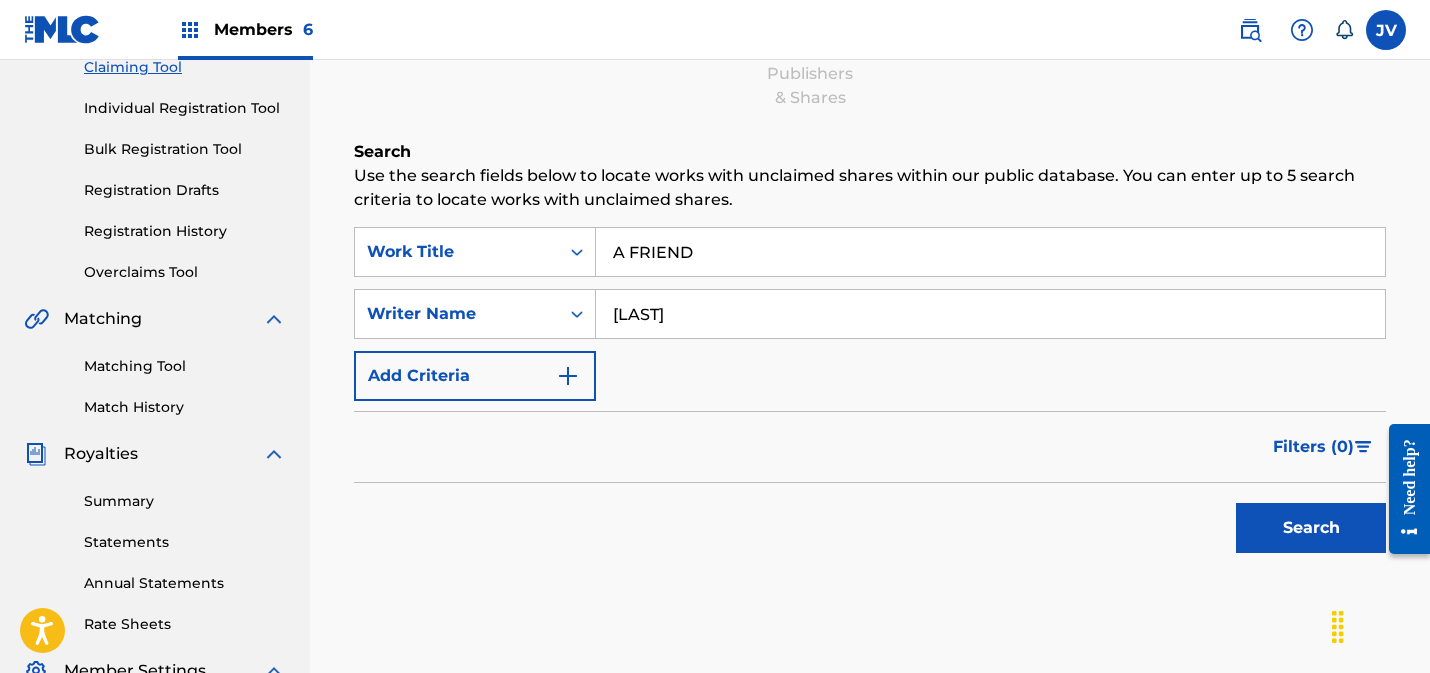 drag, startPoint x: 1280, startPoint y: 520, endPoint x: 1057, endPoint y: 446, distance: 234.95744 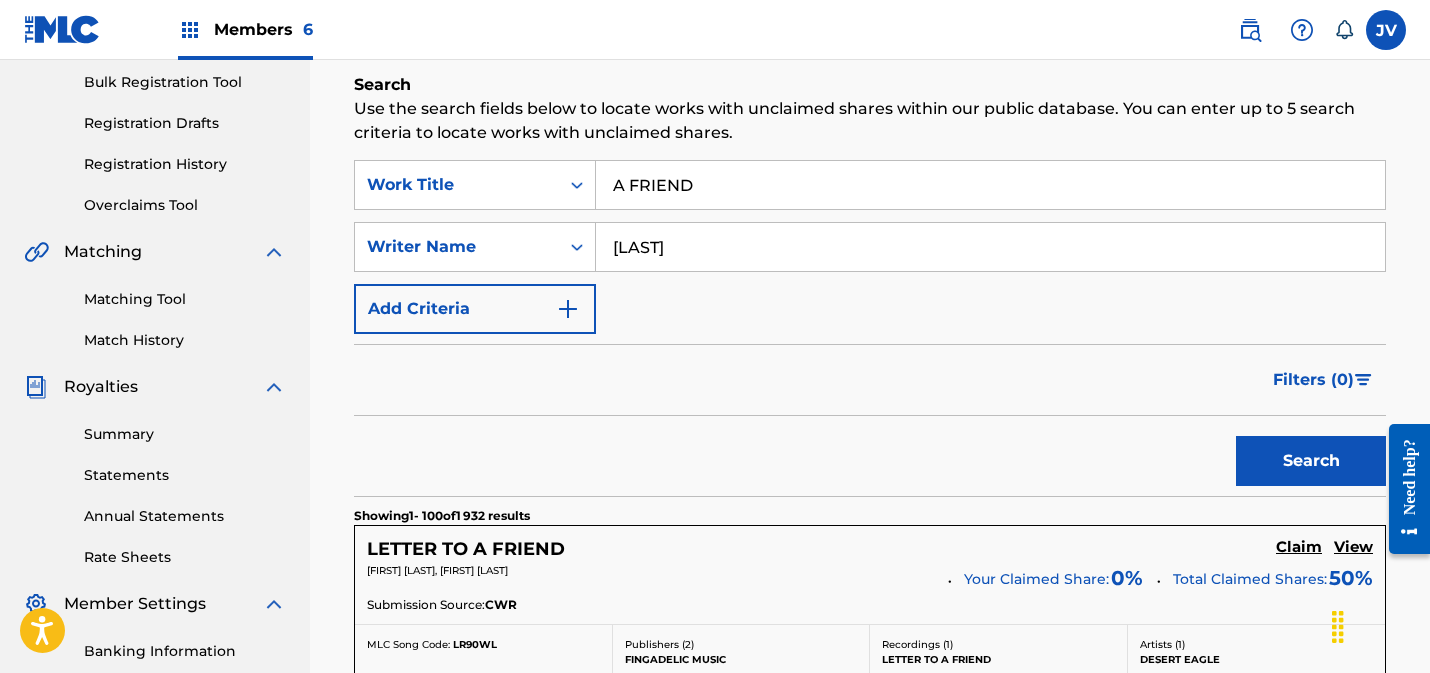 scroll, scrollTop: 257, scrollLeft: 0, axis: vertical 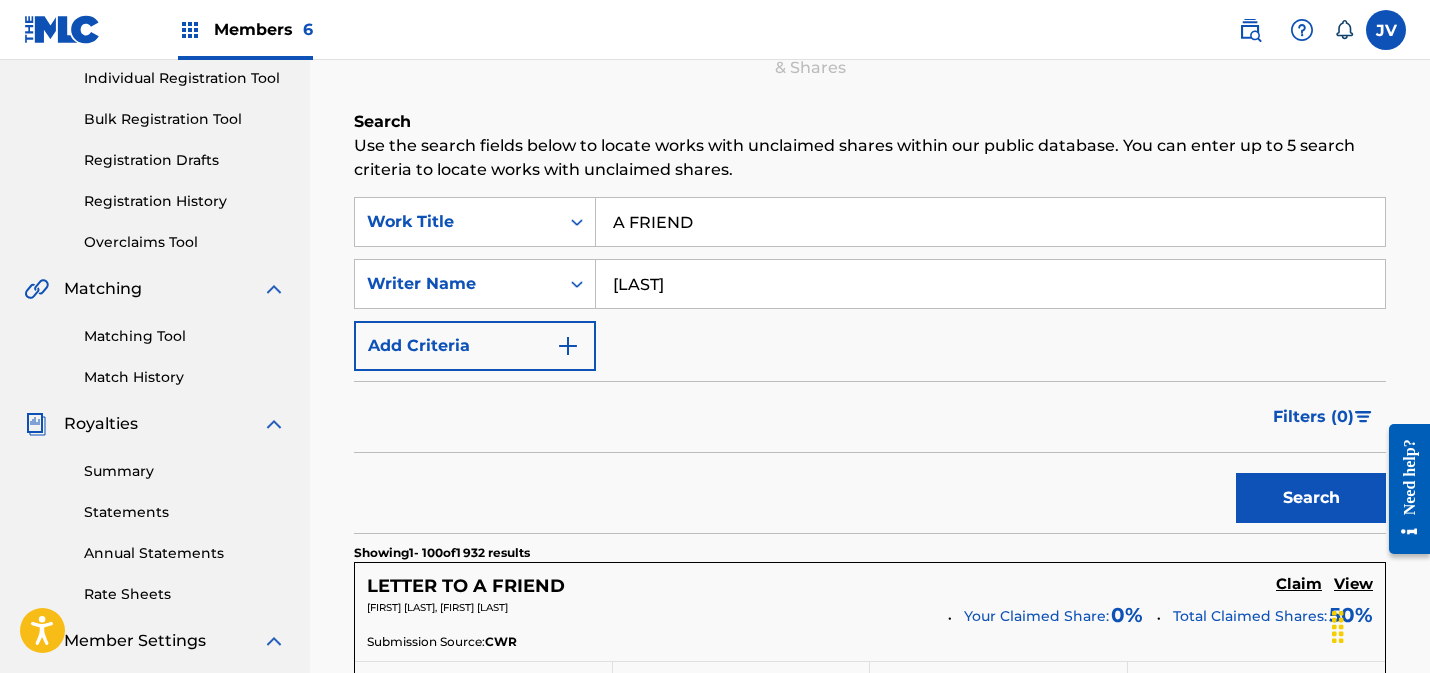 drag, startPoint x: 615, startPoint y: 285, endPoint x: 773, endPoint y: 304, distance: 159.1383 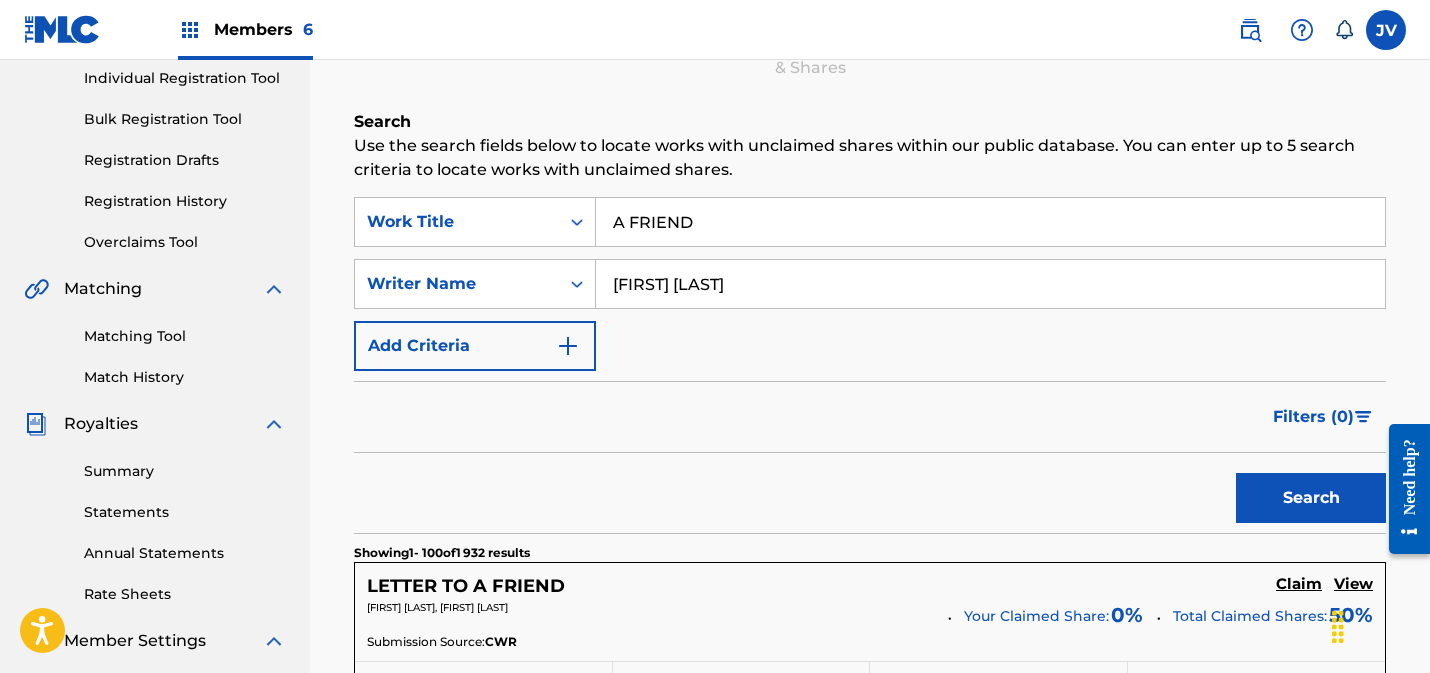 type on "[FIRST] [LAST]" 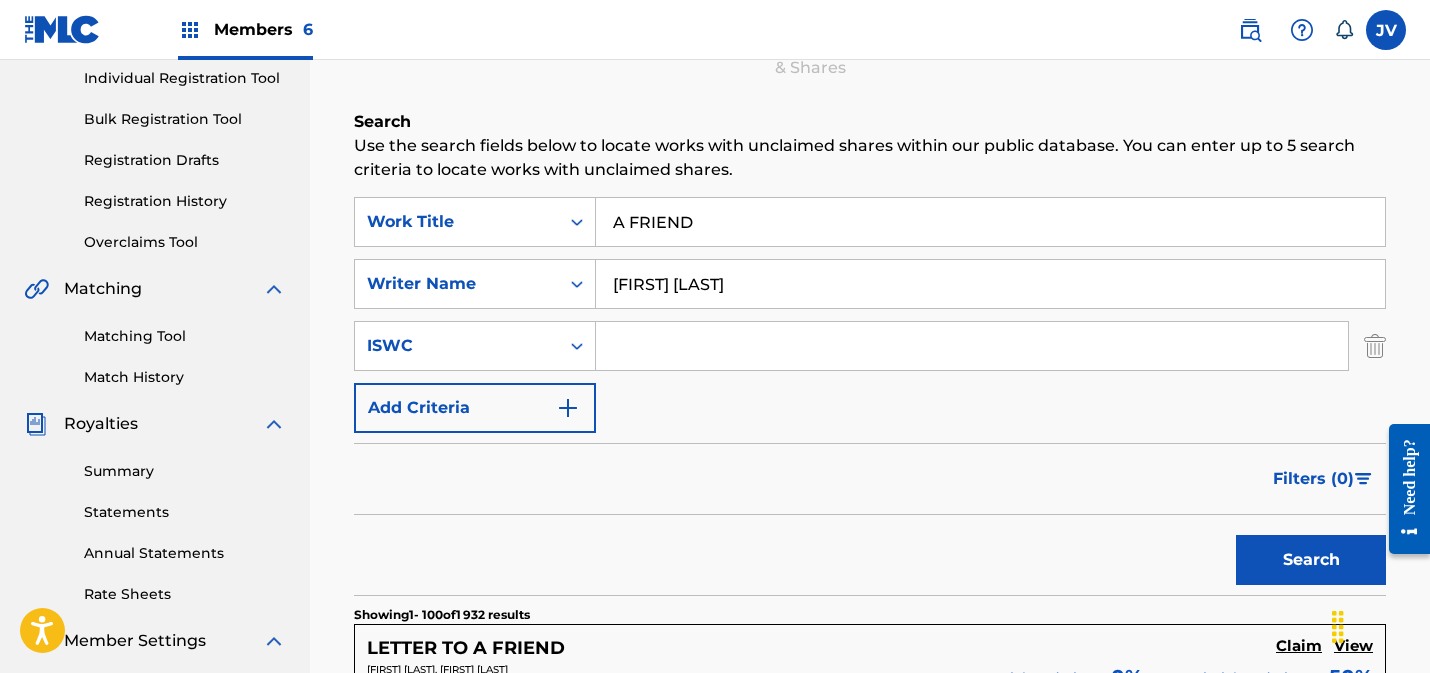 click at bounding box center (972, 346) 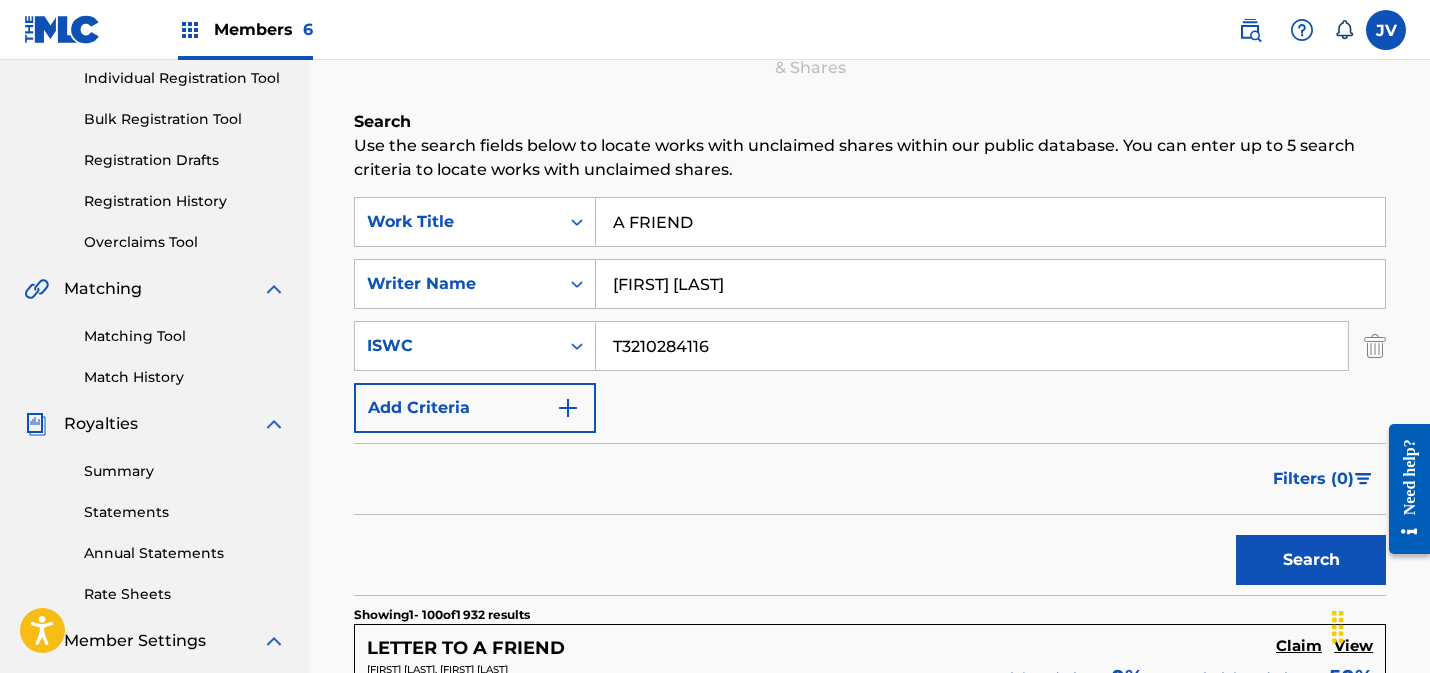 type on "T3210284116" 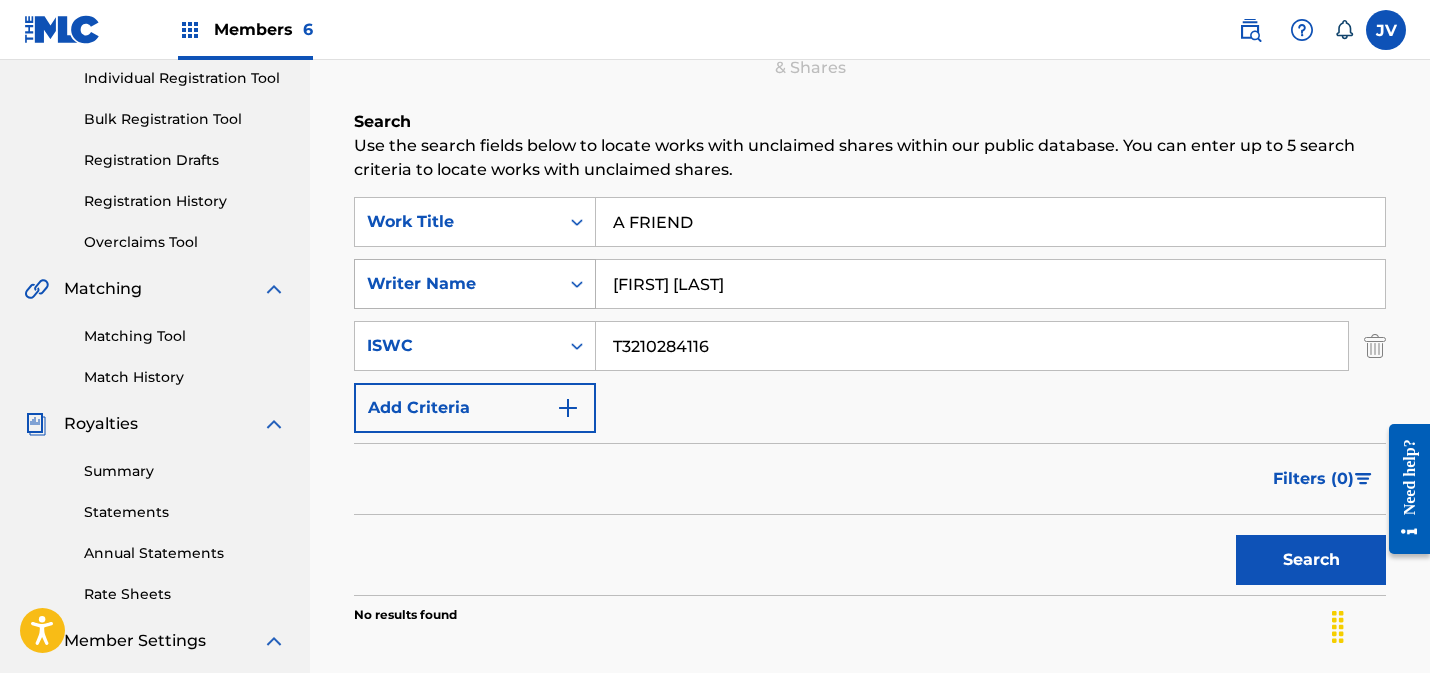 drag, startPoint x: 763, startPoint y: 296, endPoint x: 546, endPoint y: 276, distance: 217.91971 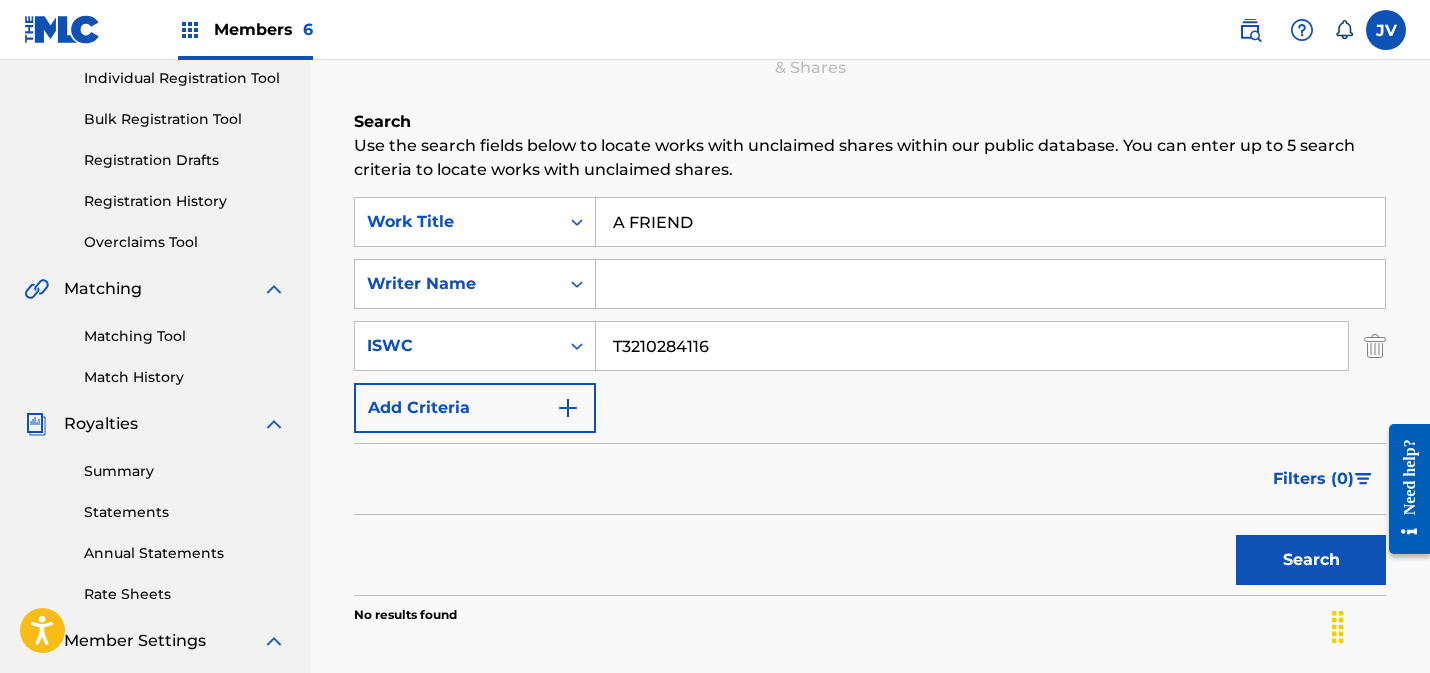 type 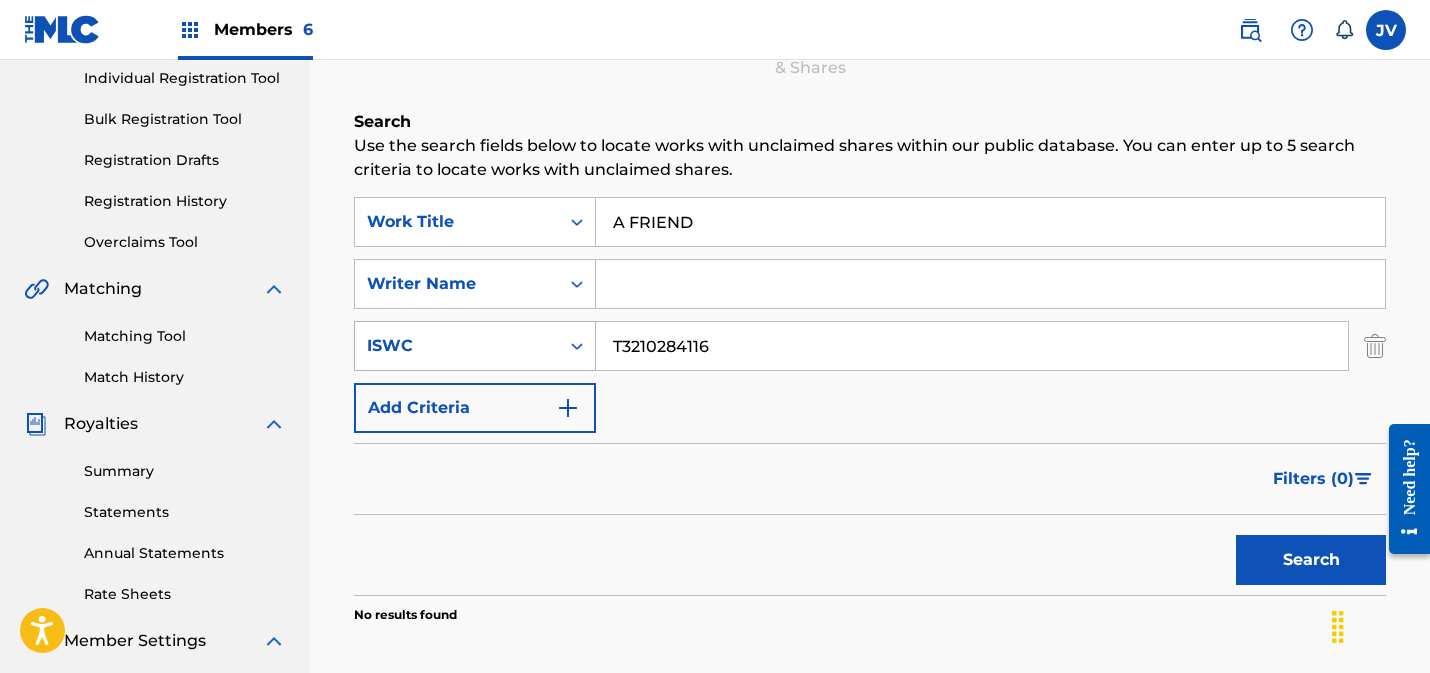 drag, startPoint x: 750, startPoint y: 353, endPoint x: 584, endPoint y: 340, distance: 166.50826 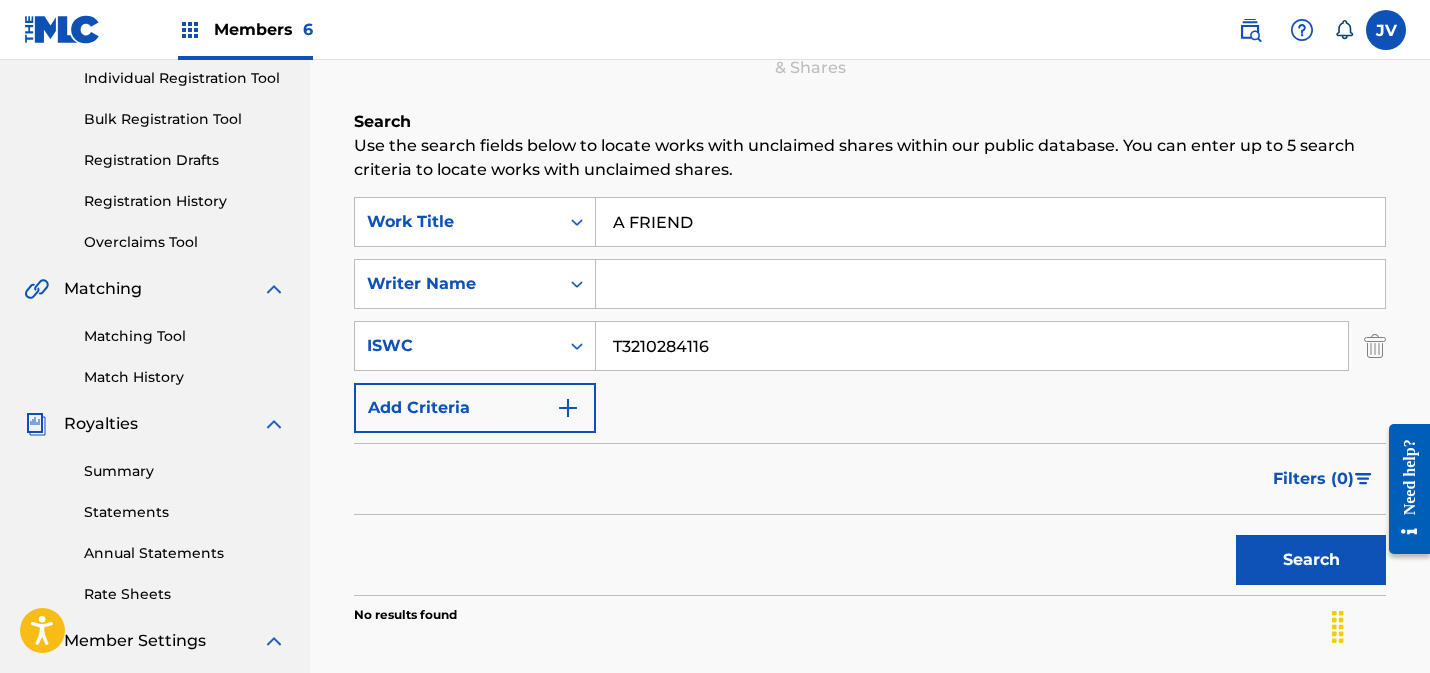 paste on "[NUMBER]" 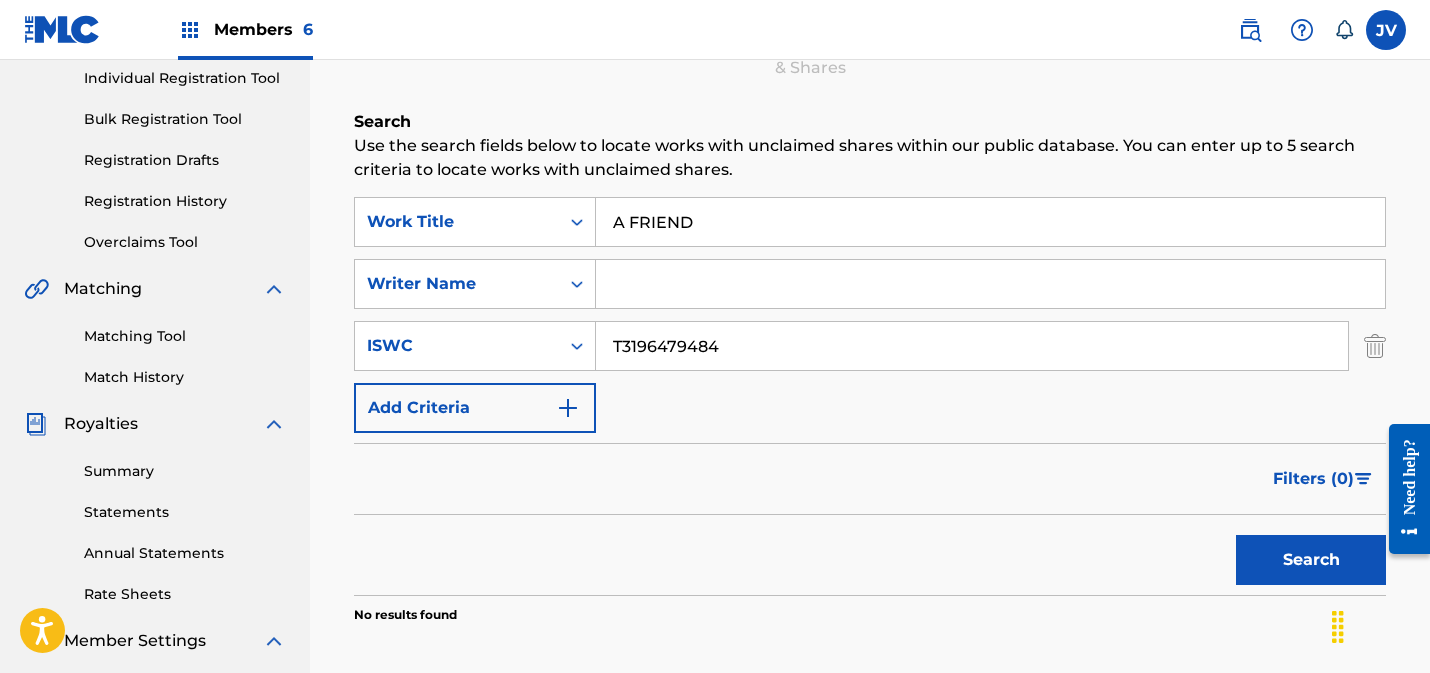 type on "T3196479484" 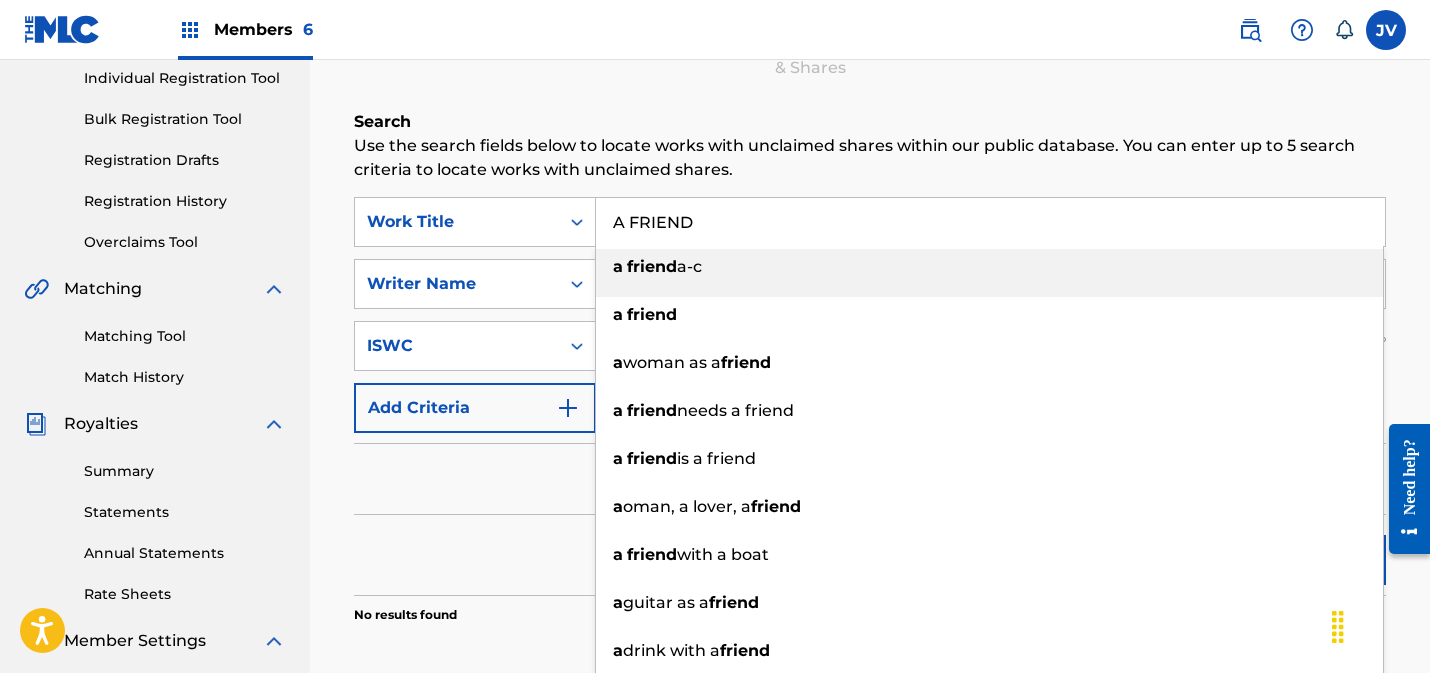 drag, startPoint x: 706, startPoint y: 225, endPoint x: 610, endPoint y: 225, distance: 96 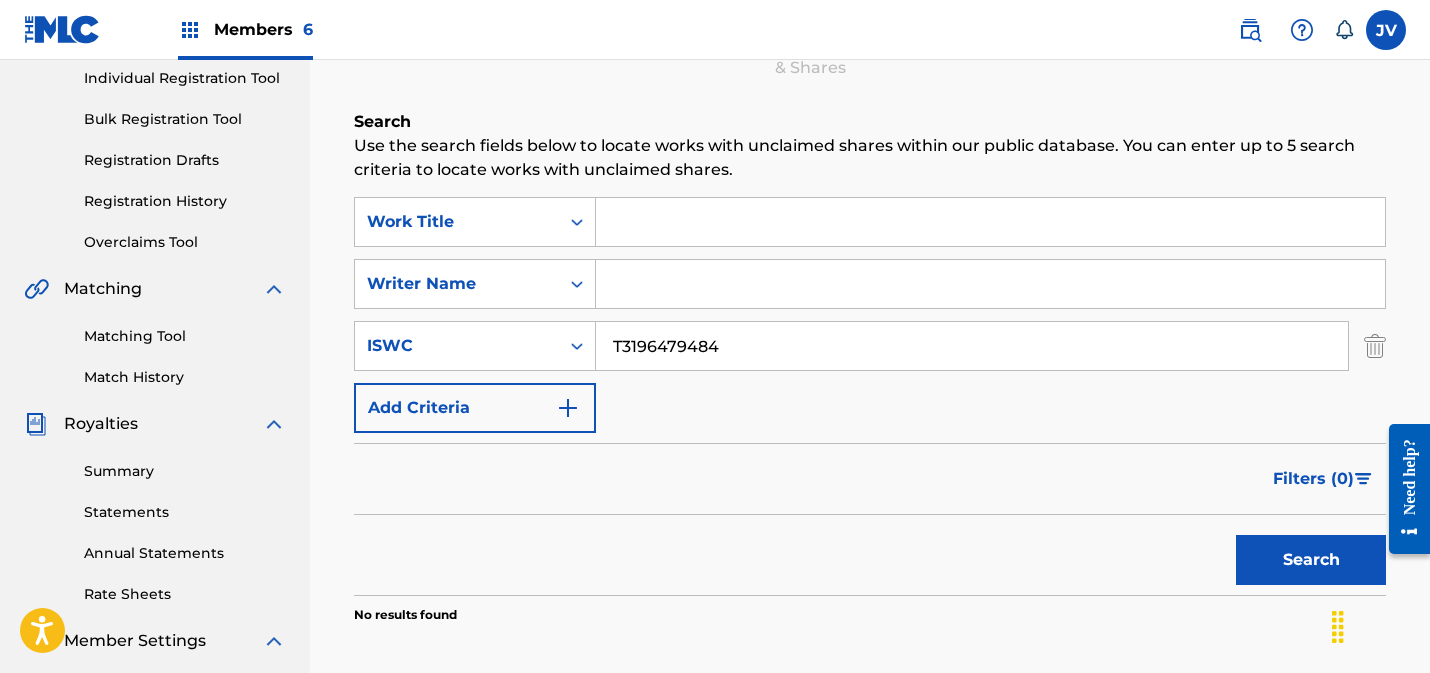 type 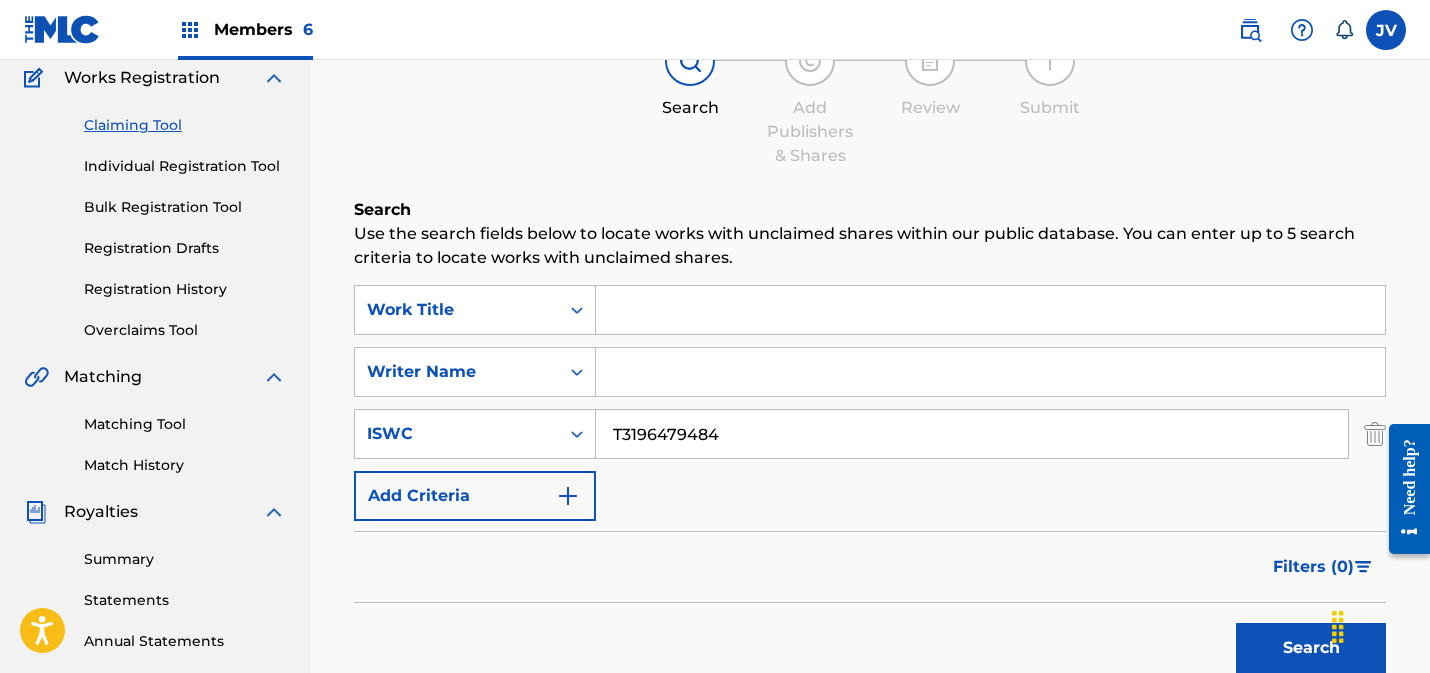 scroll, scrollTop: 166, scrollLeft: 0, axis: vertical 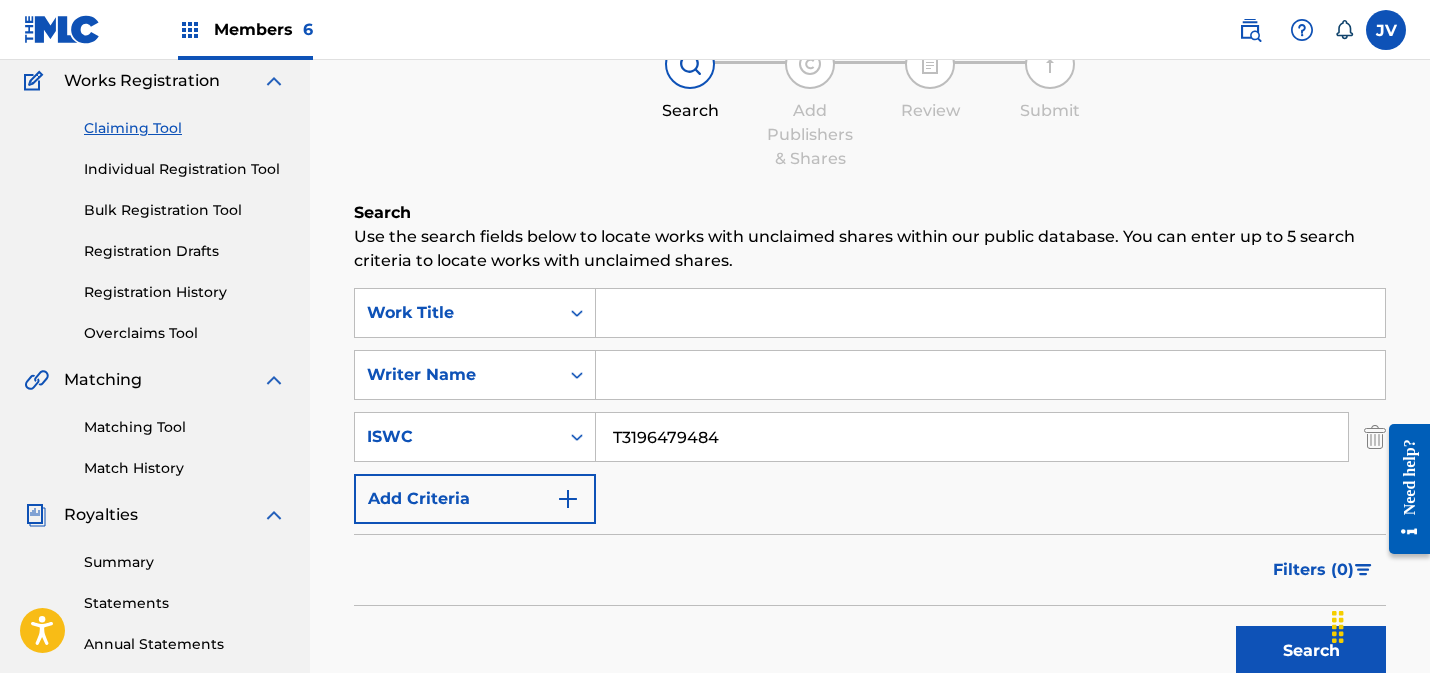 click on "Matching Tool" at bounding box center (185, 427) 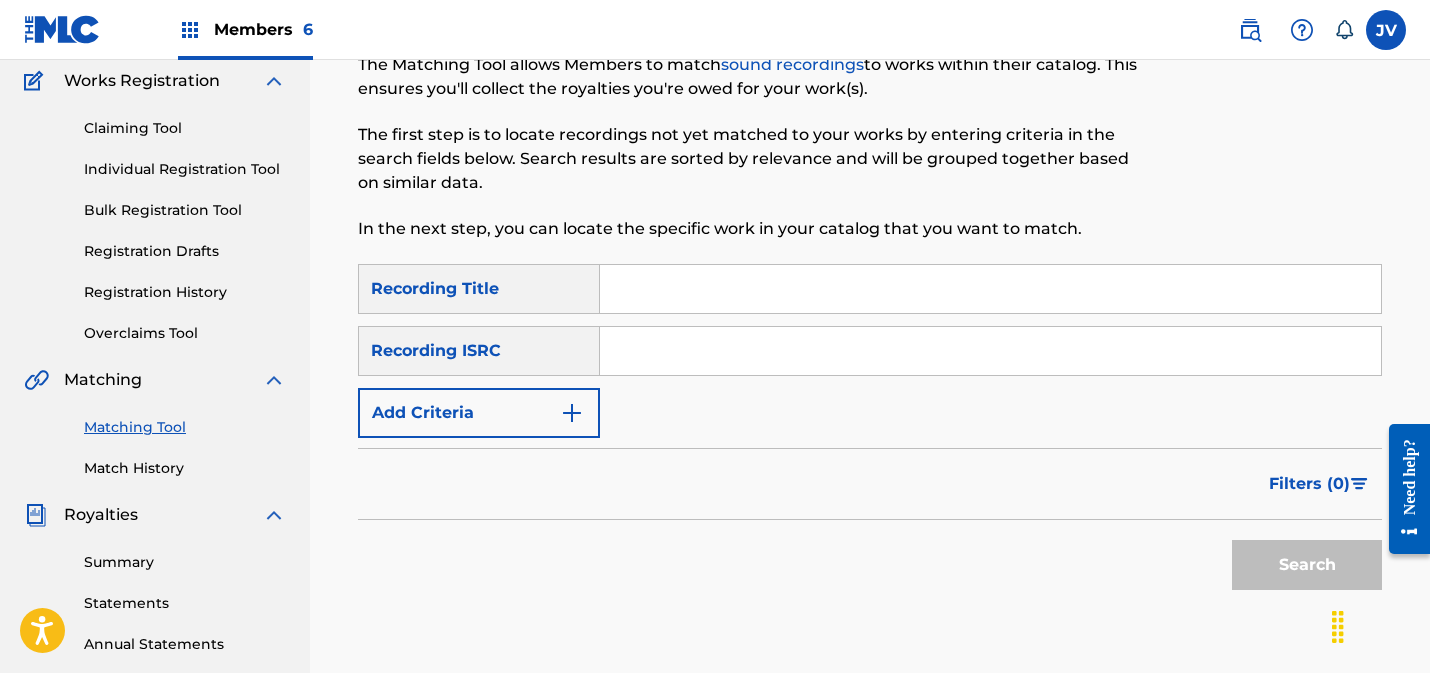 scroll, scrollTop: 0, scrollLeft: 0, axis: both 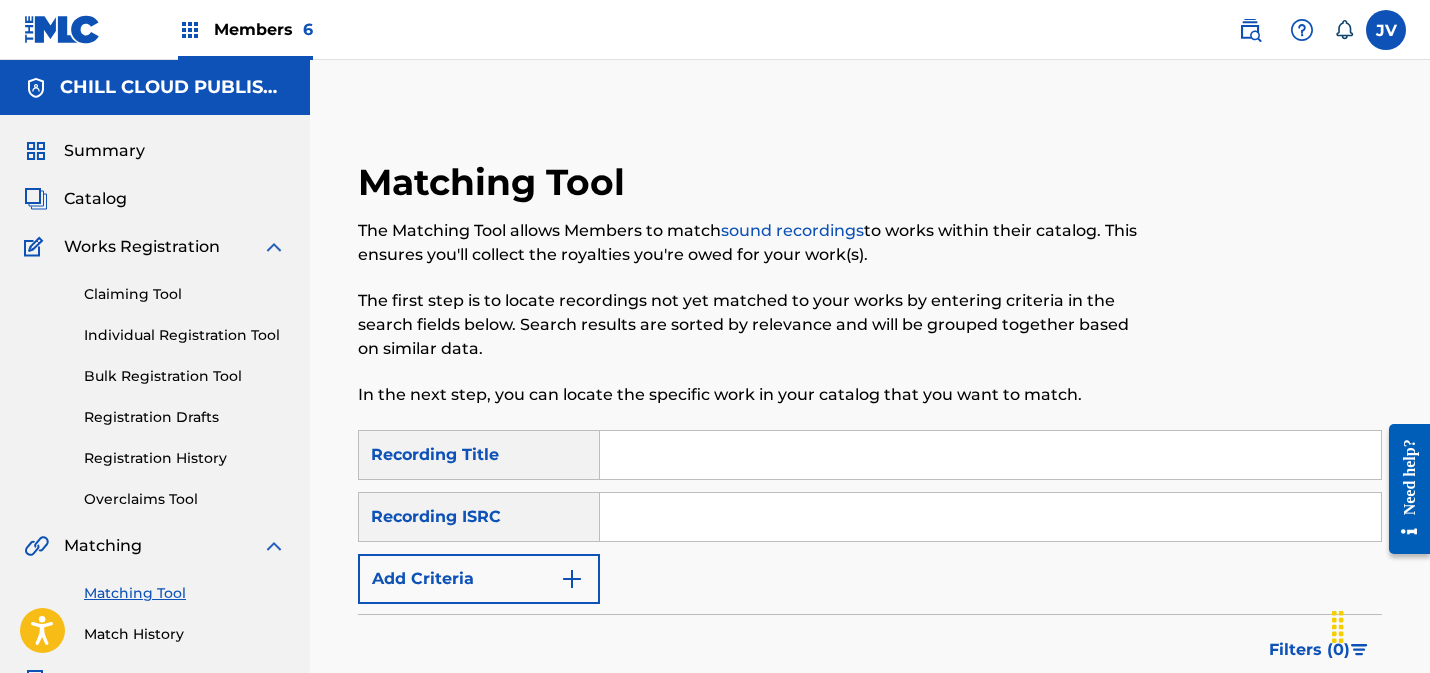 click at bounding box center [990, 517] 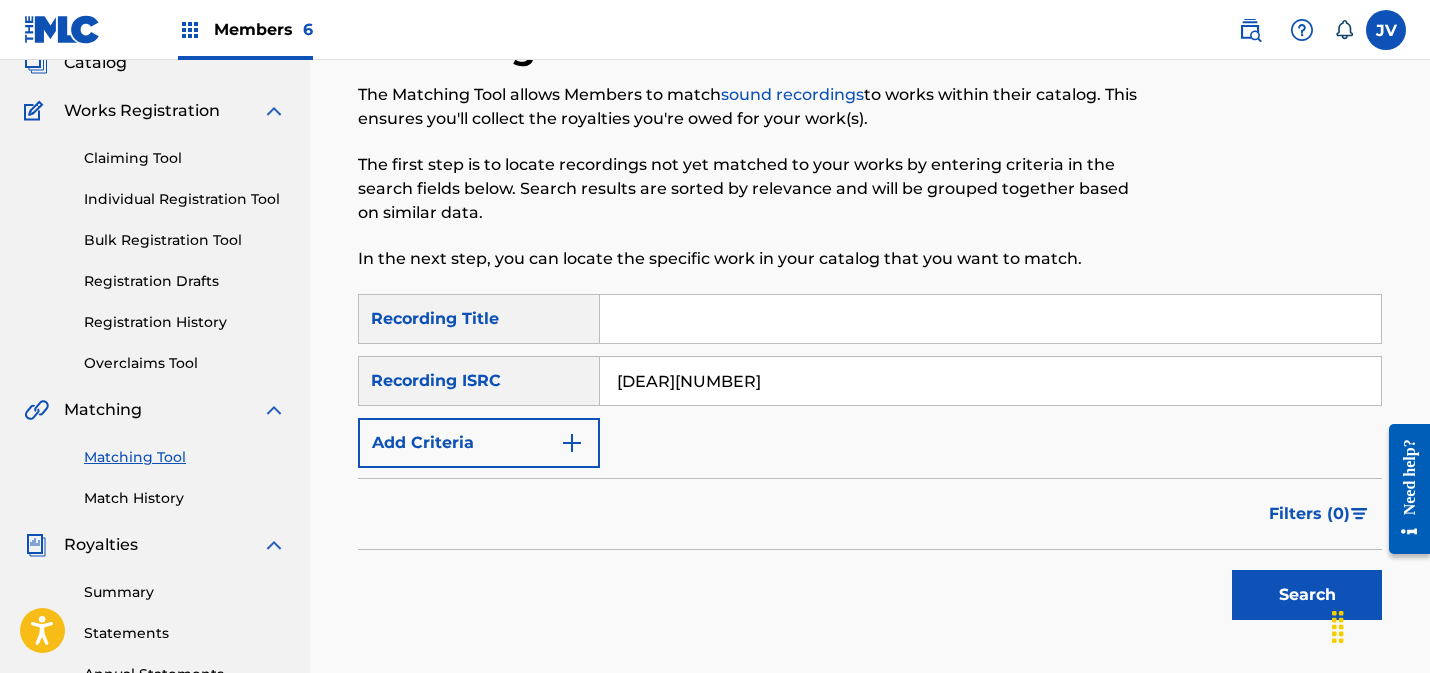 scroll, scrollTop: 147, scrollLeft: 0, axis: vertical 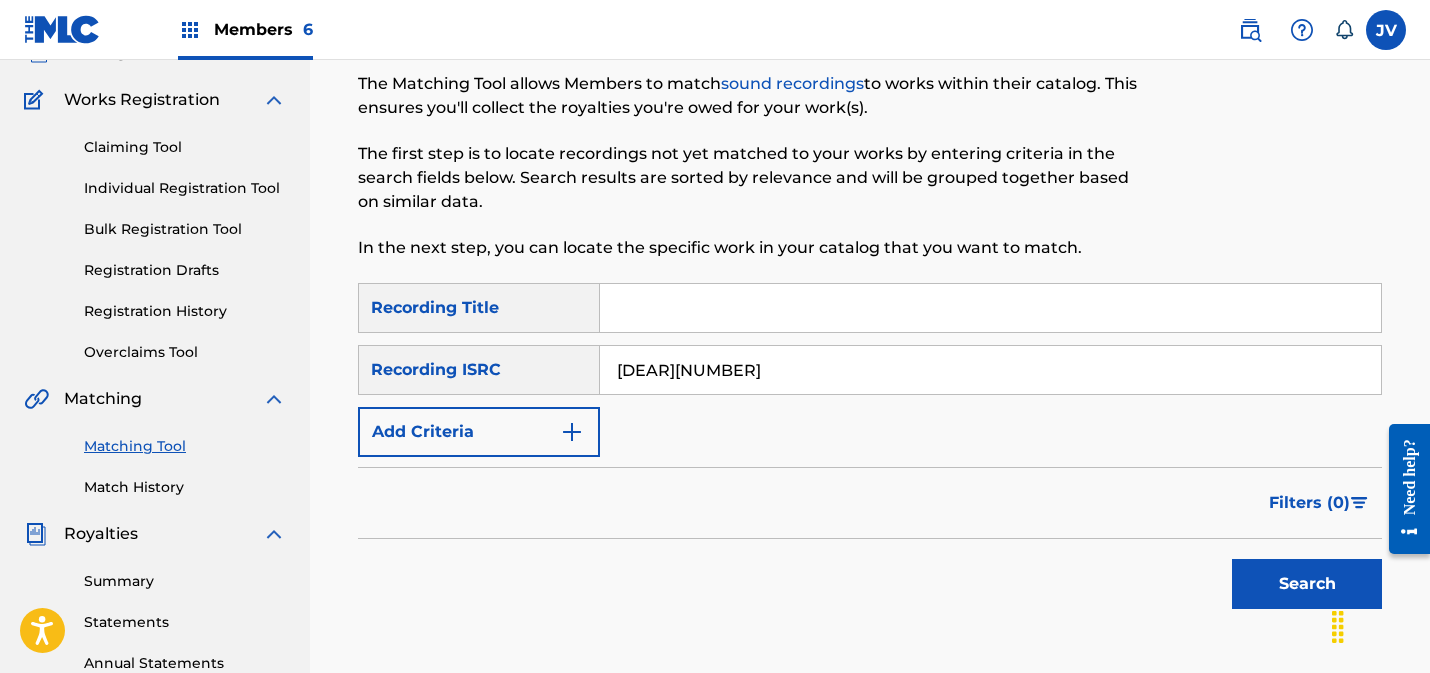 type on "[DEAR][NUMBER]" 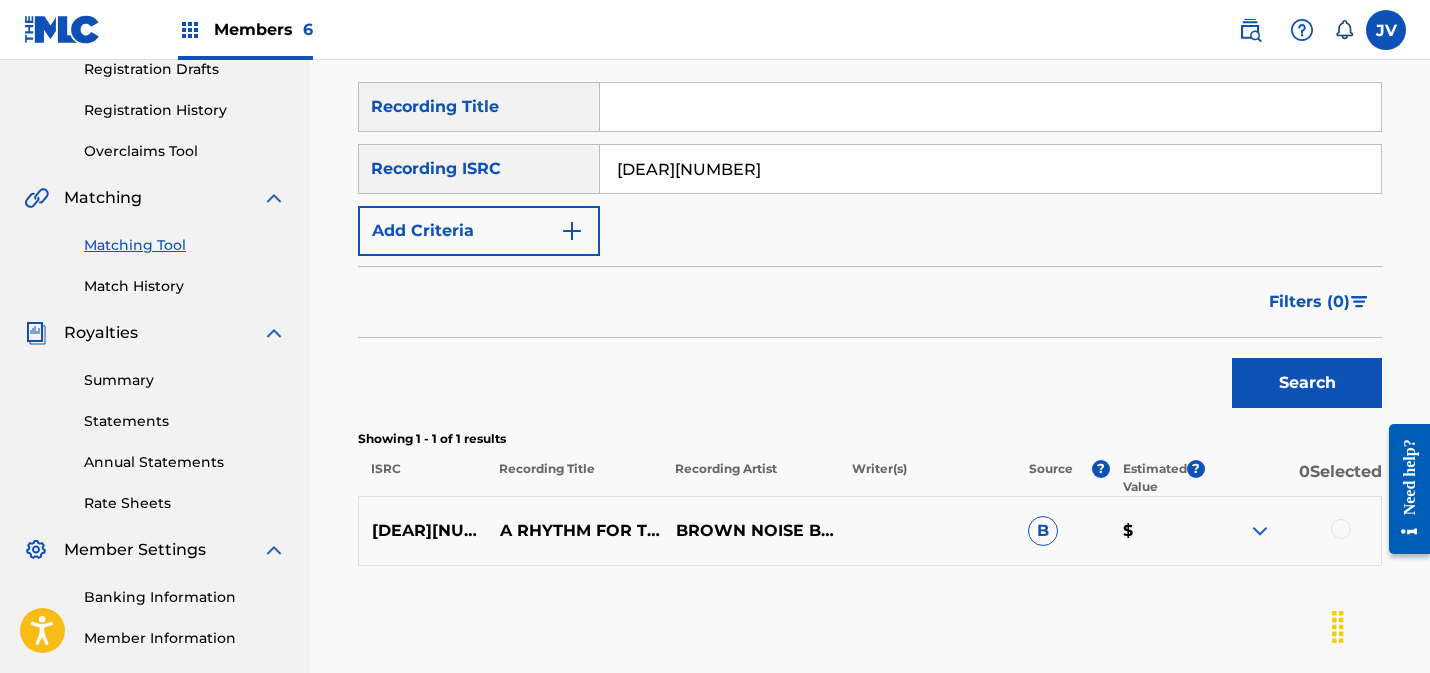 scroll, scrollTop: 532, scrollLeft: 0, axis: vertical 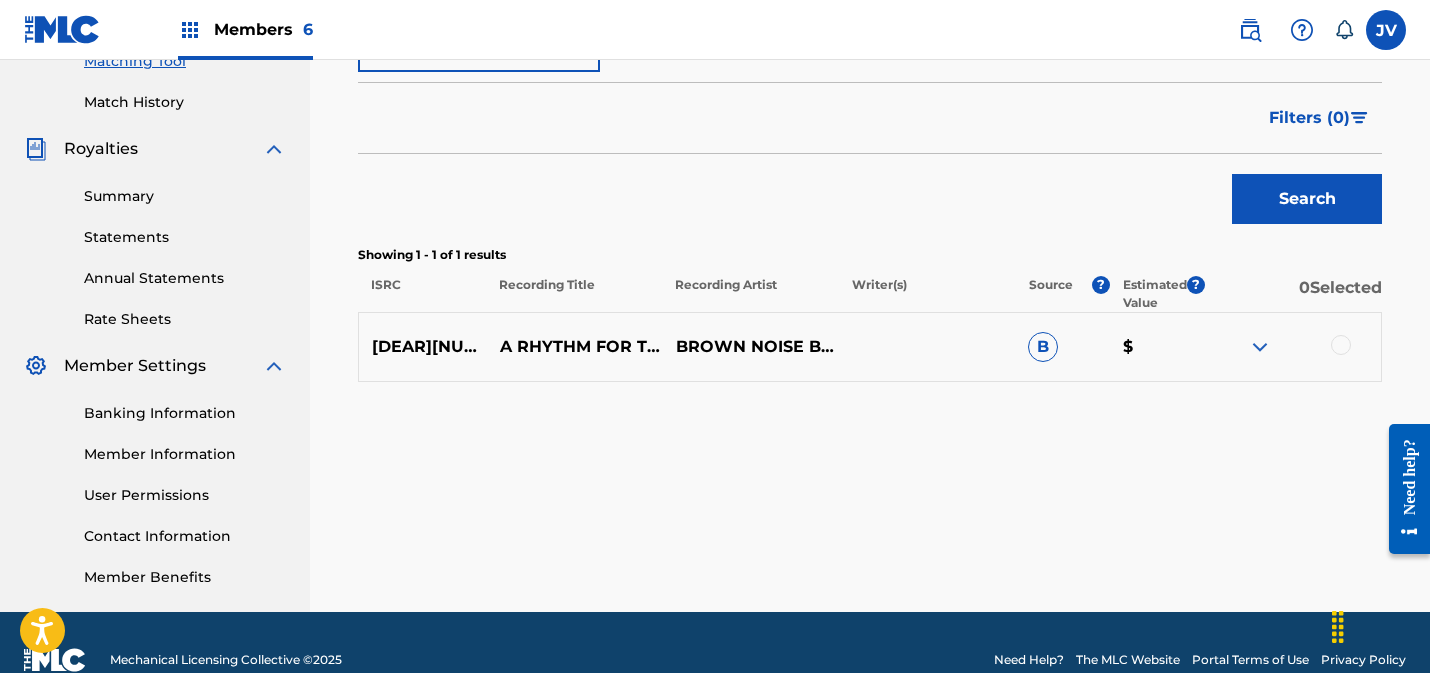 click at bounding box center [1260, 347] 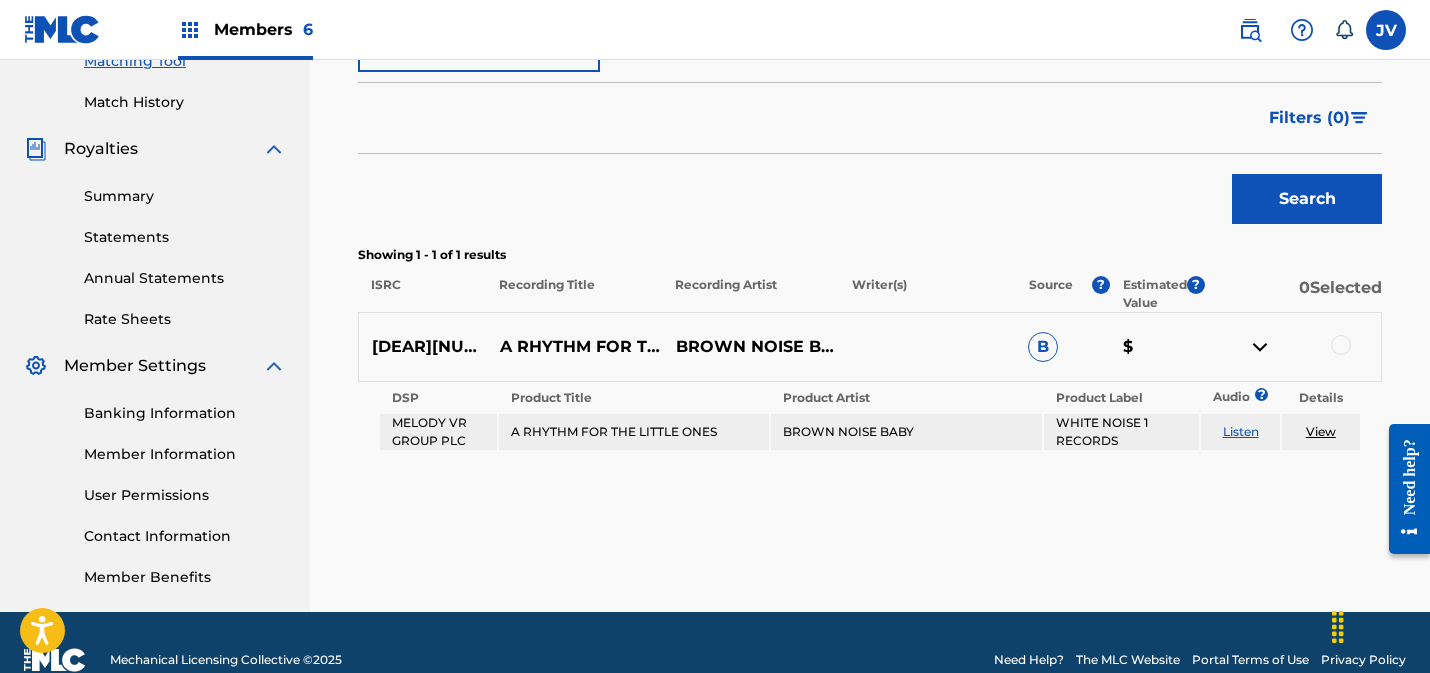 click on "View" at bounding box center (1321, 431) 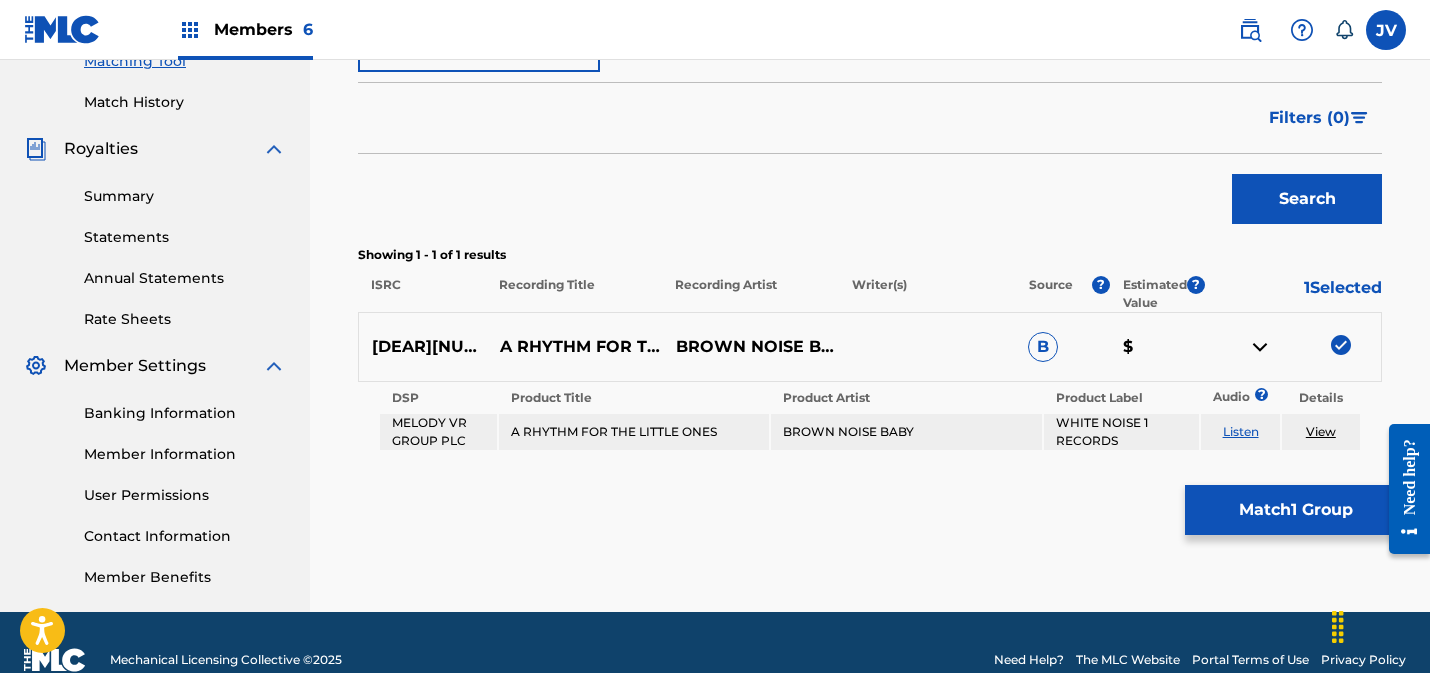 click on "Match  1 Group" at bounding box center (1295, 510) 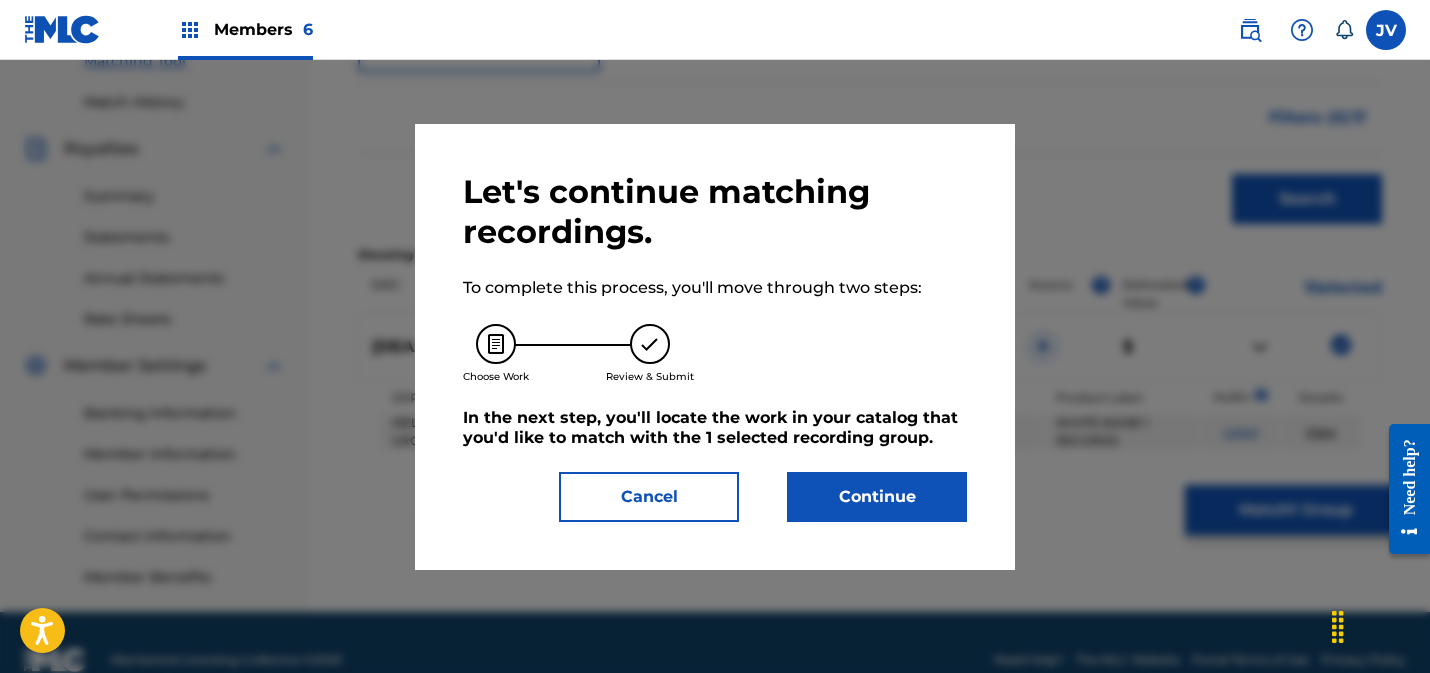 click on "Continue" at bounding box center [877, 497] 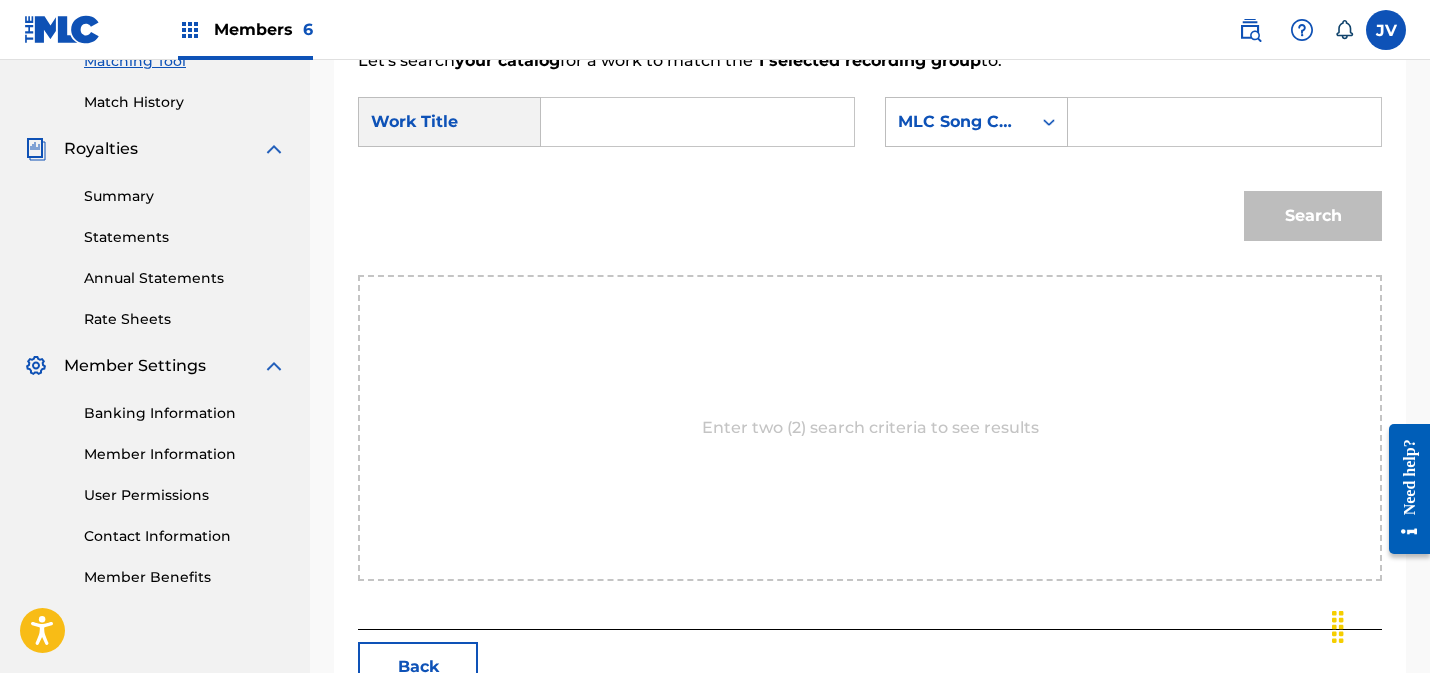 click at bounding box center [697, 122] 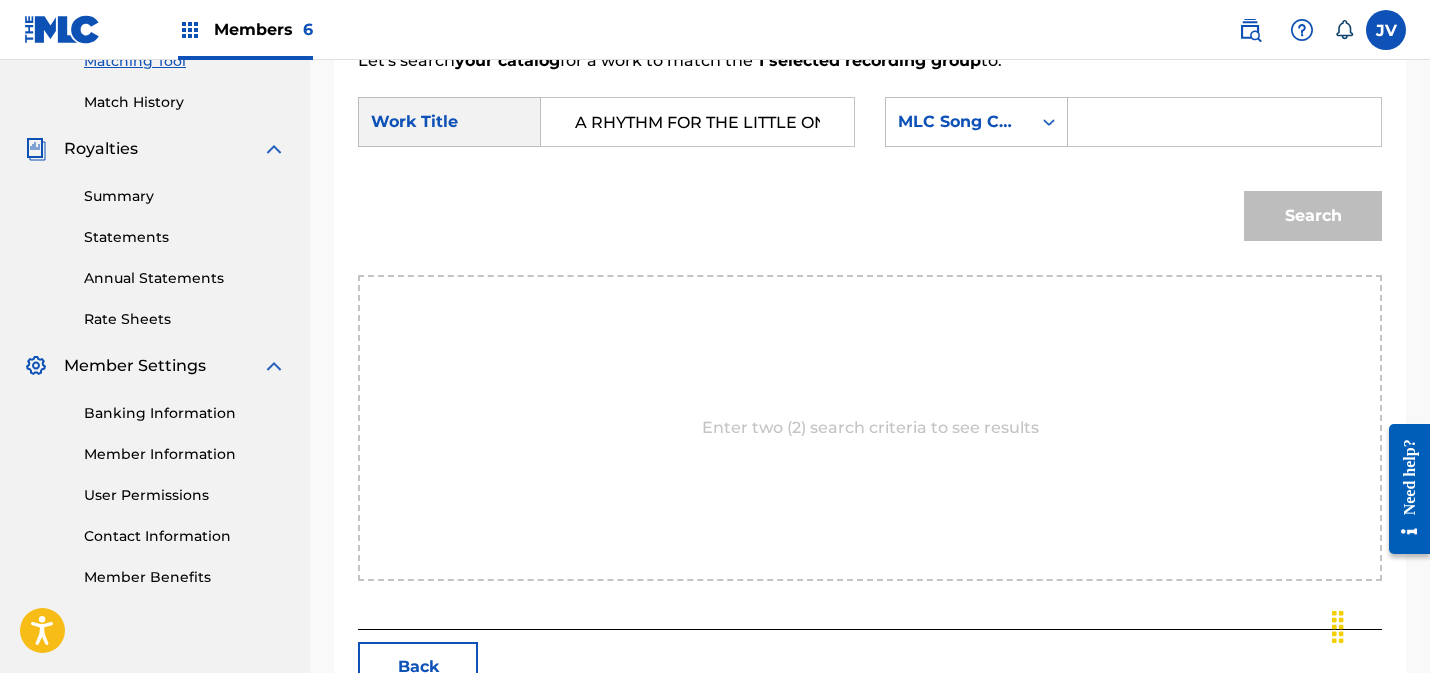 scroll, scrollTop: 0, scrollLeft: 29, axis: horizontal 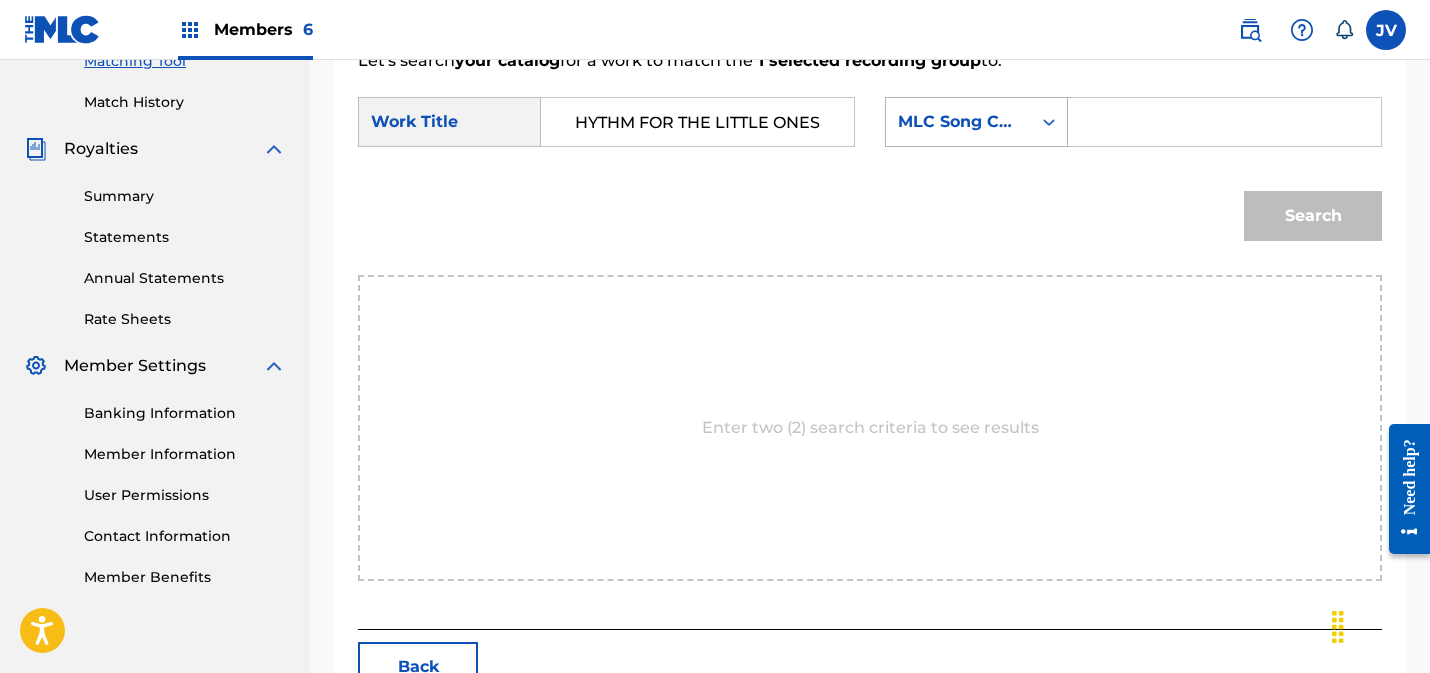 type on "A RHYTHM FOR THE LITTLE ONES" 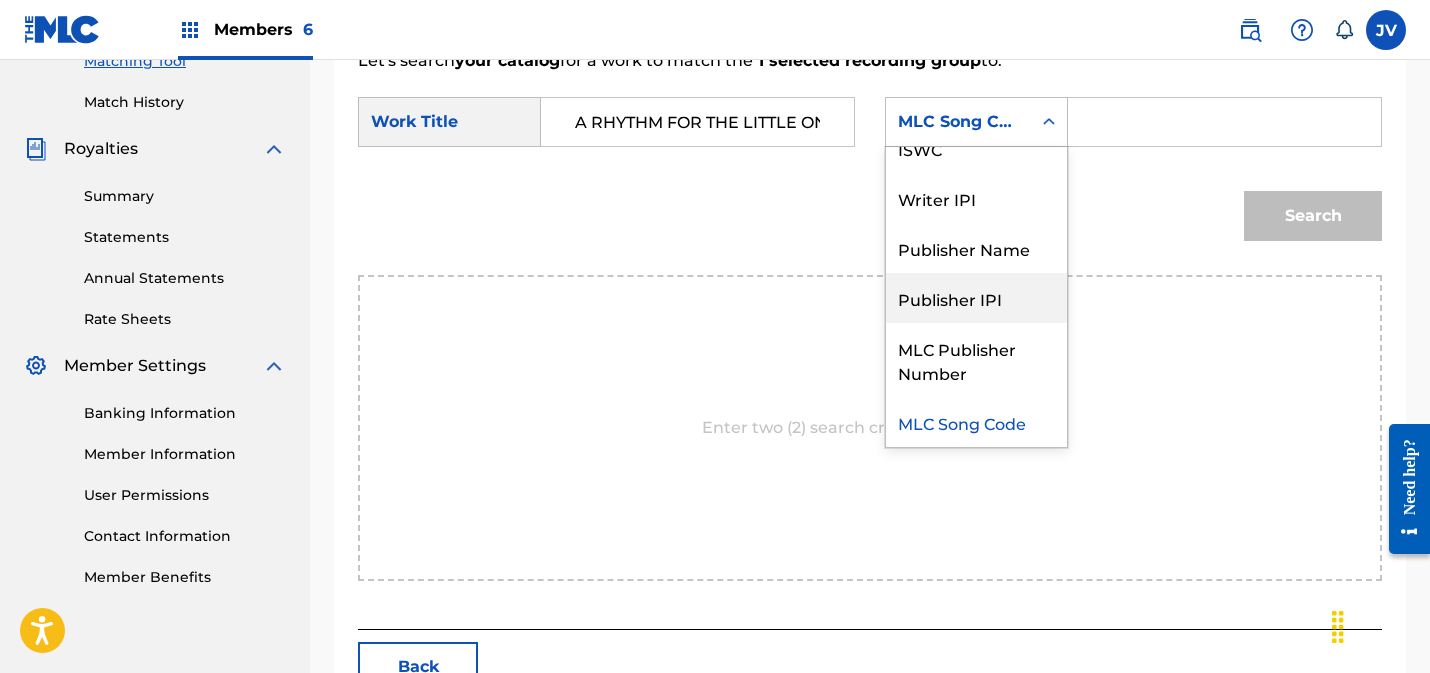 scroll, scrollTop: 0, scrollLeft: 0, axis: both 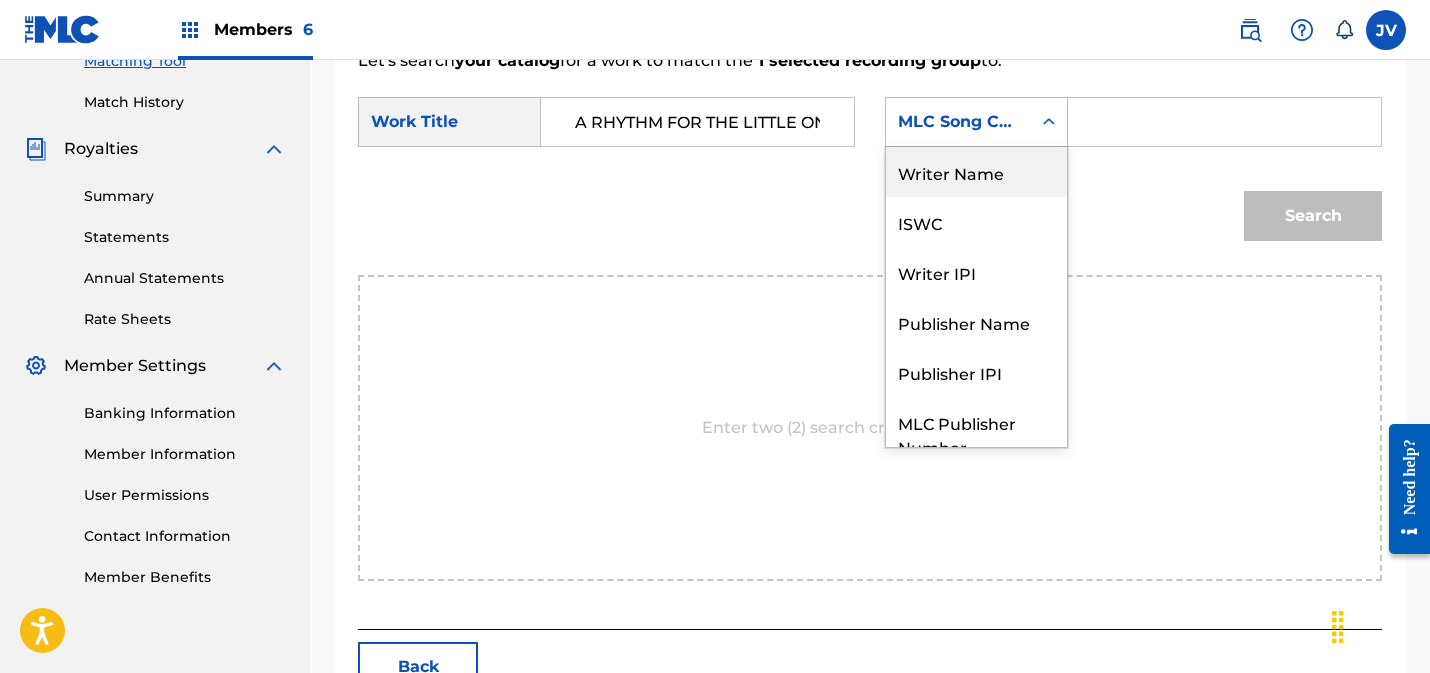 click on "Writer Name" at bounding box center (976, 172) 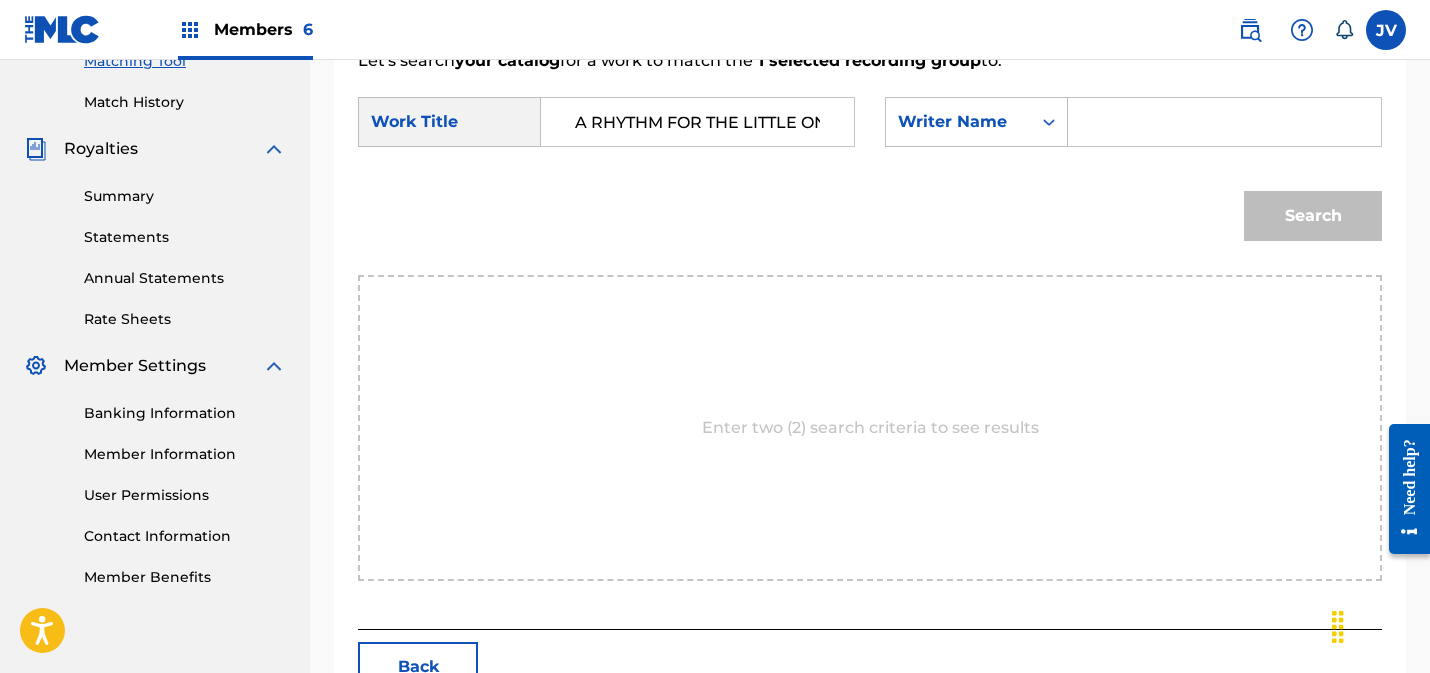 drag, startPoint x: 1168, startPoint y: 111, endPoint x: 1184, endPoint y: 126, distance: 21.931713 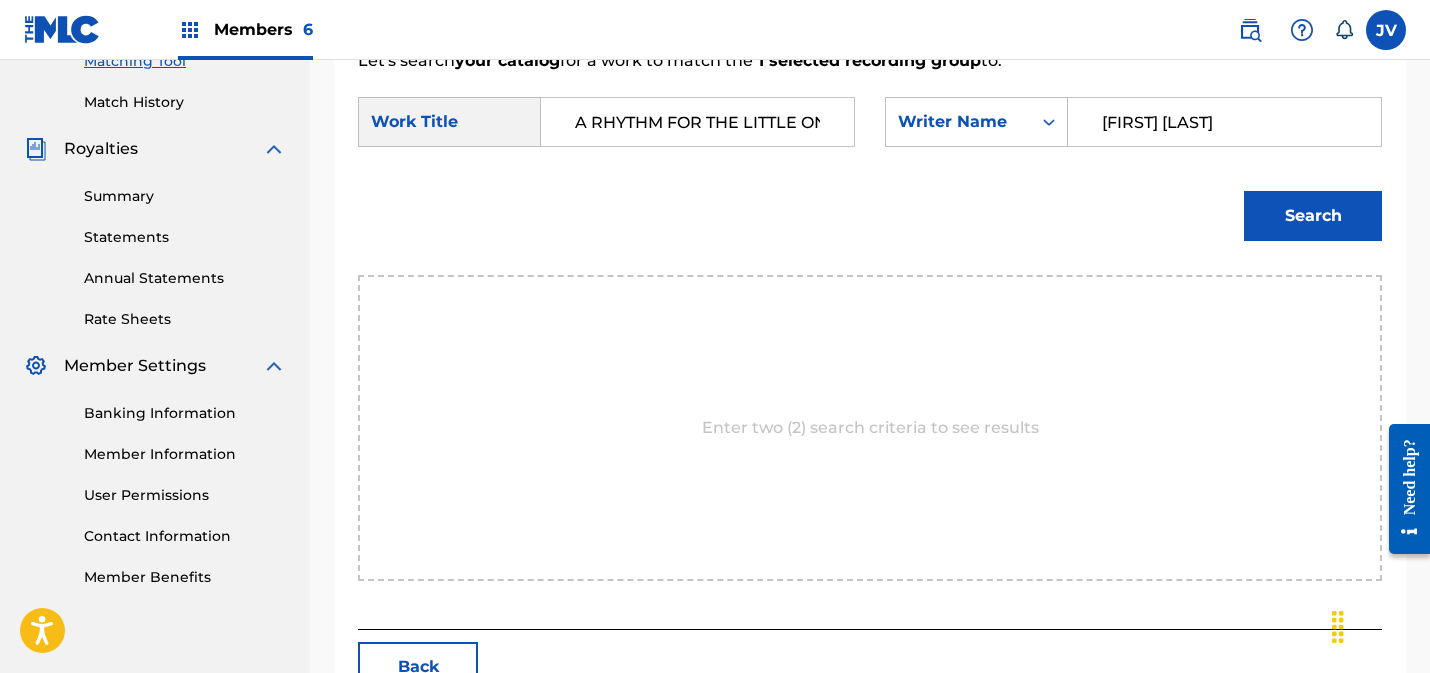 type on "[FIRST] [LAST]" 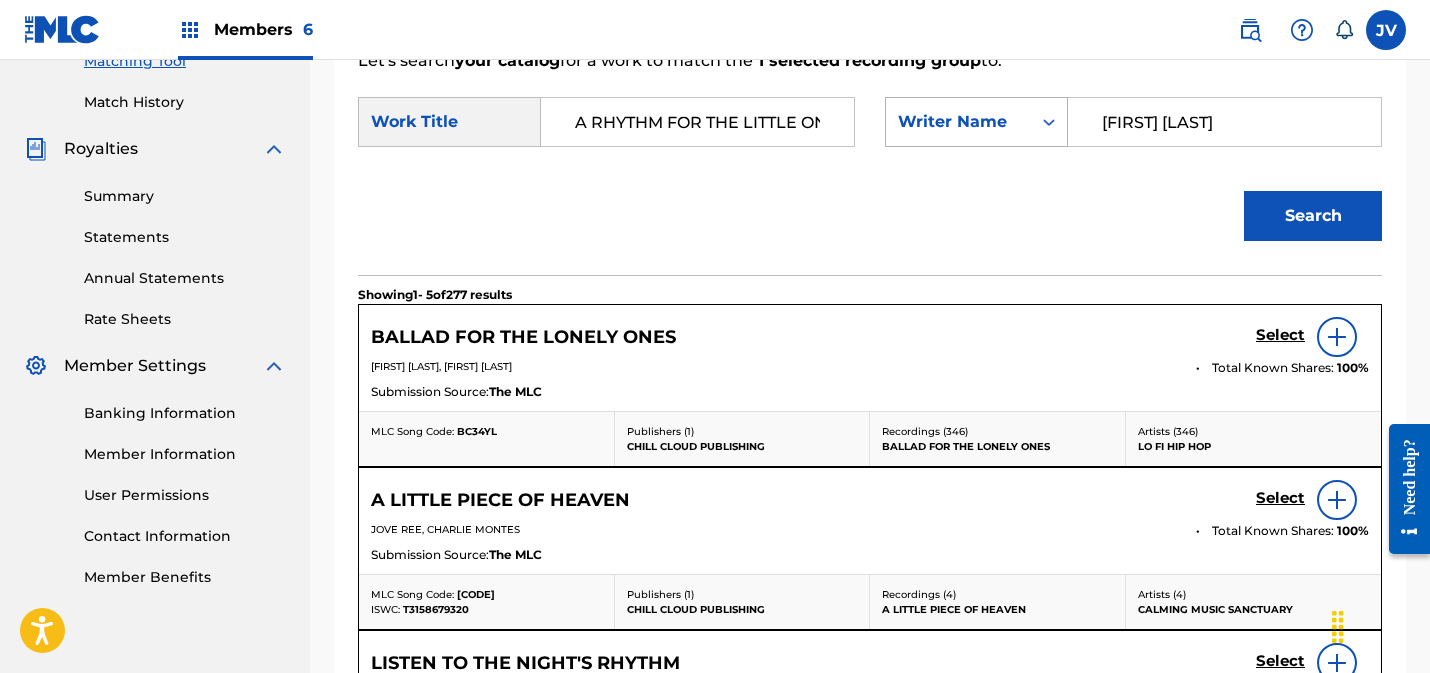 drag, startPoint x: 1104, startPoint y: 125, endPoint x: 1047, endPoint y: 124, distance: 57.00877 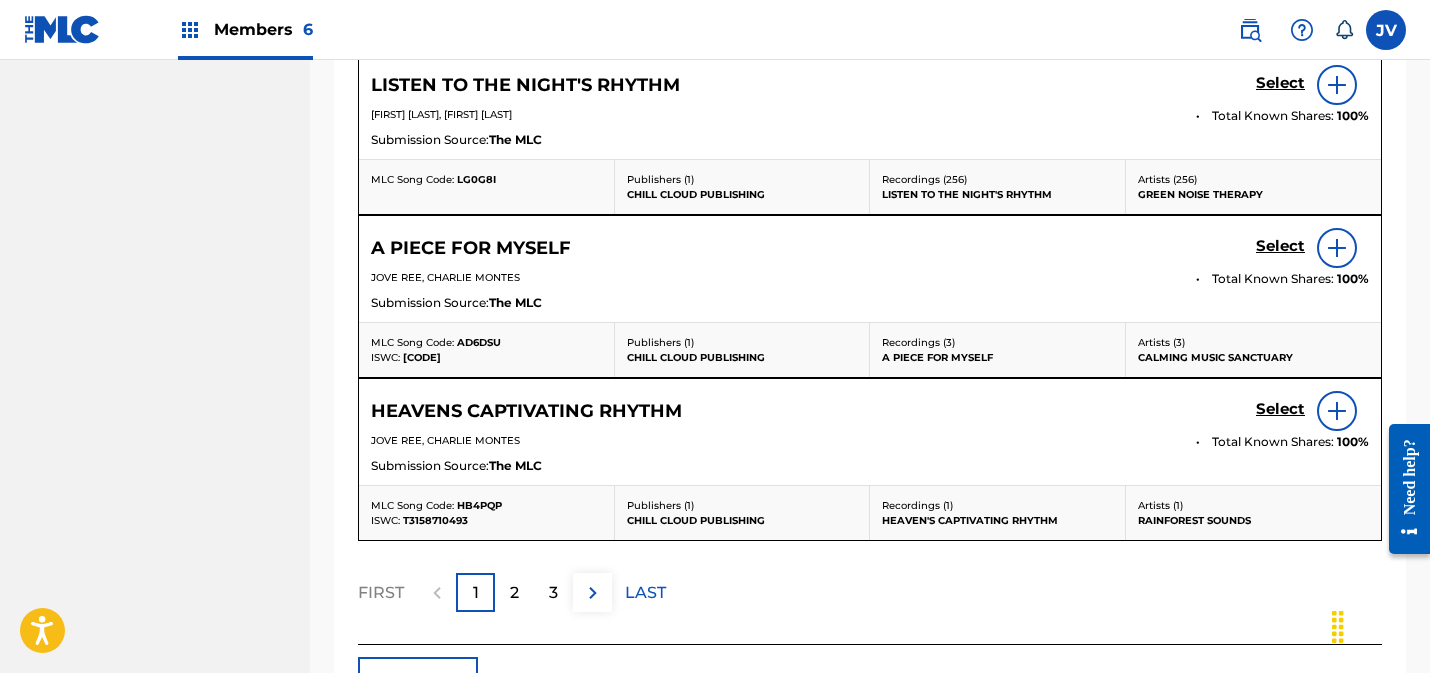 scroll, scrollTop: 1252, scrollLeft: 0, axis: vertical 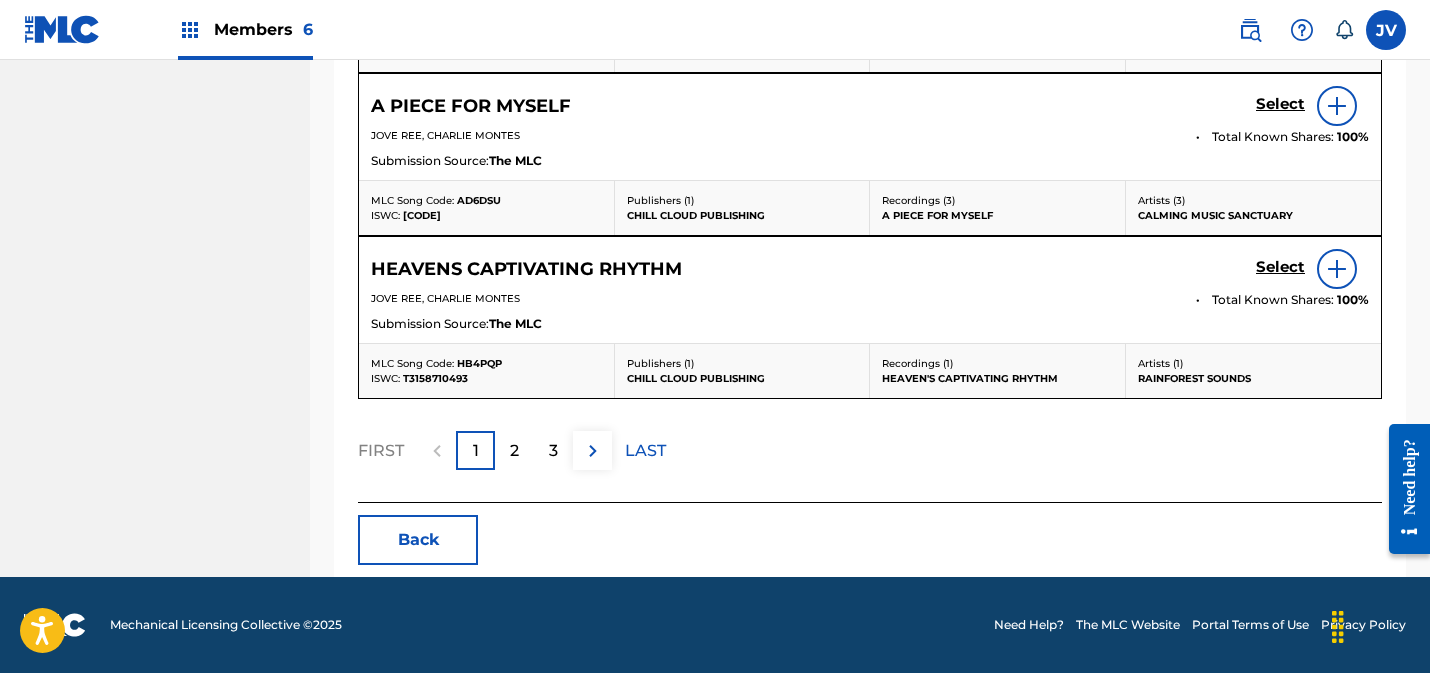 click on "2" at bounding box center (514, 451) 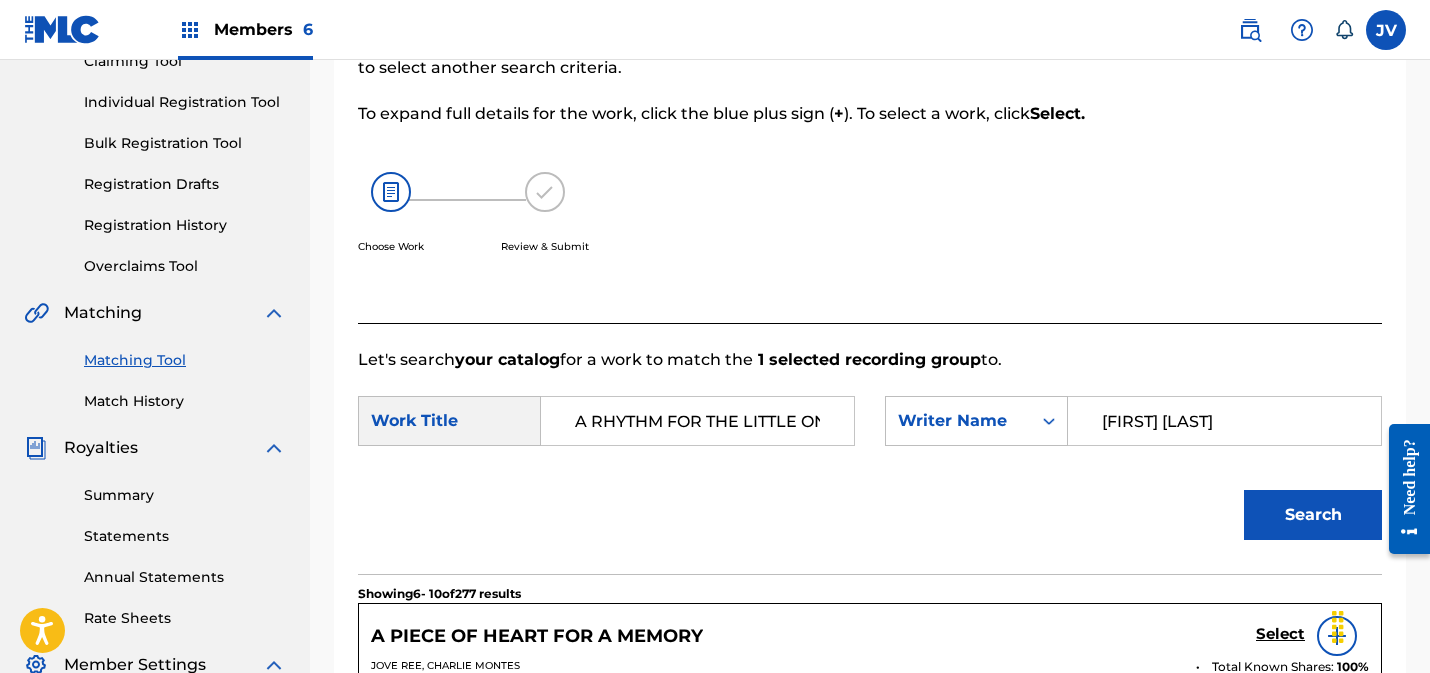 scroll, scrollTop: 251, scrollLeft: 0, axis: vertical 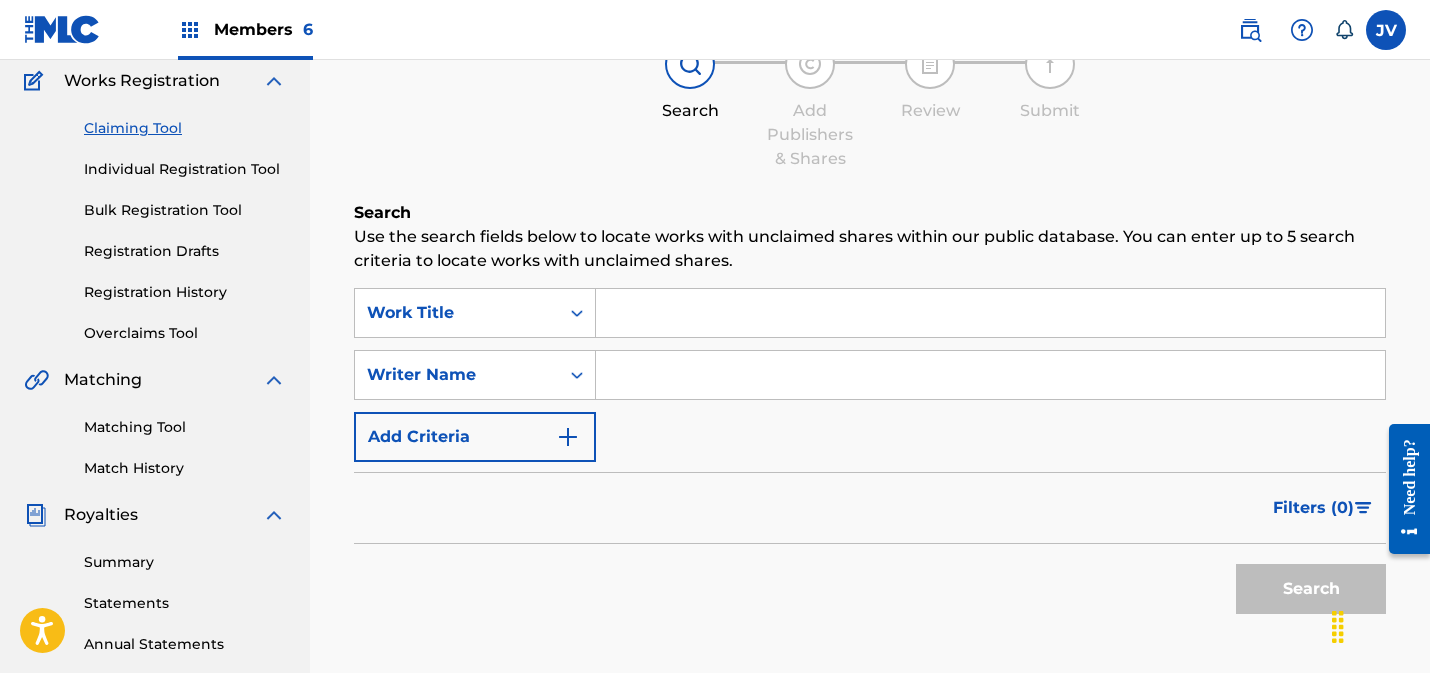 drag, startPoint x: 679, startPoint y: 545, endPoint x: 597, endPoint y: 536, distance: 82.492424 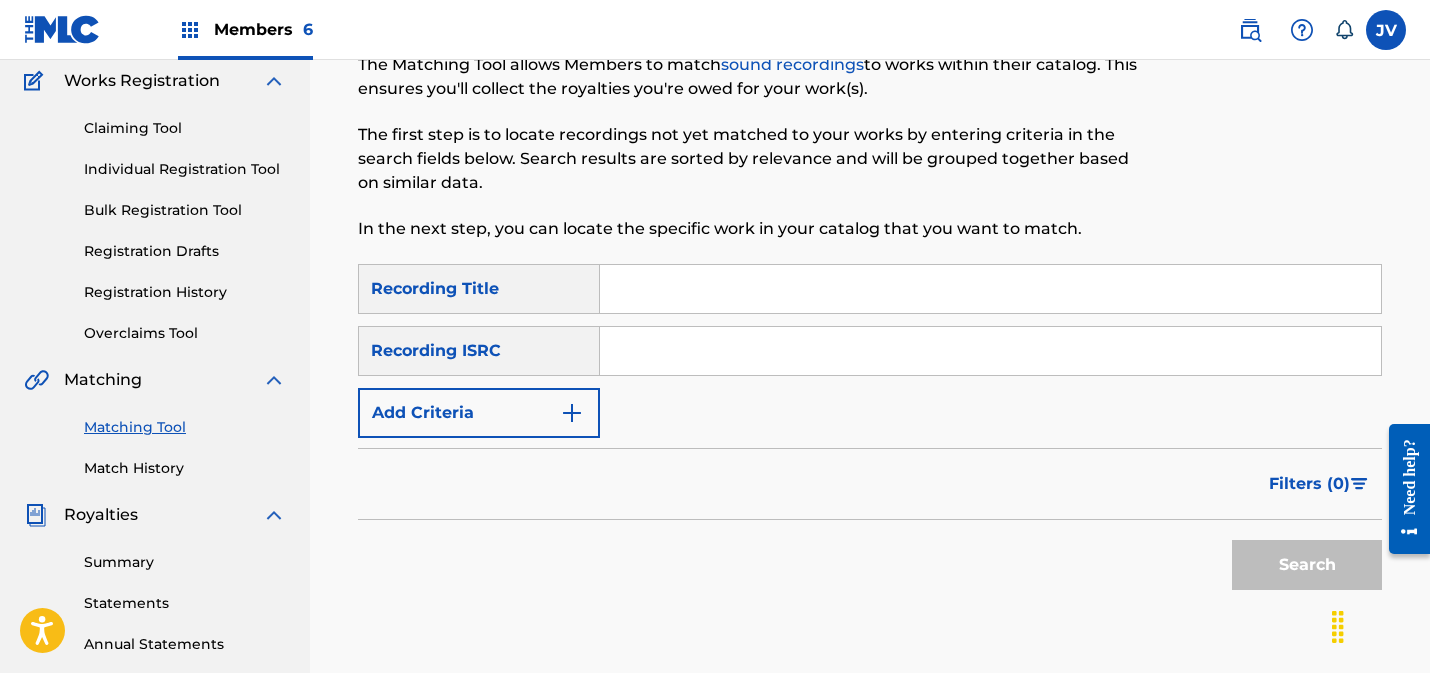 scroll, scrollTop: 0, scrollLeft: 0, axis: both 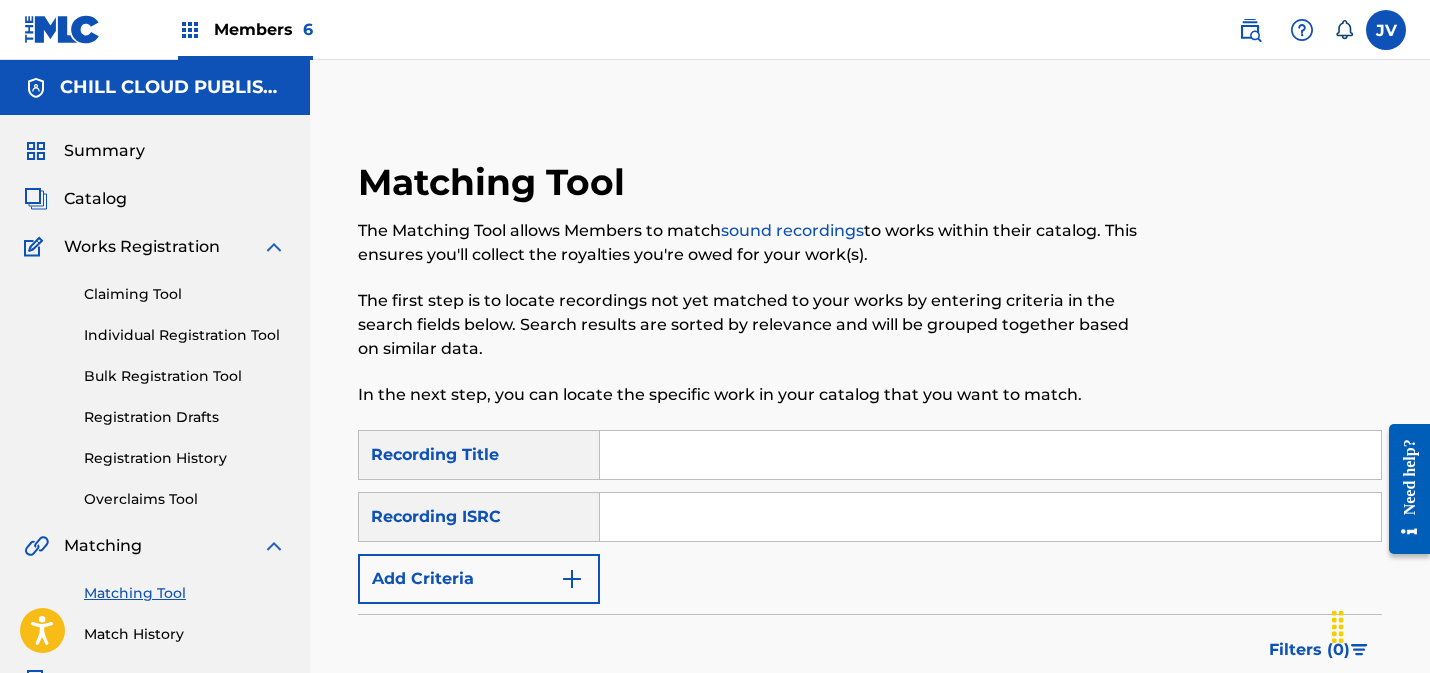 drag, startPoint x: 691, startPoint y: 515, endPoint x: 740, endPoint y: 512, distance: 49.09175 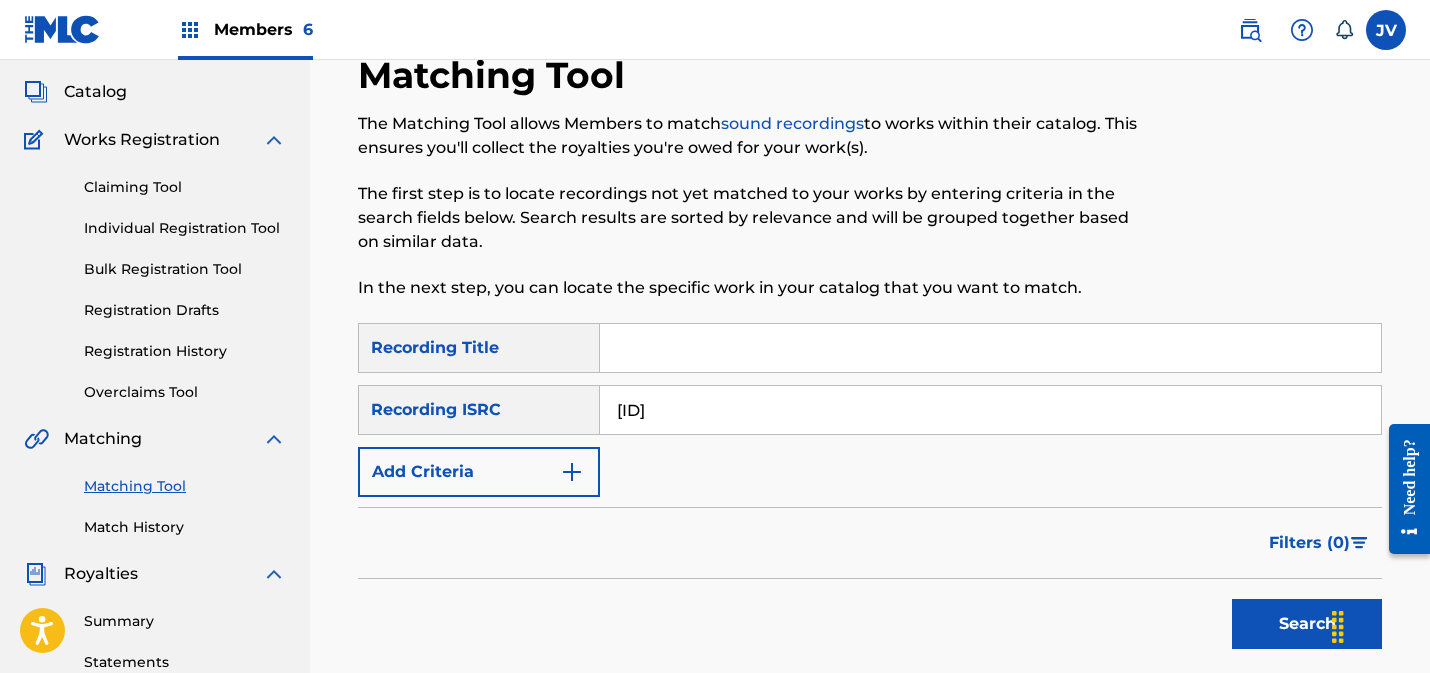 scroll, scrollTop: 192, scrollLeft: 0, axis: vertical 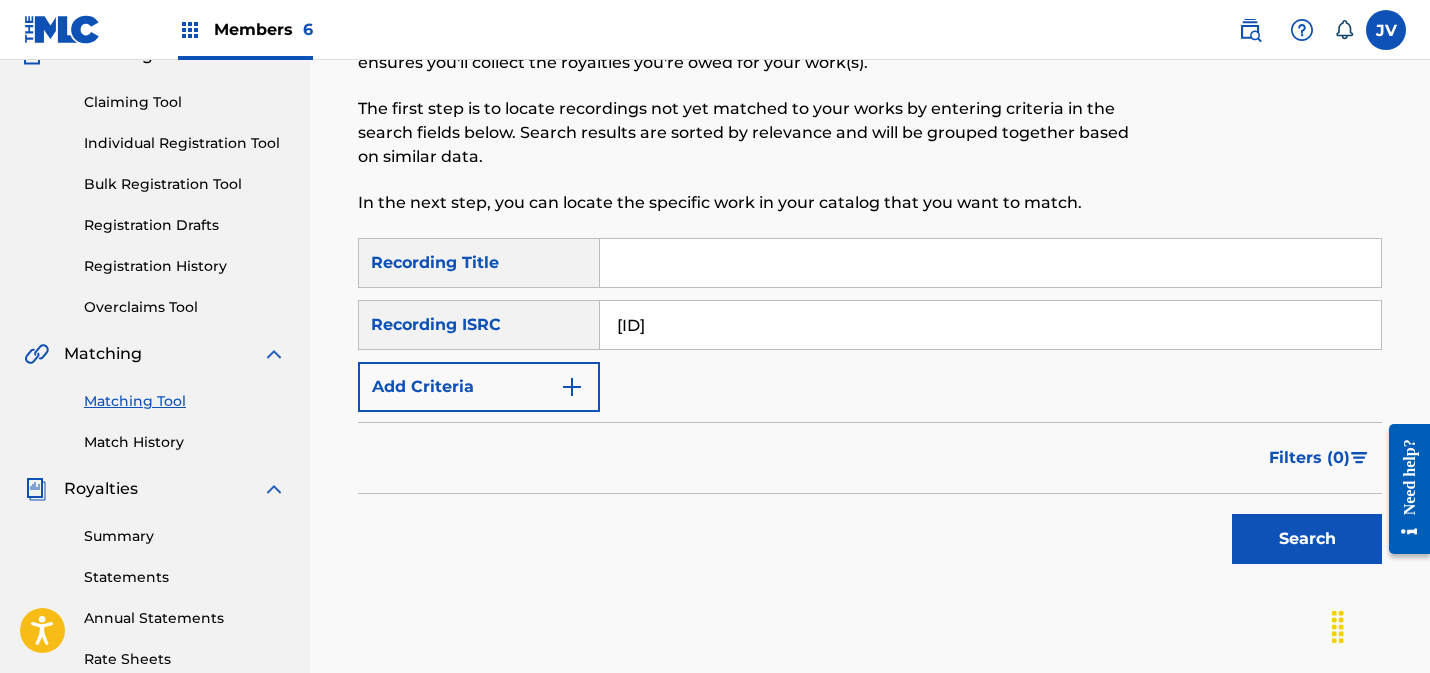 type on "[ID]" 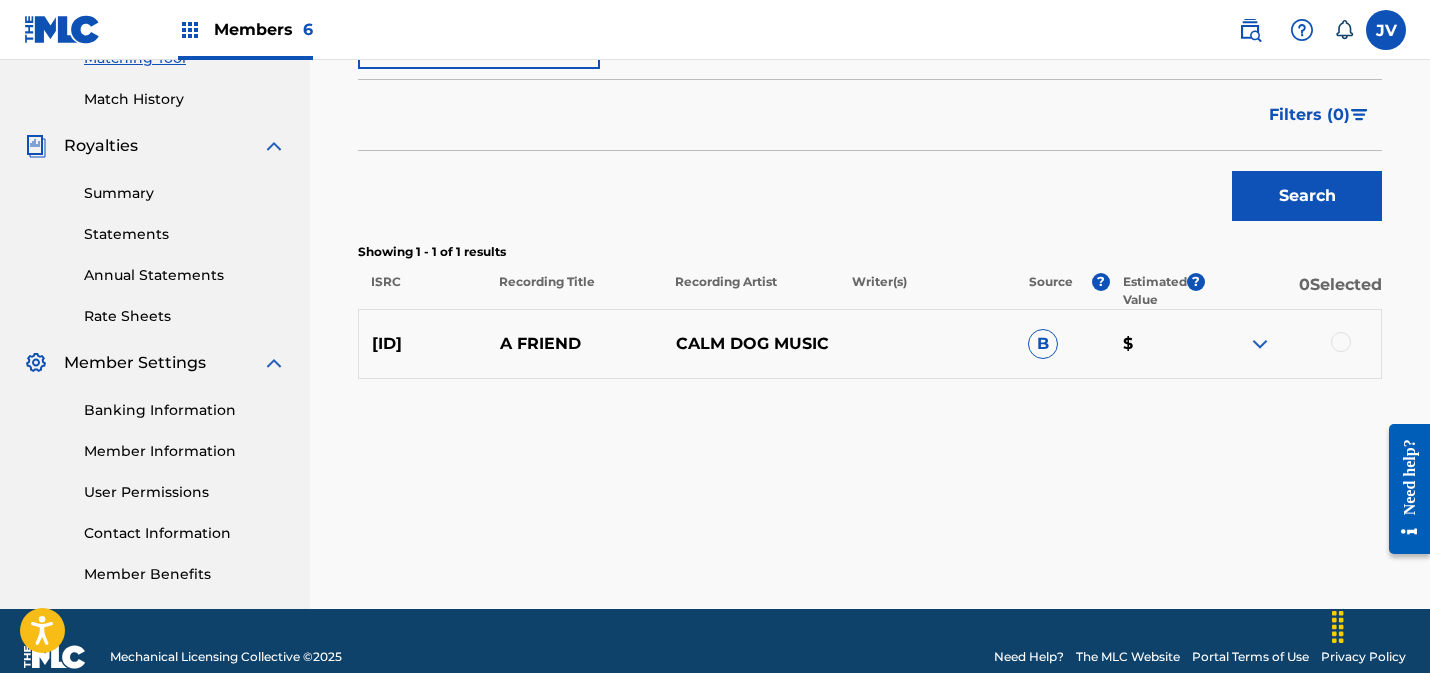 scroll, scrollTop: 541, scrollLeft: 0, axis: vertical 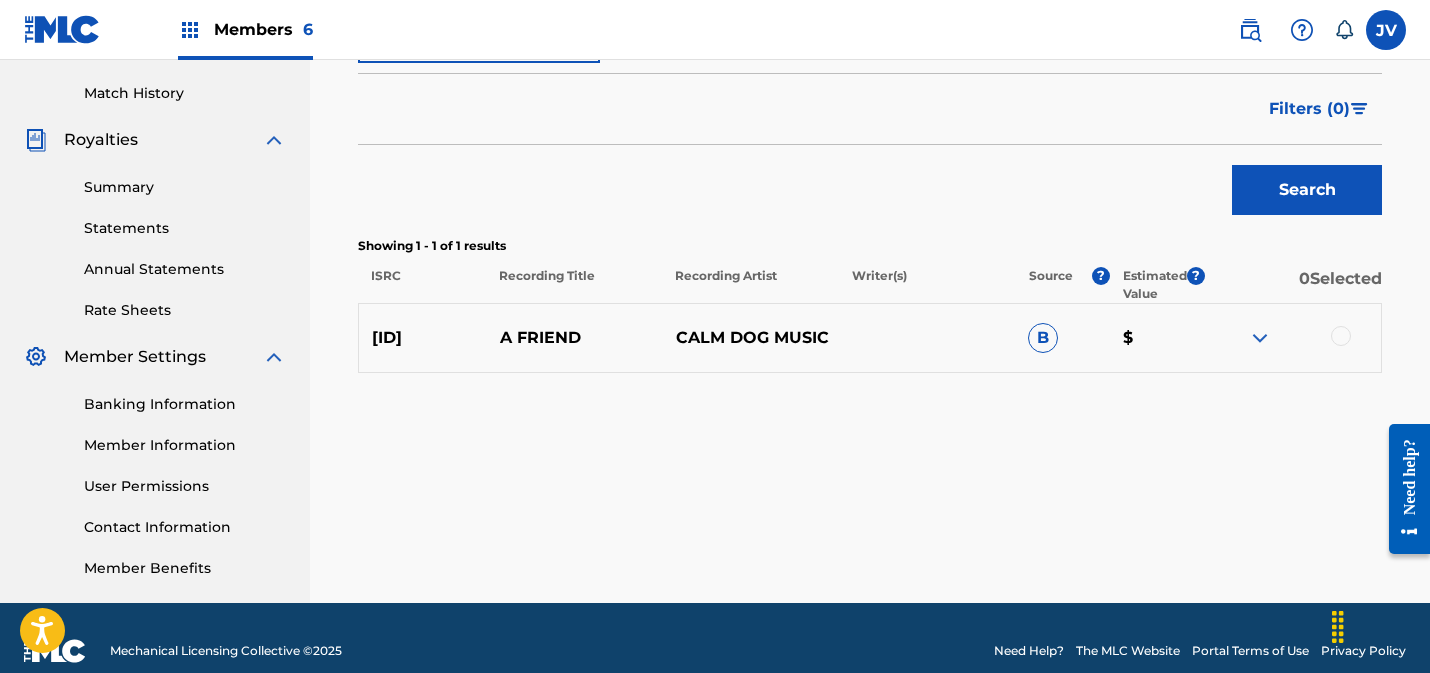 click at bounding box center (1260, 338) 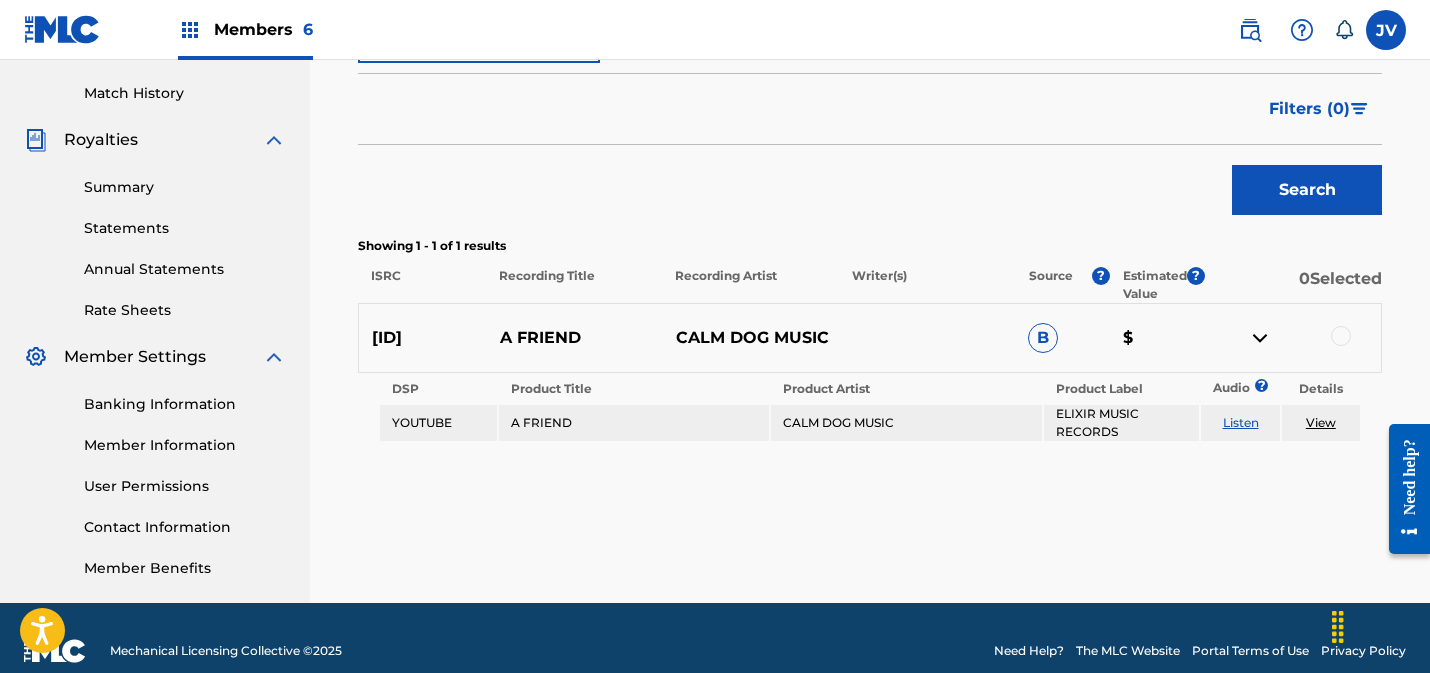 click on "View" at bounding box center [1321, 422] 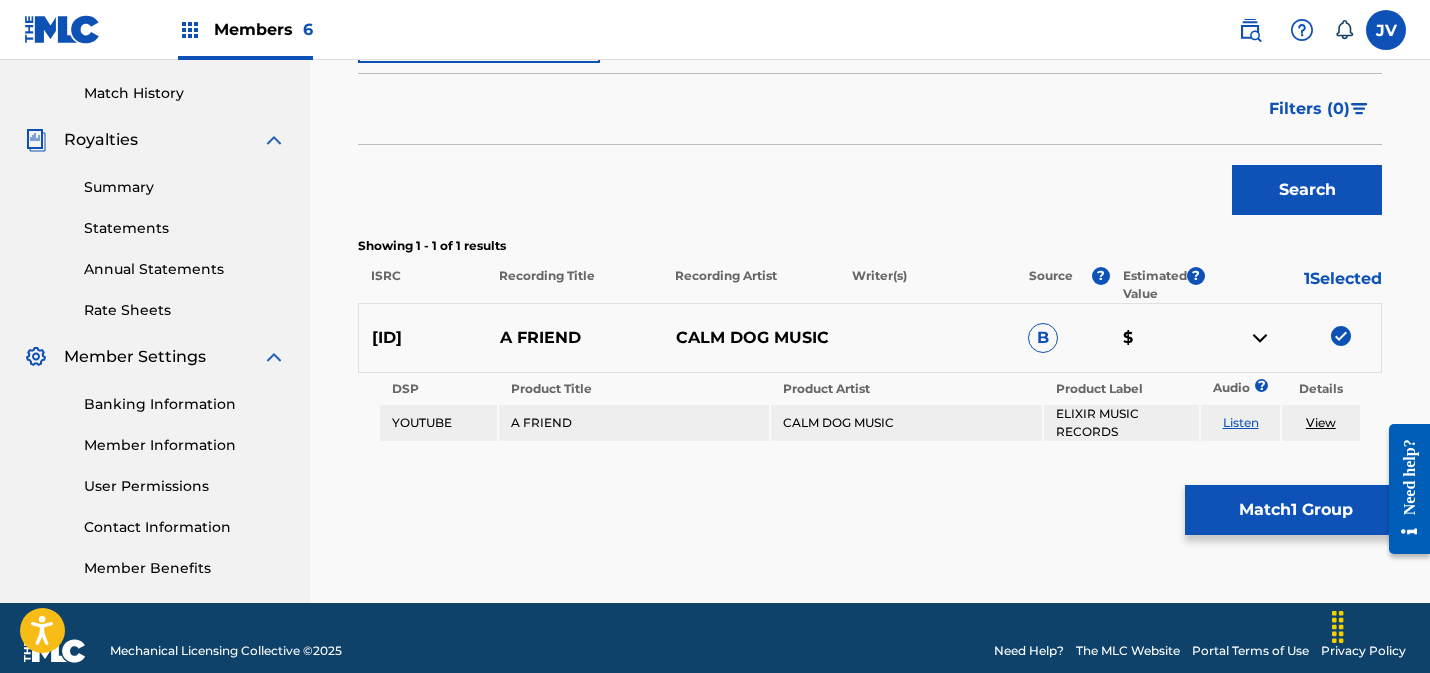 click on "Match  1 Group" at bounding box center [1295, 510] 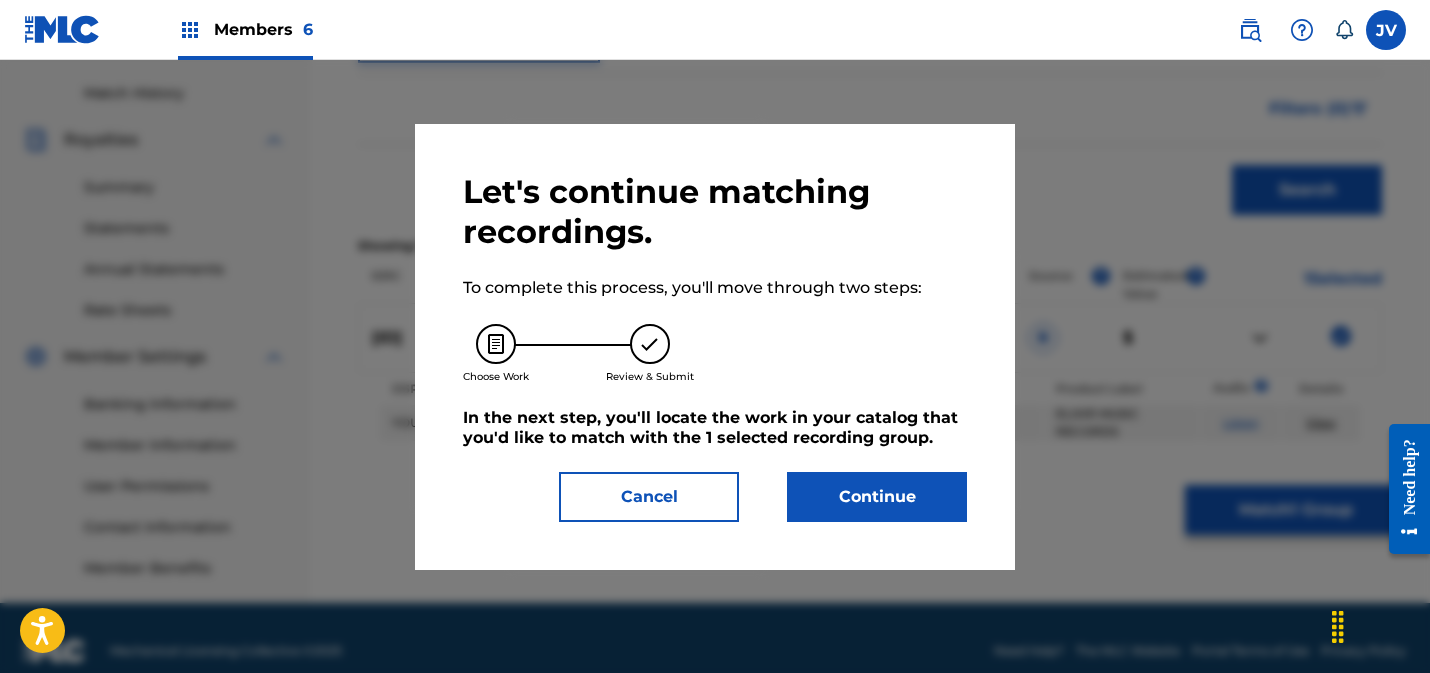 click on "Continue" at bounding box center [877, 497] 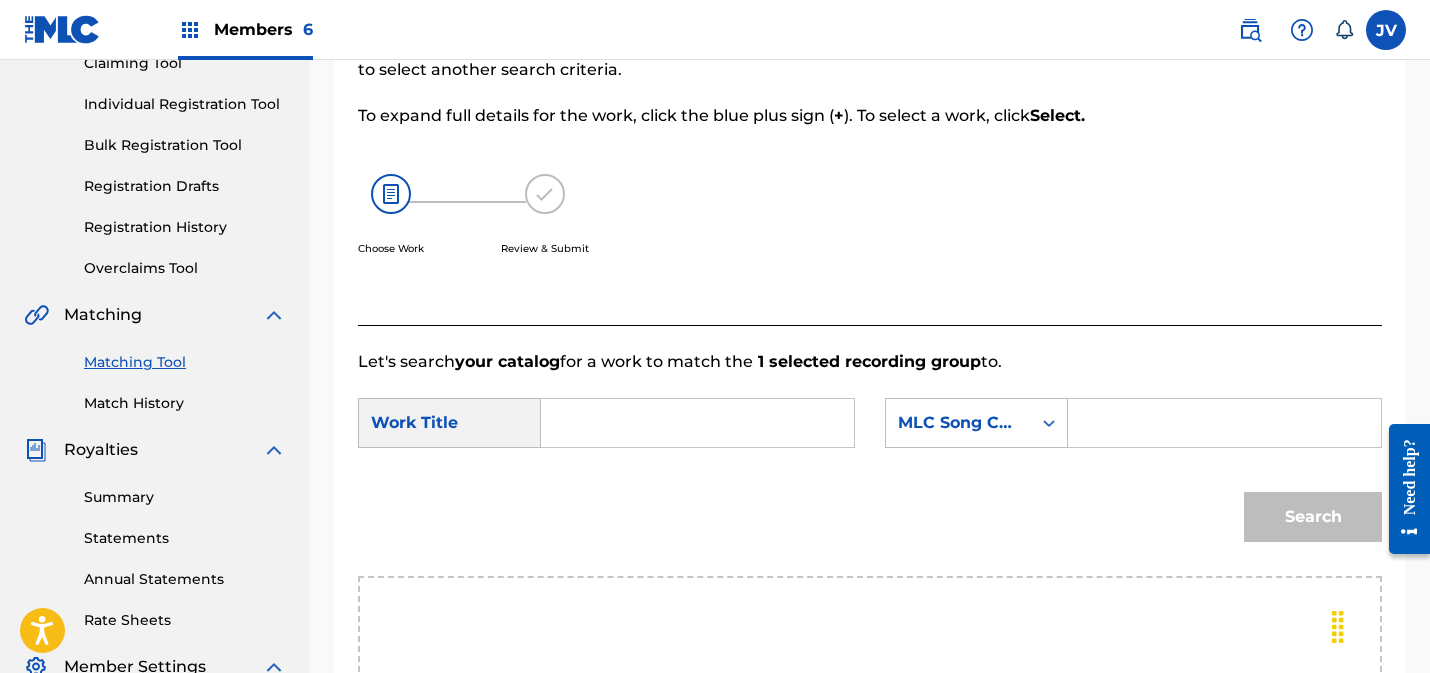 scroll, scrollTop: 186, scrollLeft: 0, axis: vertical 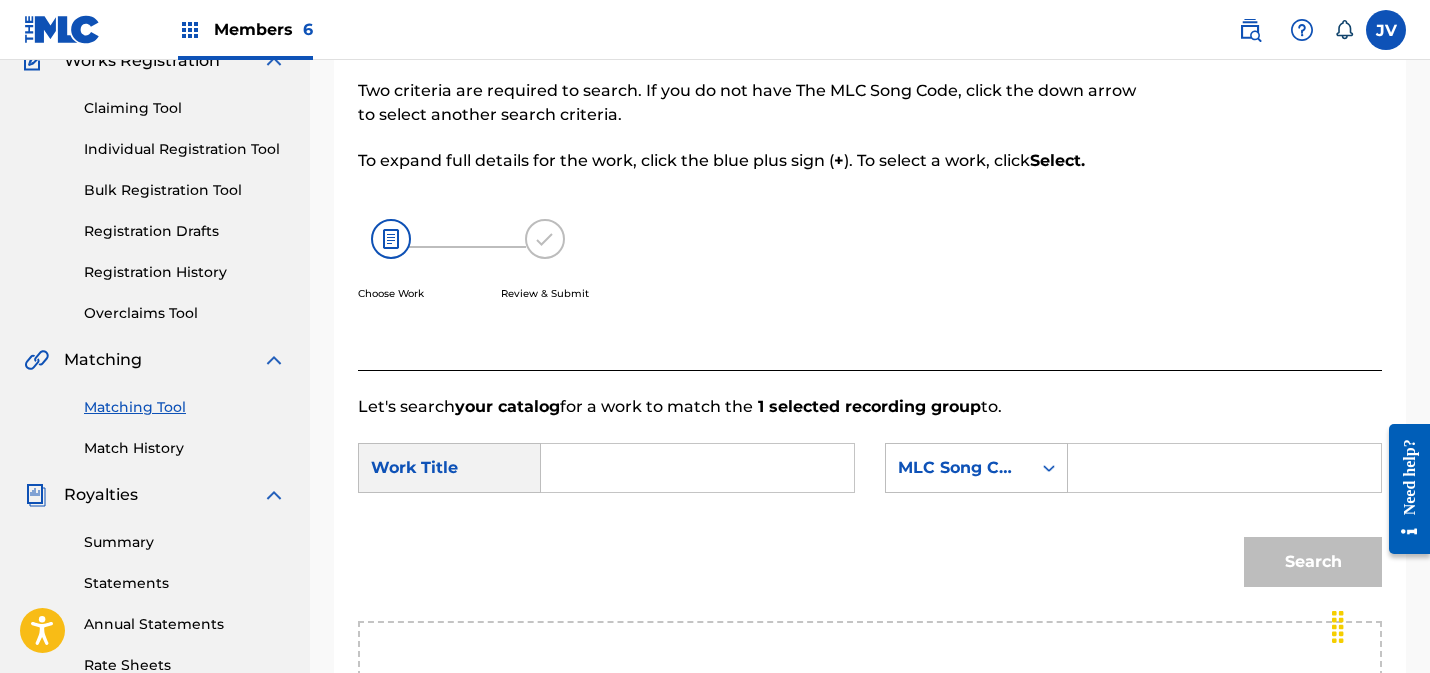 click at bounding box center [697, 468] 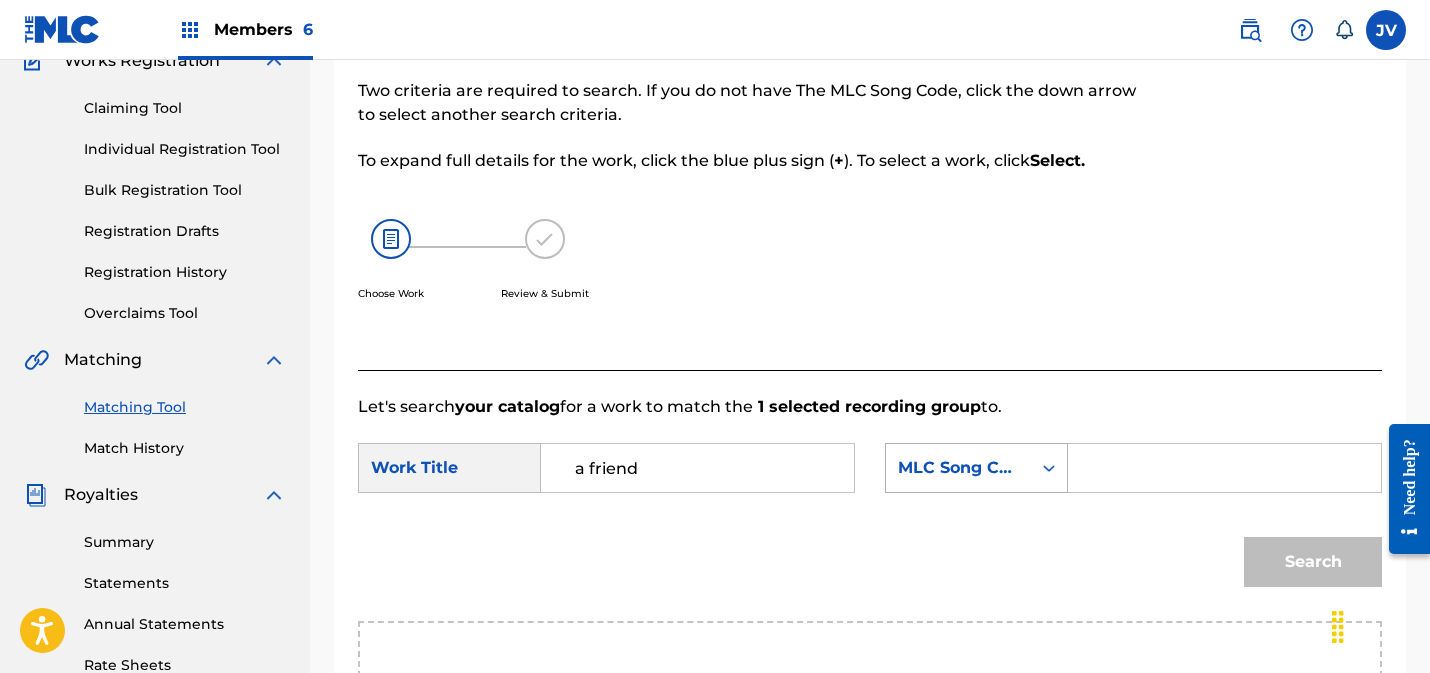 type on "a friend" 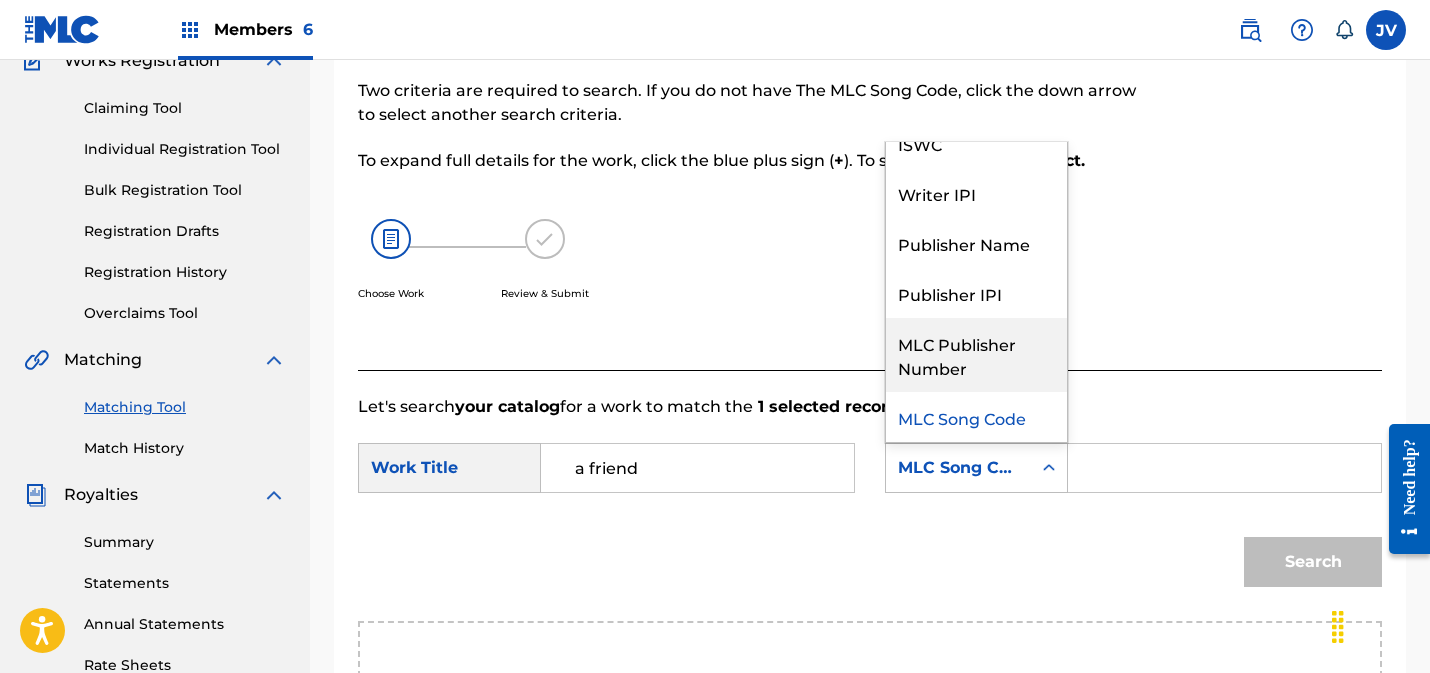 scroll, scrollTop: 0, scrollLeft: 0, axis: both 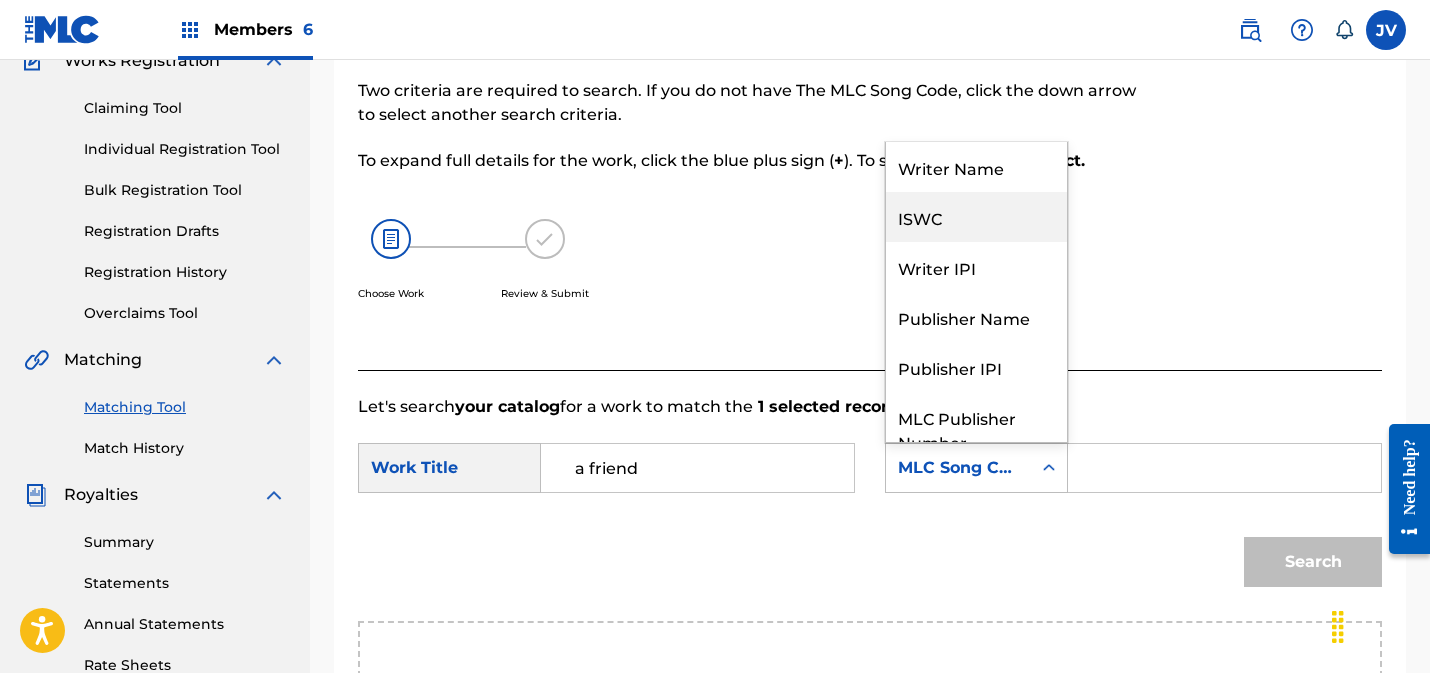 click on "ISWC" at bounding box center (976, 217) 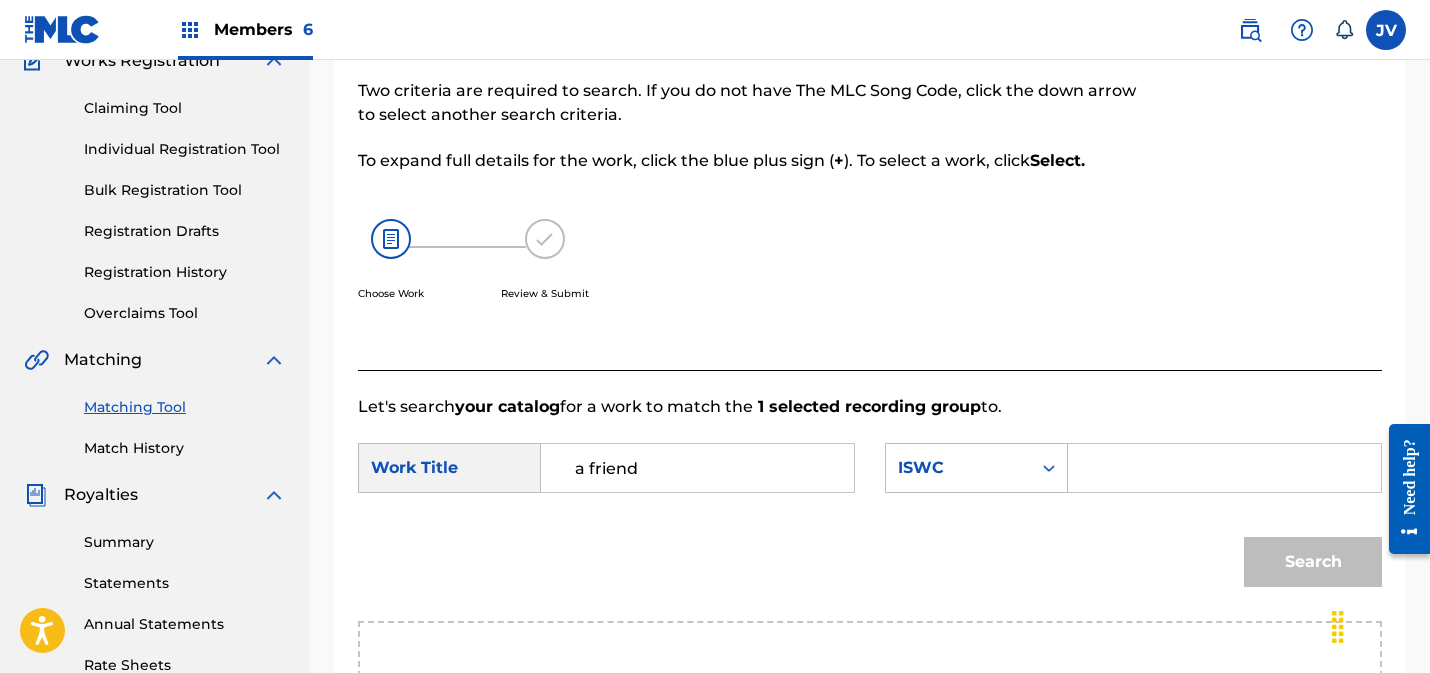 click at bounding box center [1224, 468] 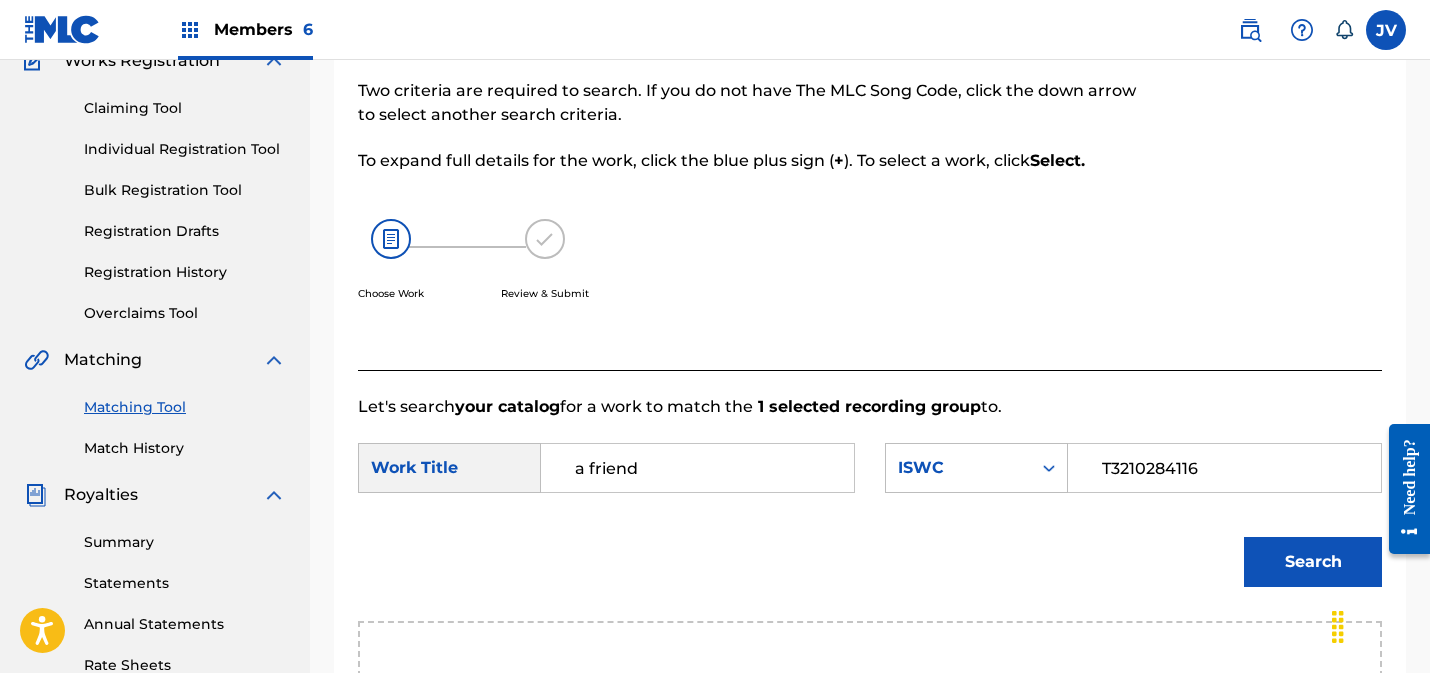 type on "T3210284116" 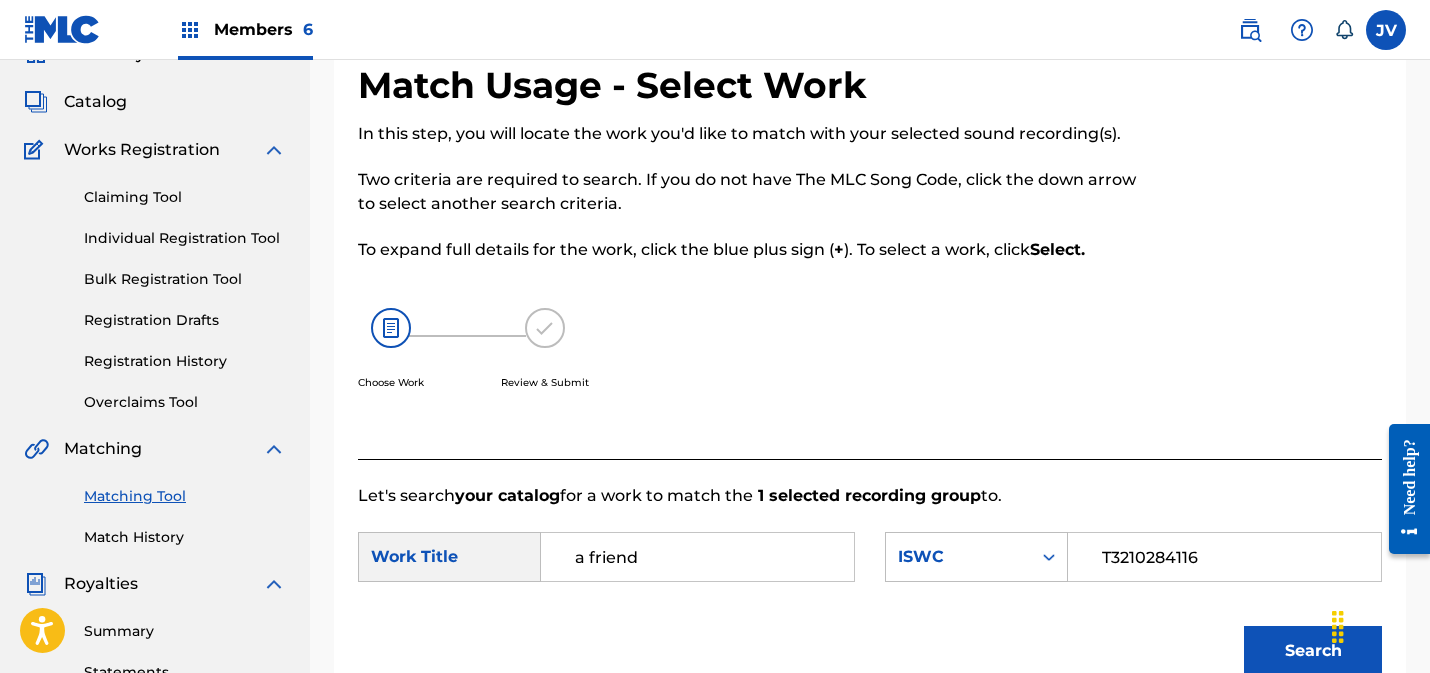 scroll, scrollTop: 0, scrollLeft: 0, axis: both 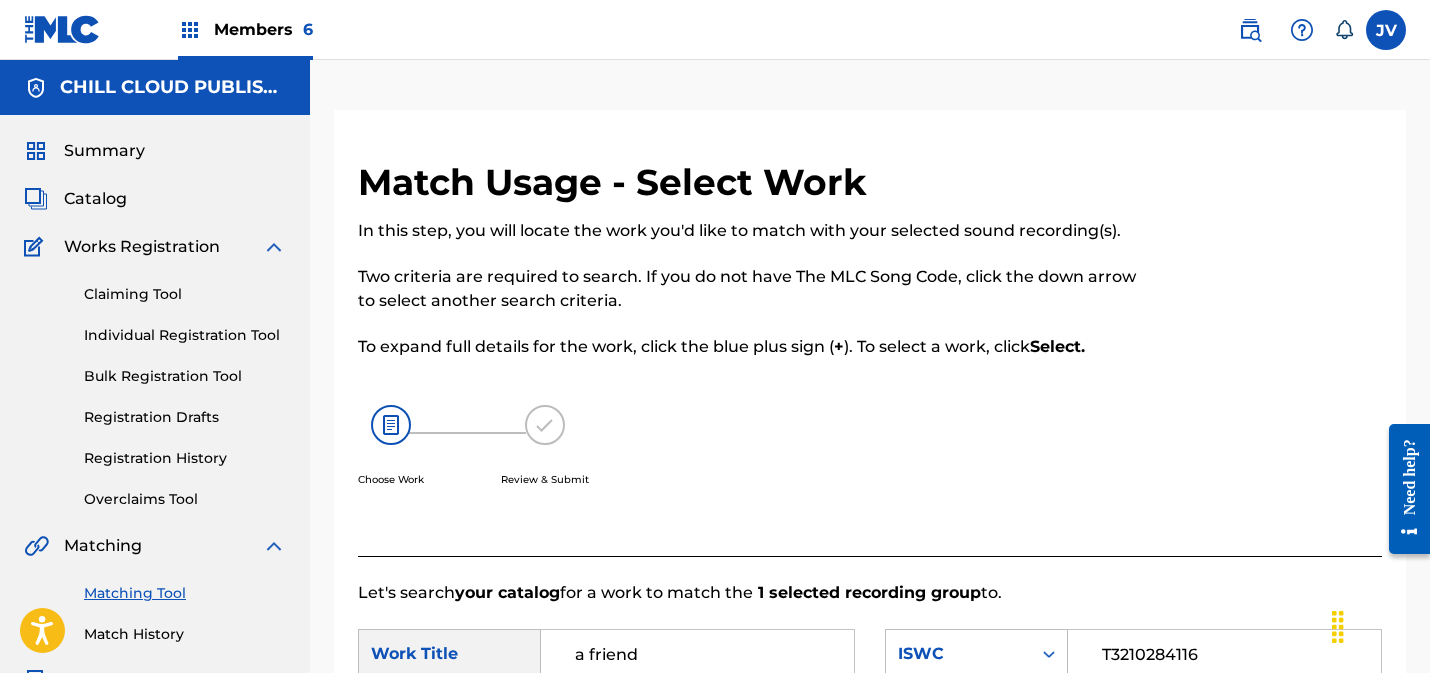 drag, startPoint x: 168, startPoint y: 296, endPoint x: 182, endPoint y: 292, distance: 14.56022 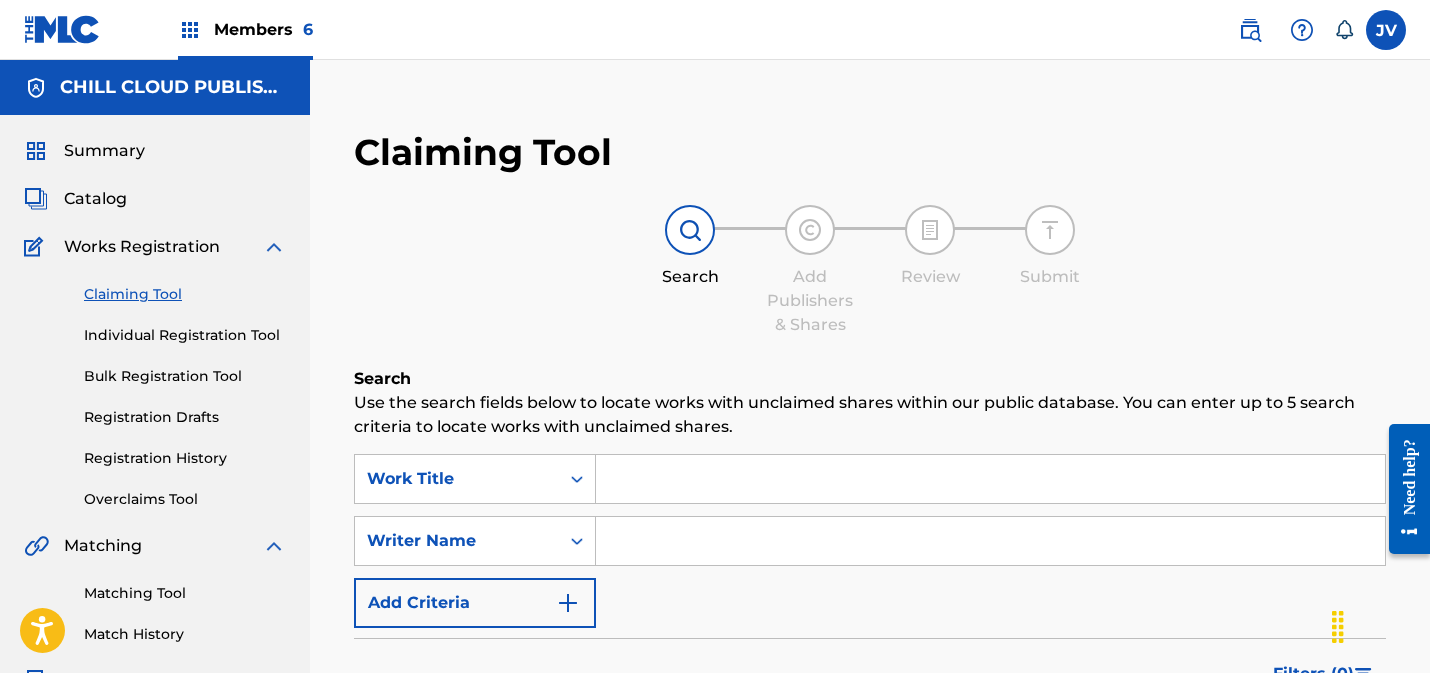 click at bounding box center (990, 479) 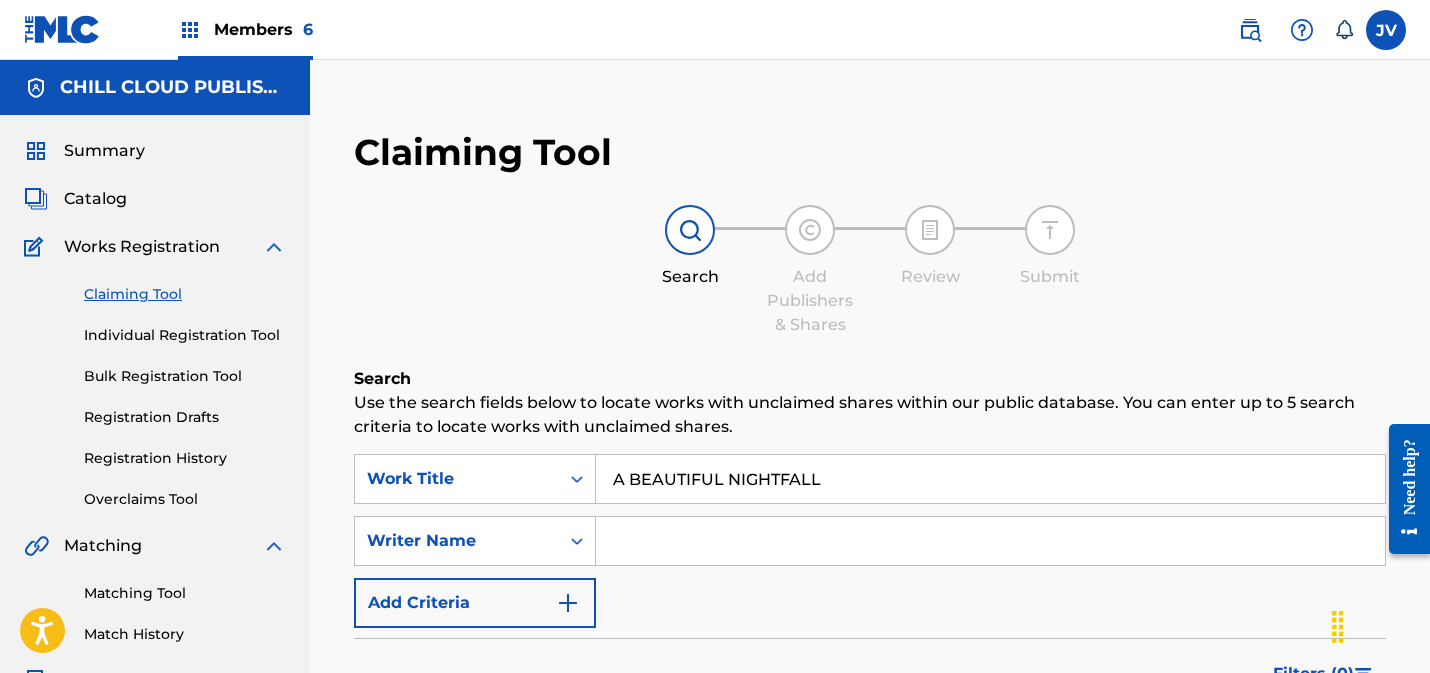 type on "A BEAUTIFUL NIGHTFALL" 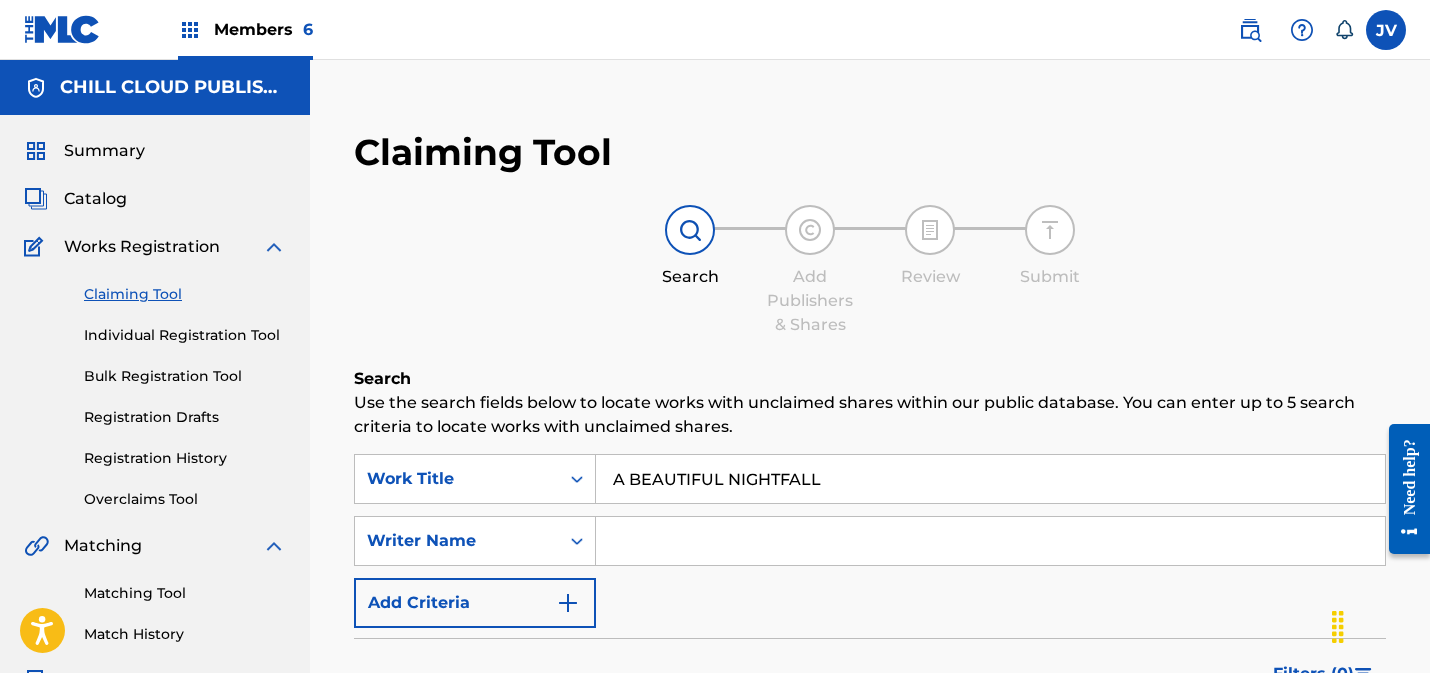 click at bounding box center (990, 541) 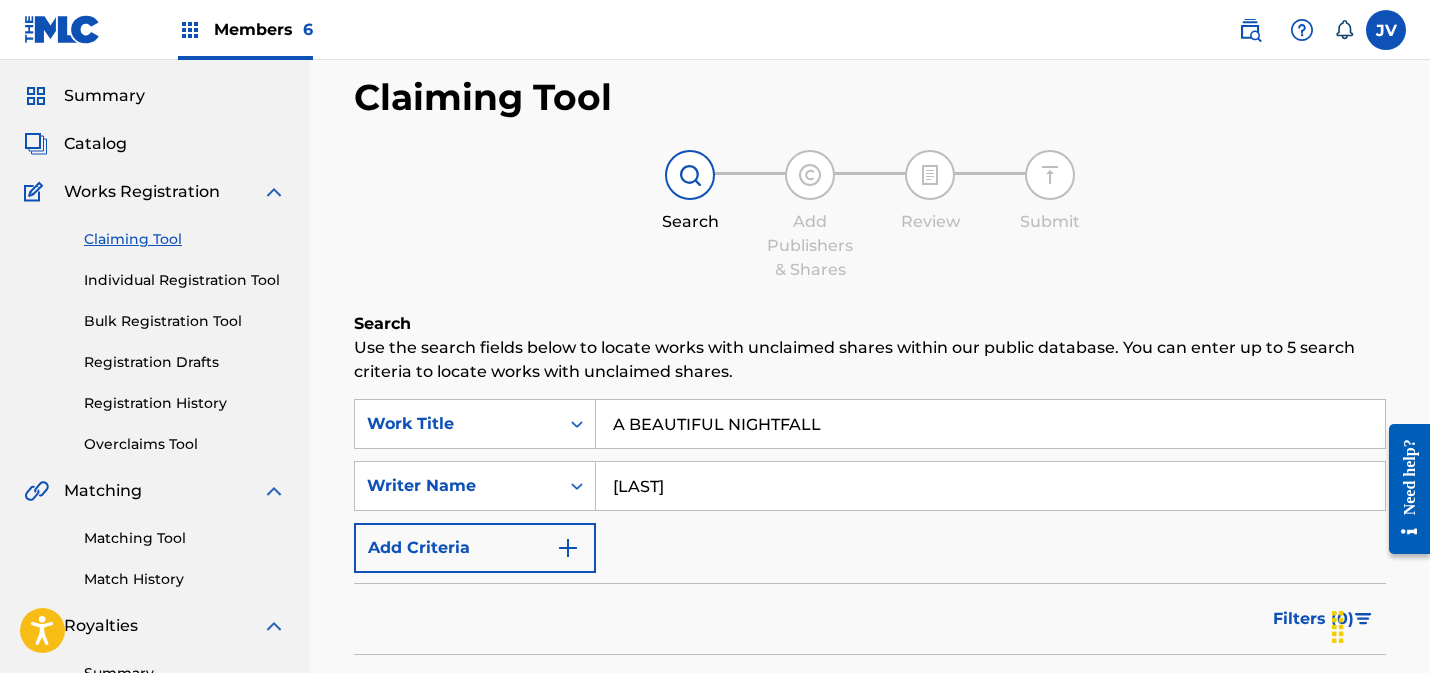 scroll, scrollTop: 104, scrollLeft: 0, axis: vertical 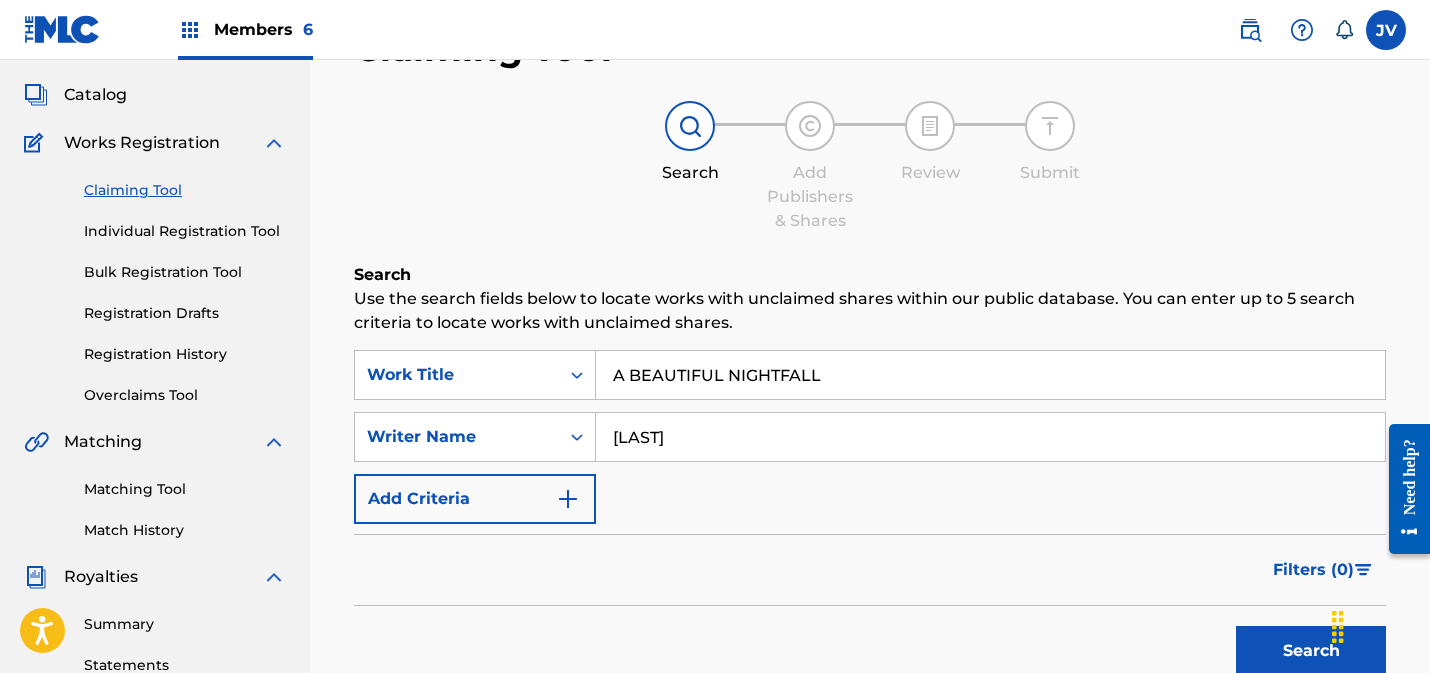click on "Search" at bounding box center (1311, 651) 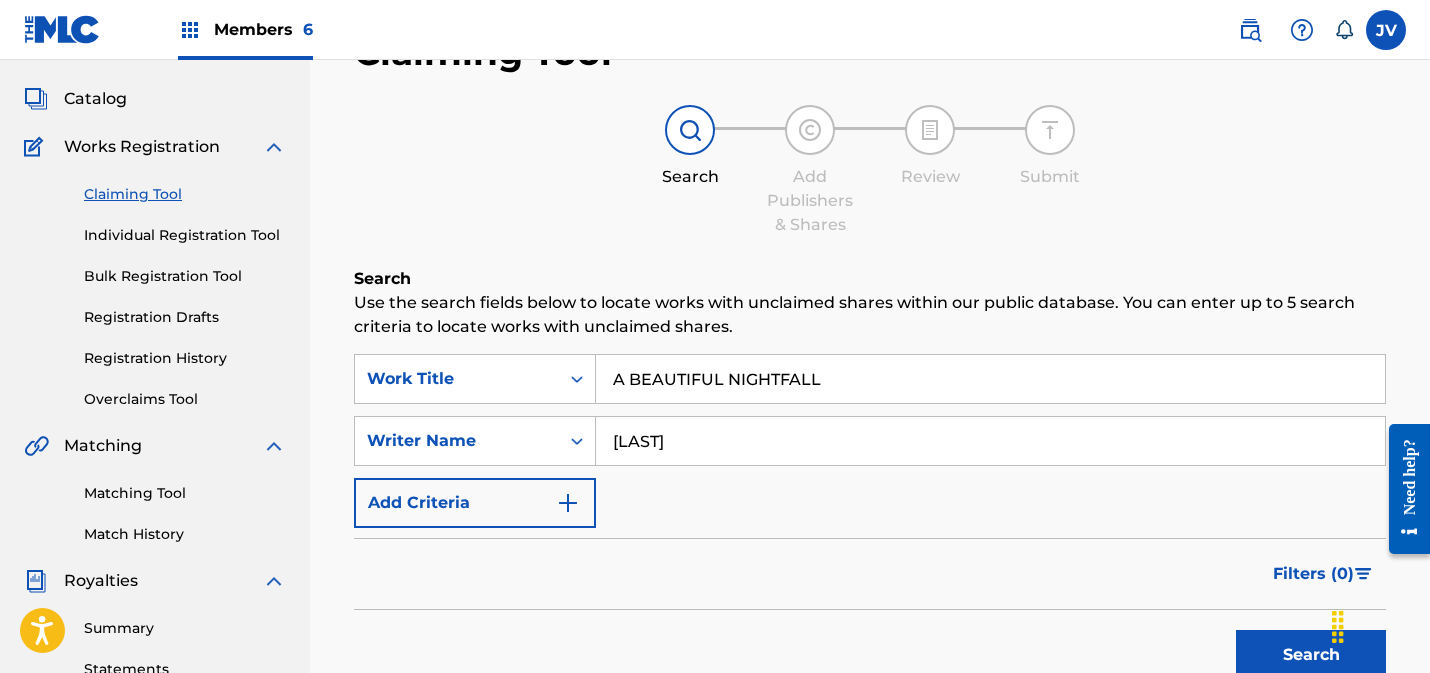 scroll, scrollTop: 0, scrollLeft: 0, axis: both 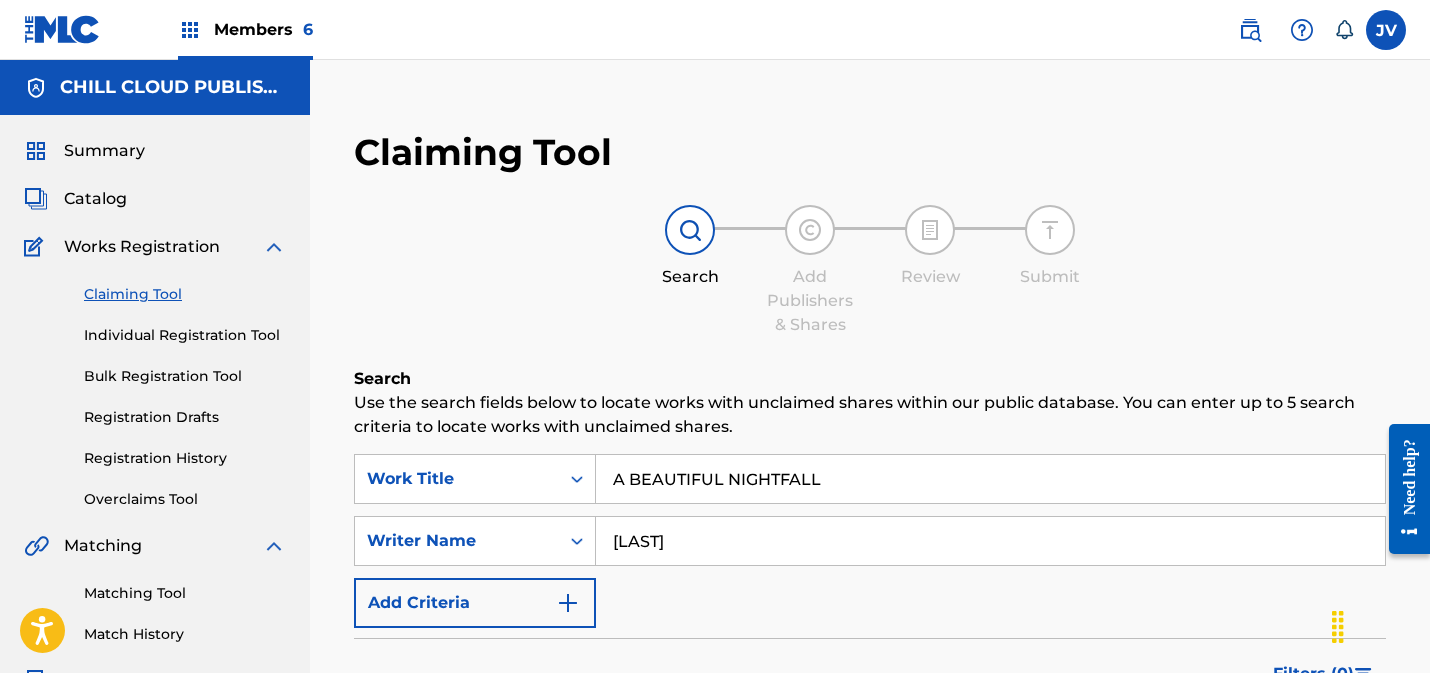 click on "[LAST]" at bounding box center [990, 541] 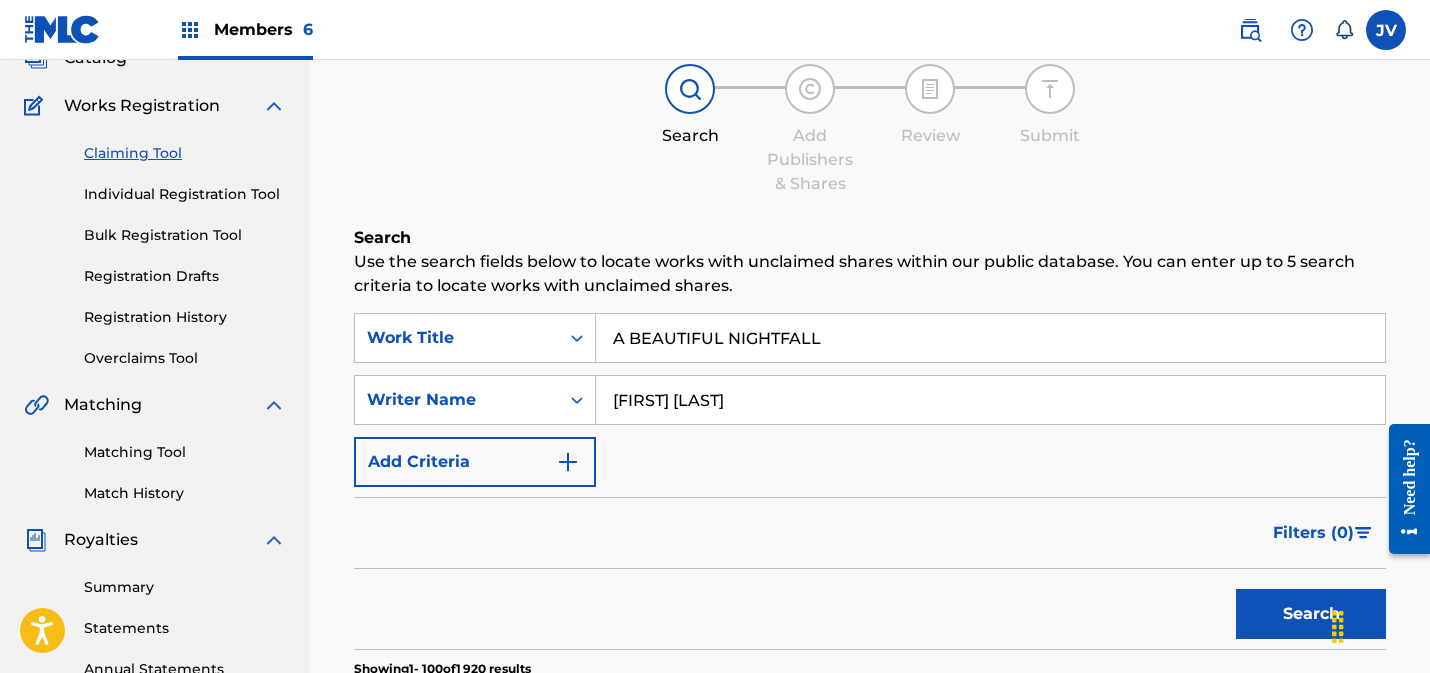 scroll, scrollTop: 209, scrollLeft: 0, axis: vertical 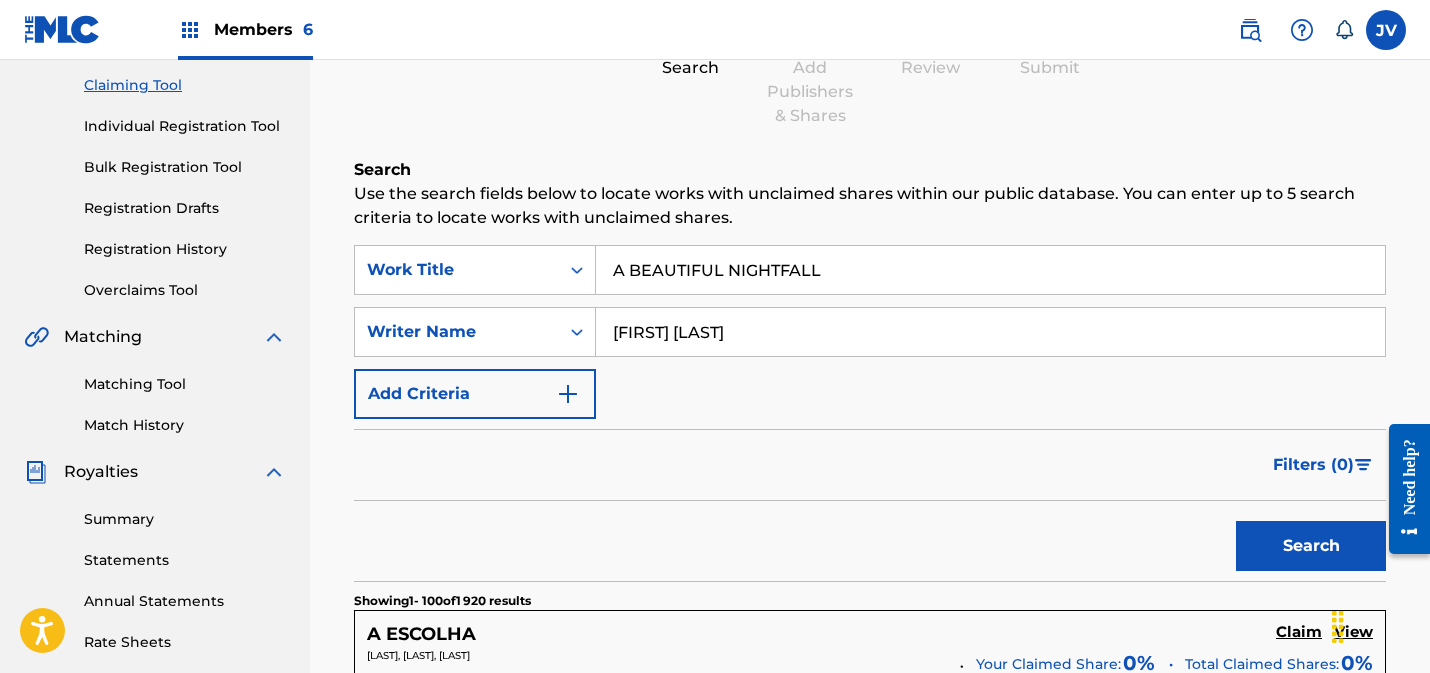 type on "[FIRST] [LAST]" 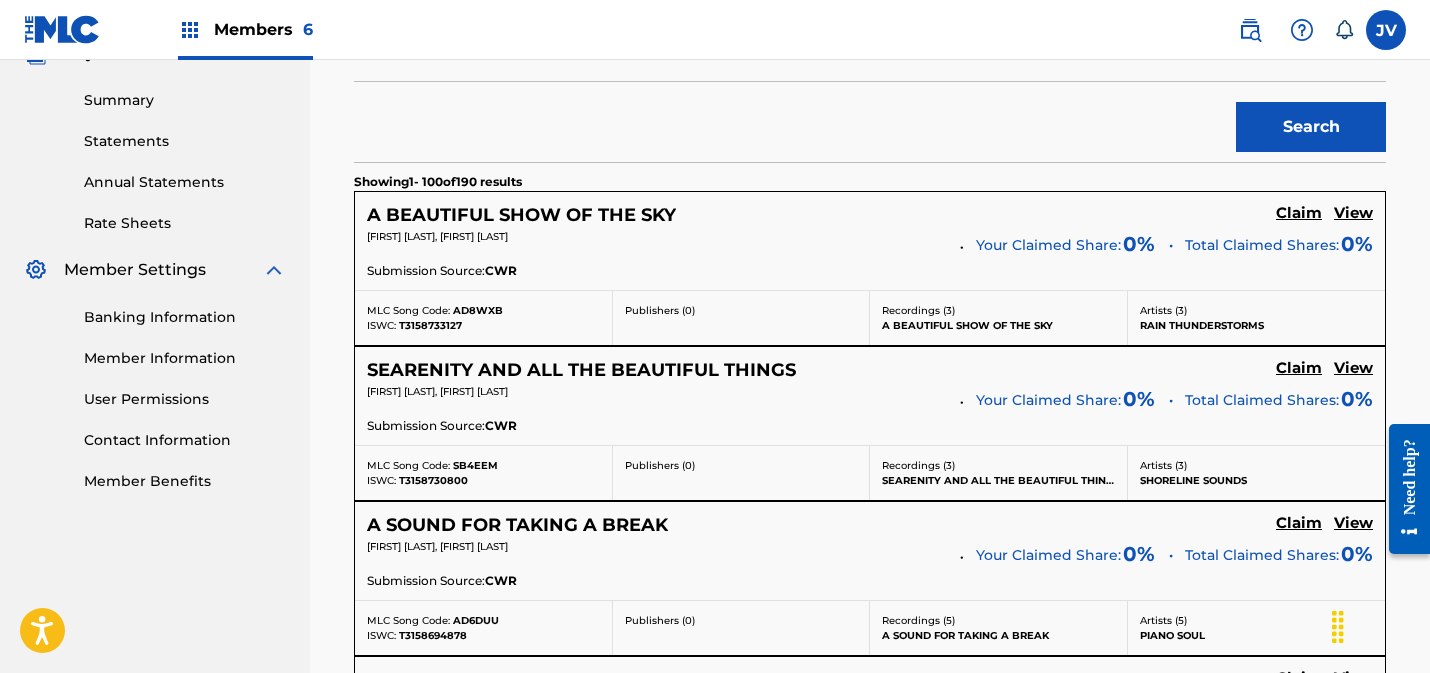 scroll, scrollTop: 644, scrollLeft: 0, axis: vertical 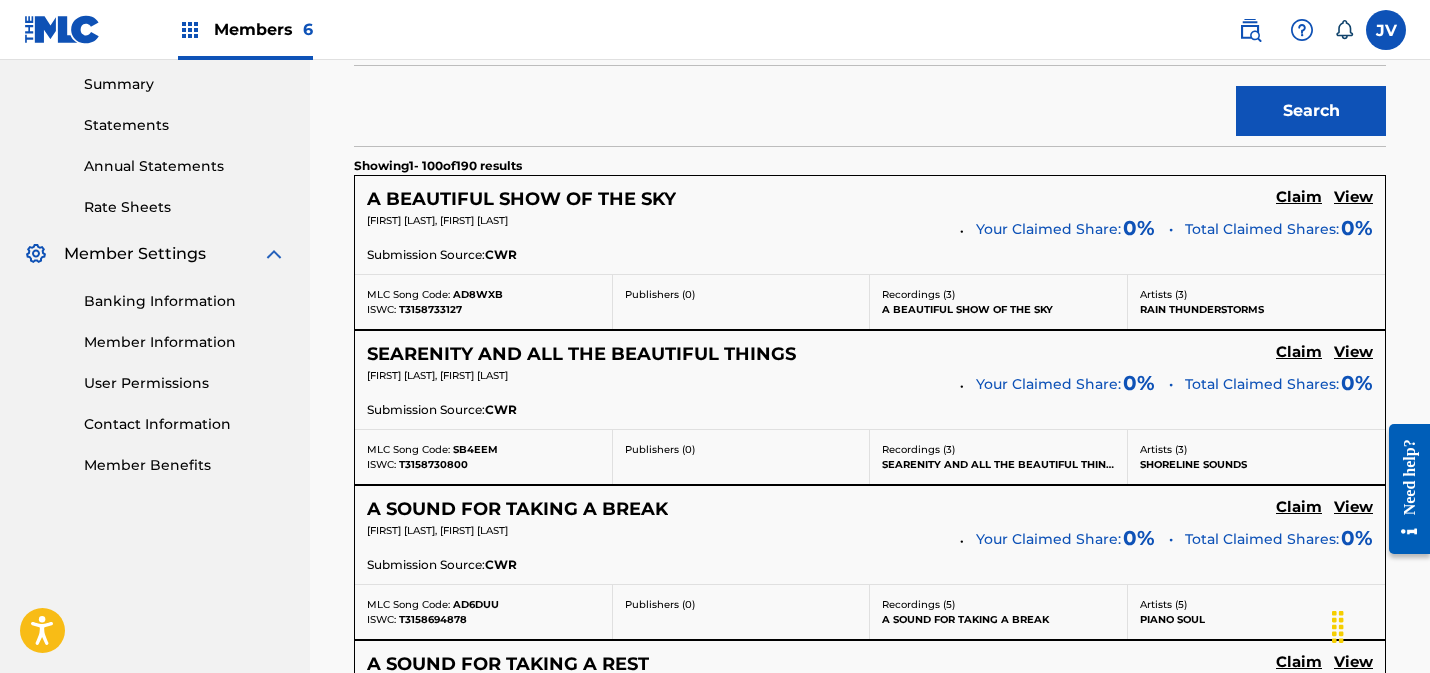 click on "Member Information" at bounding box center (185, 342) 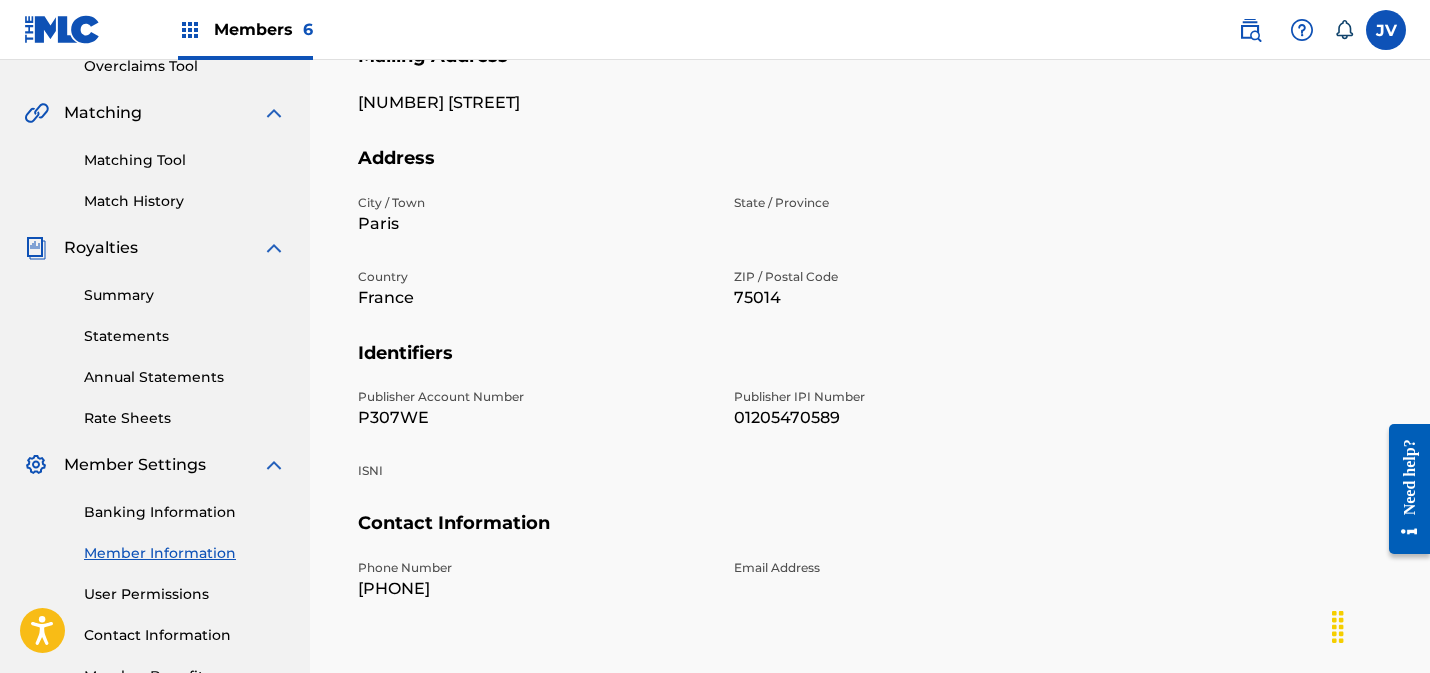 scroll, scrollTop: 471, scrollLeft: 0, axis: vertical 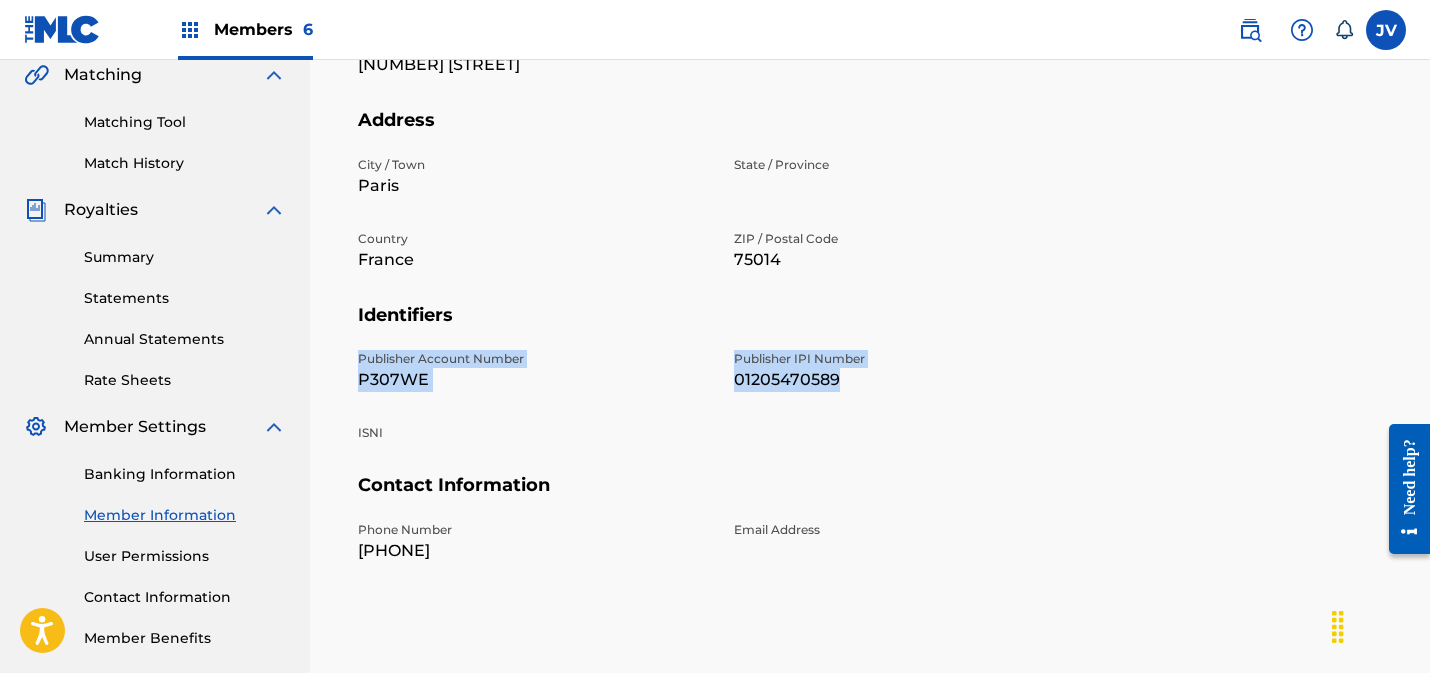 drag, startPoint x: 358, startPoint y: 357, endPoint x: 811, endPoint y: 370, distance: 453.1865 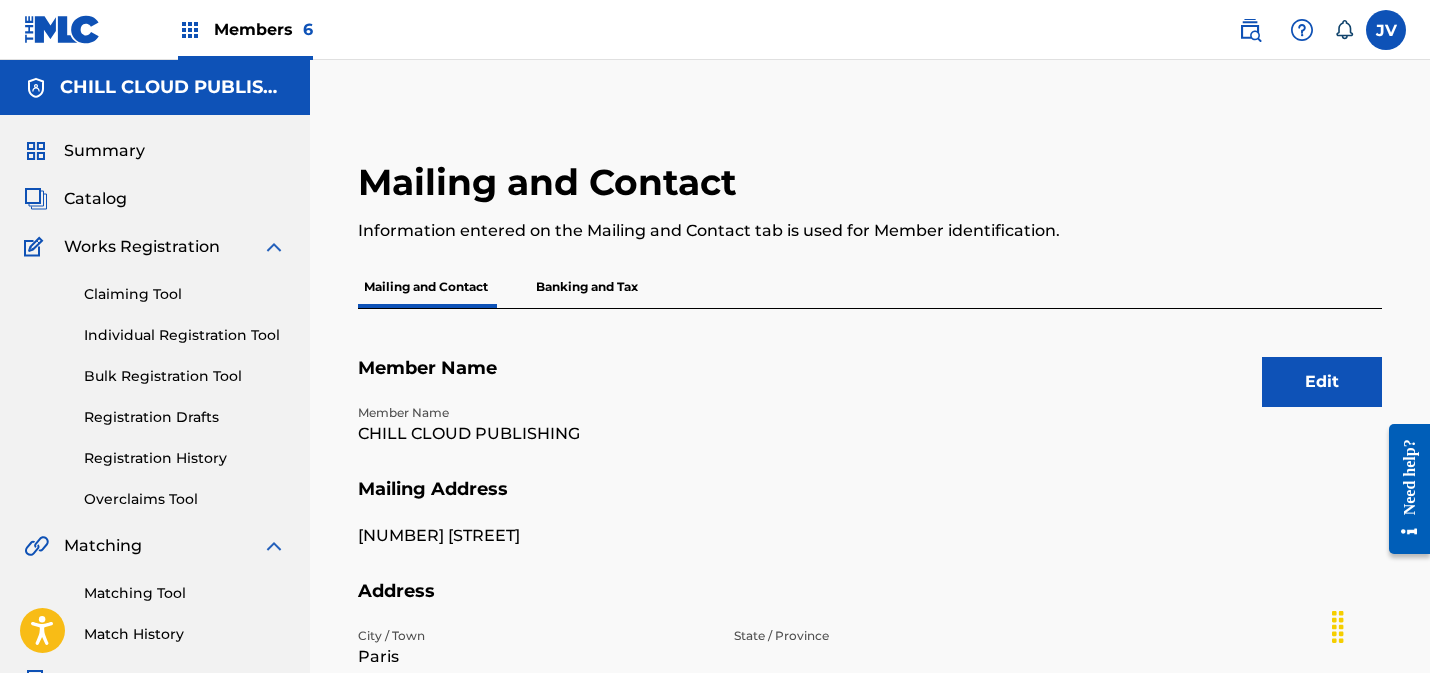 click on "Summary" at bounding box center (104, 151) 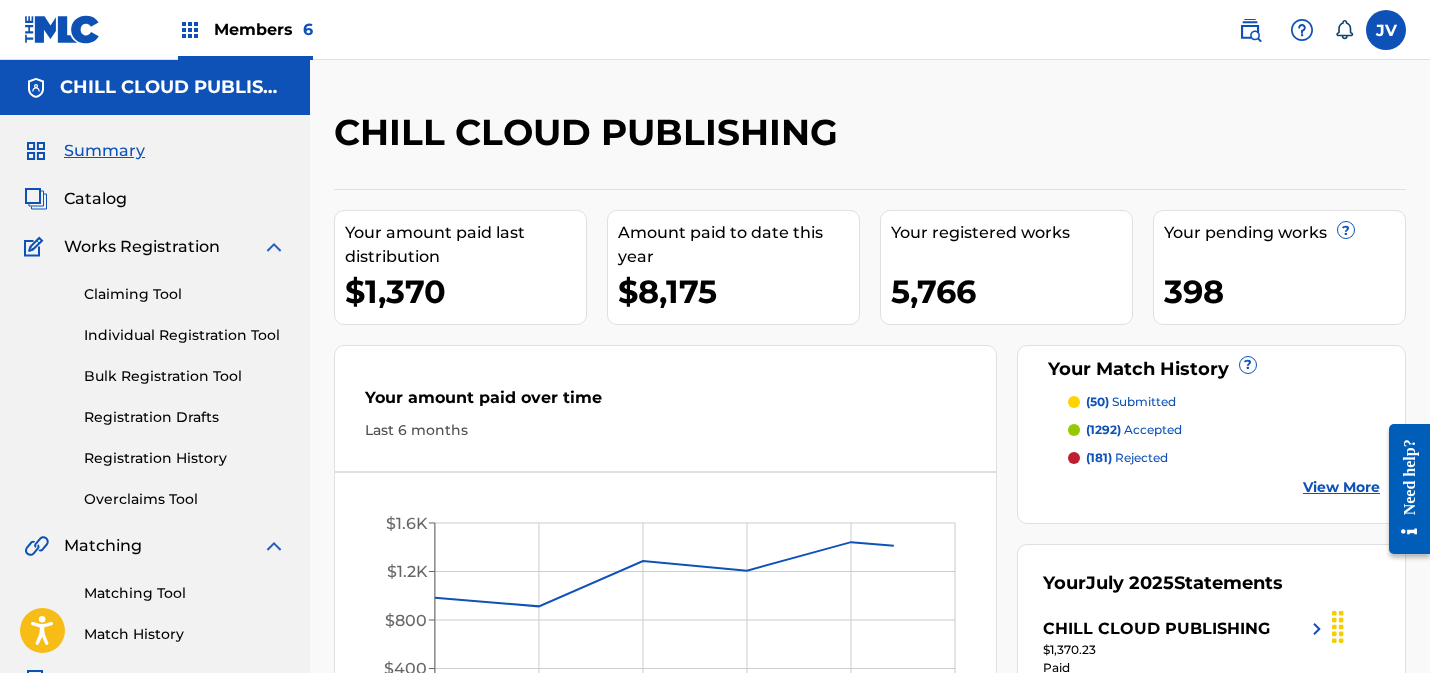 click on "Catalog" at bounding box center [95, 199] 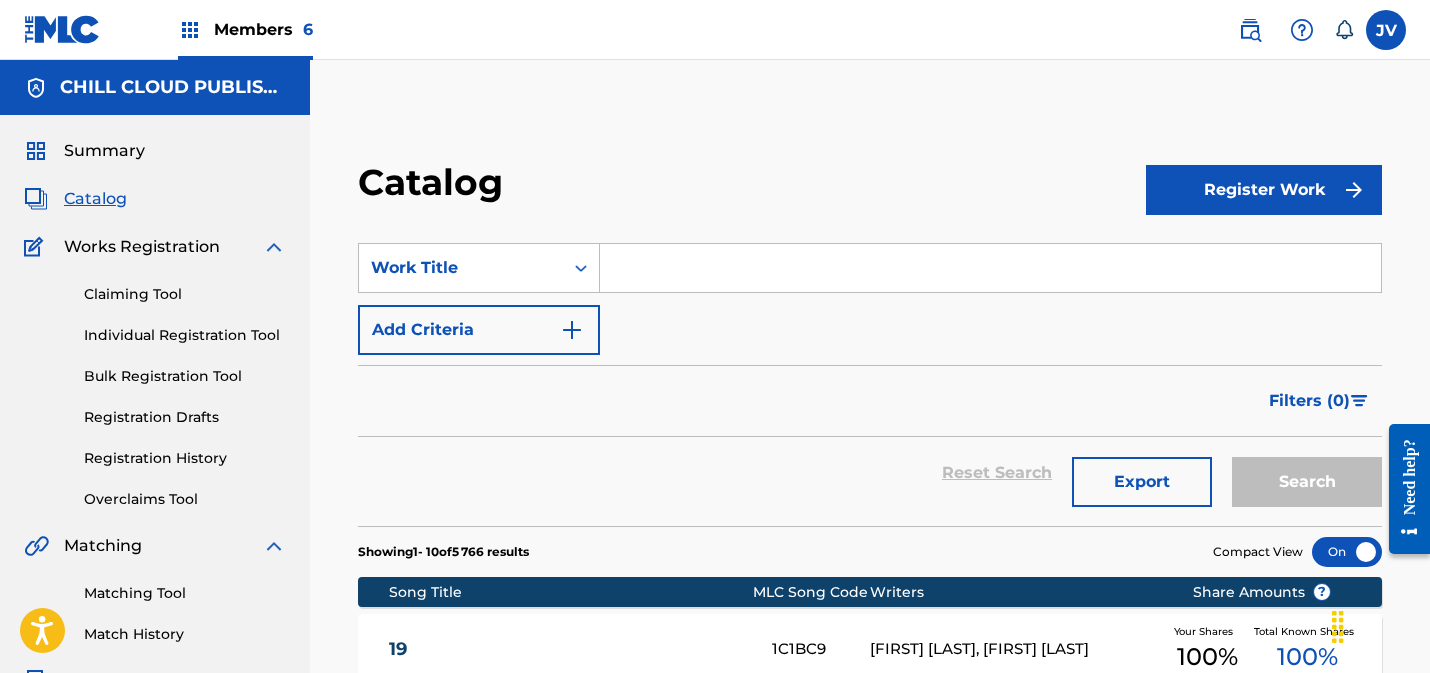 click on "Summary" at bounding box center (104, 151) 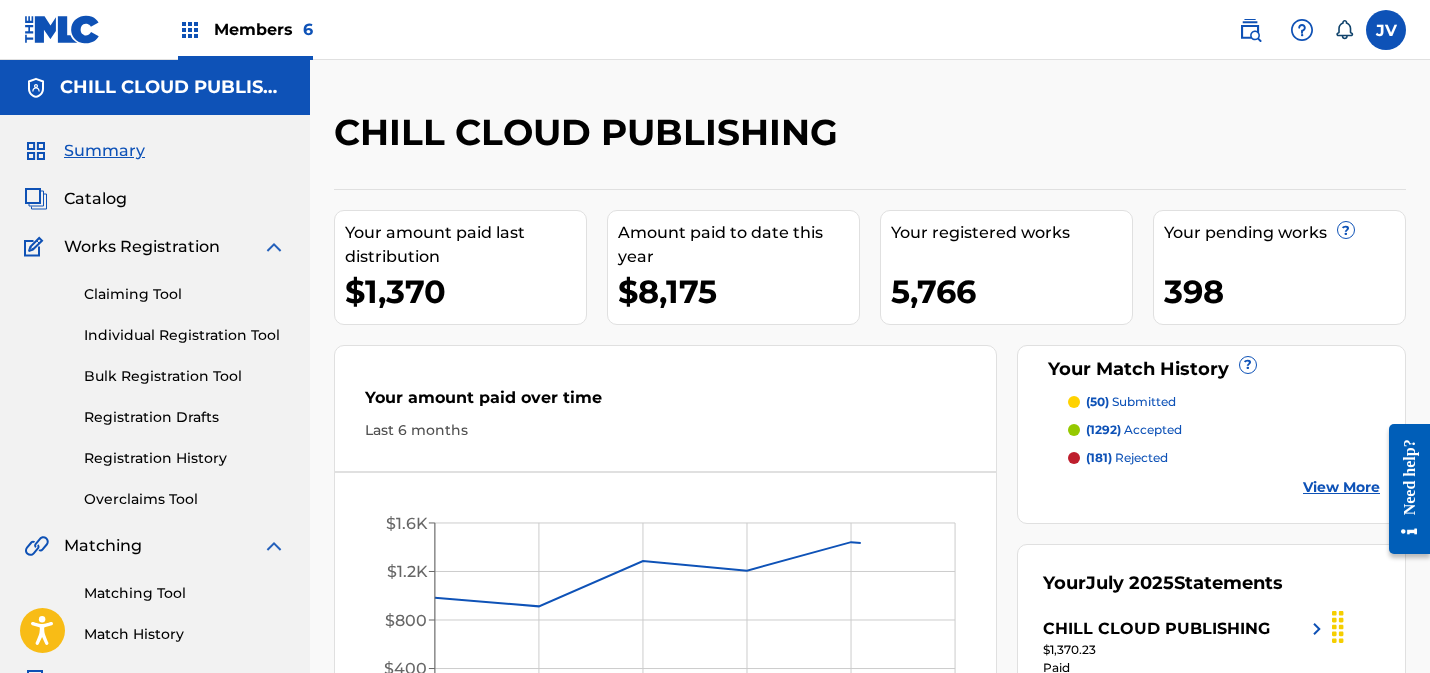 click on "Catalog" at bounding box center (95, 199) 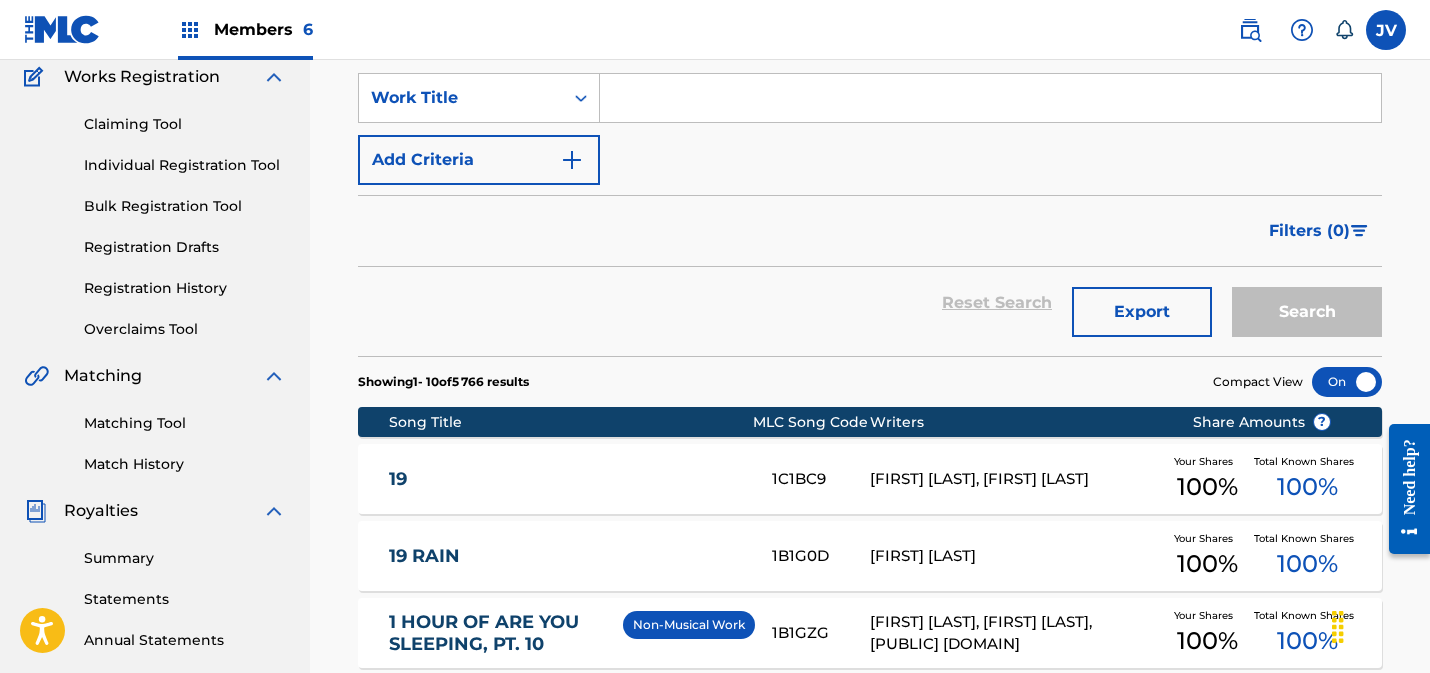scroll, scrollTop: 0, scrollLeft: 0, axis: both 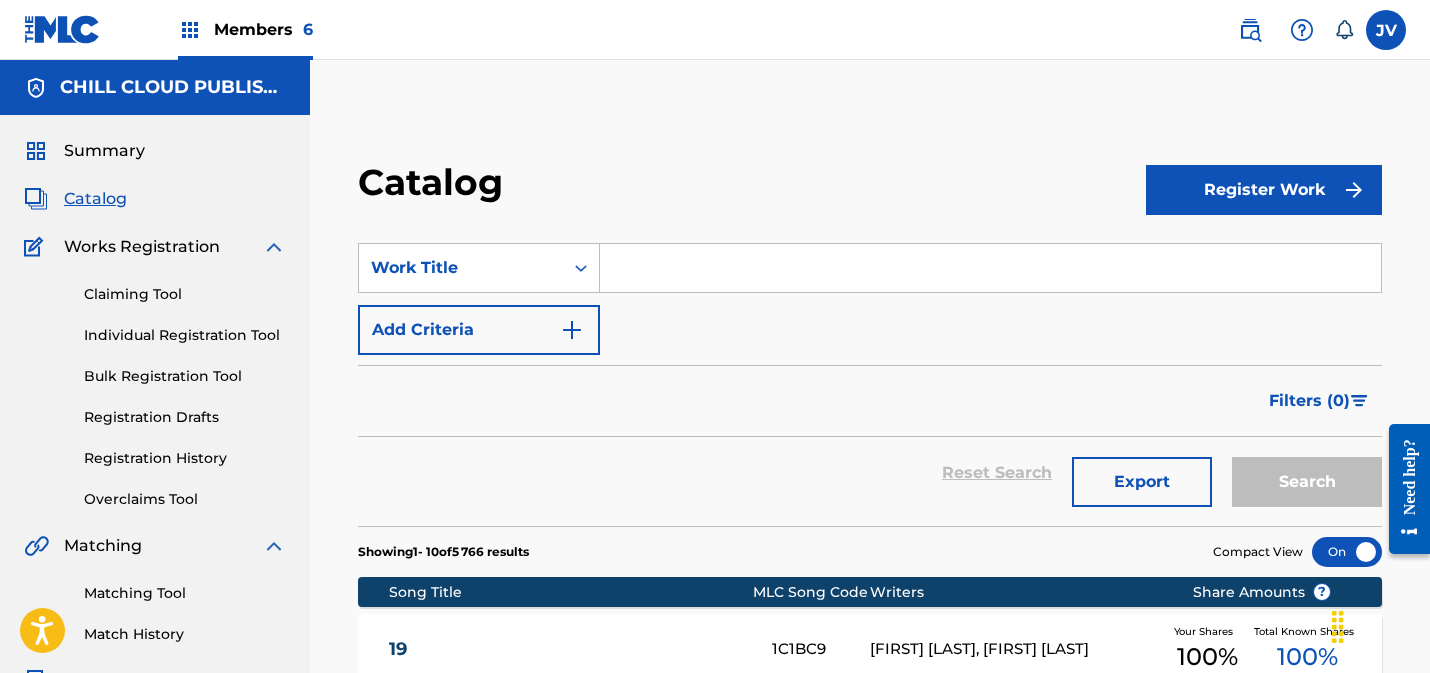 click on "Summary" at bounding box center (104, 151) 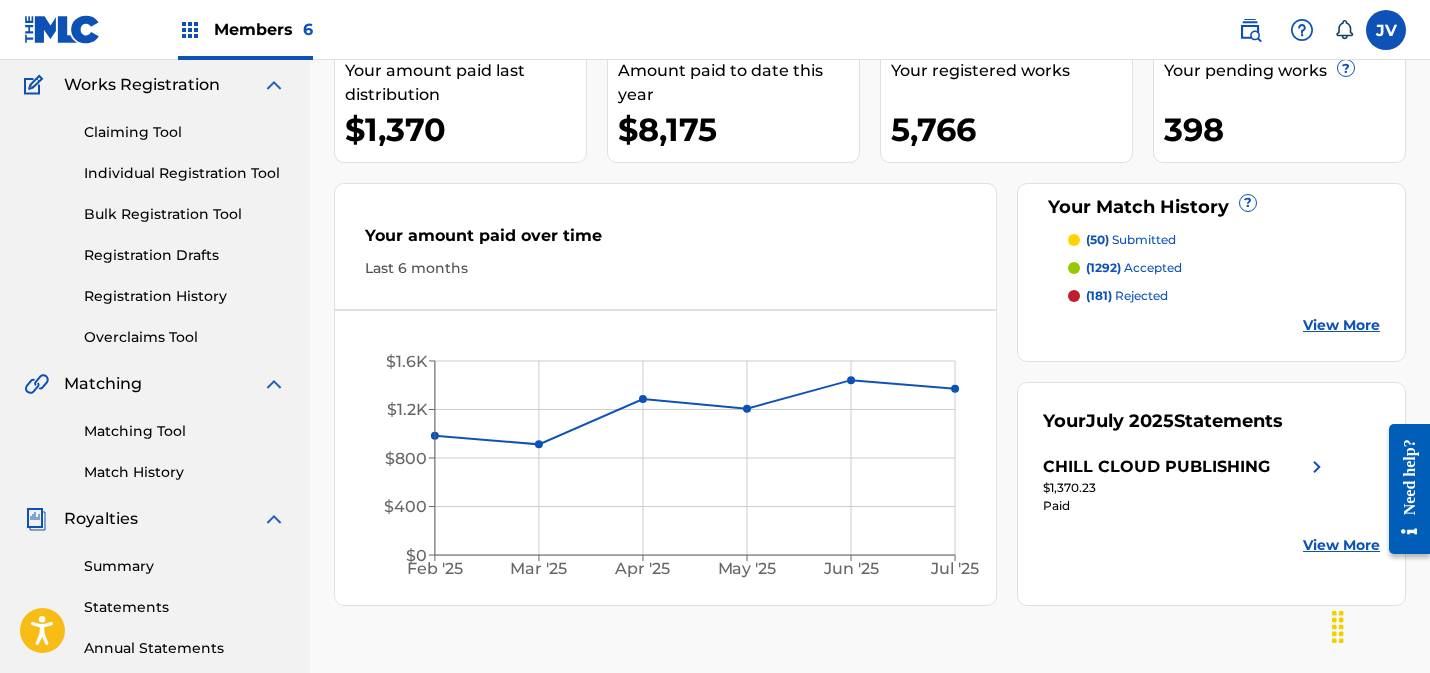 scroll, scrollTop: 227, scrollLeft: 0, axis: vertical 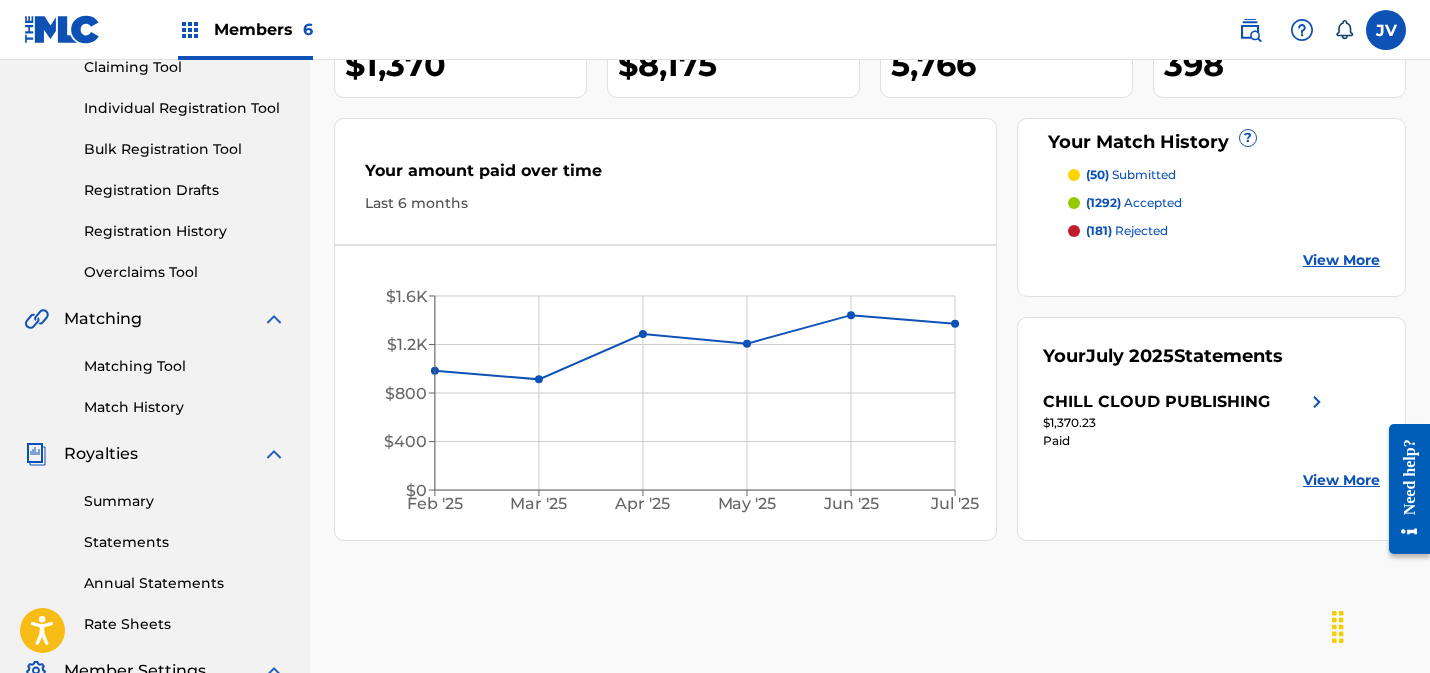 click on "Matching Tool" at bounding box center (185, 366) 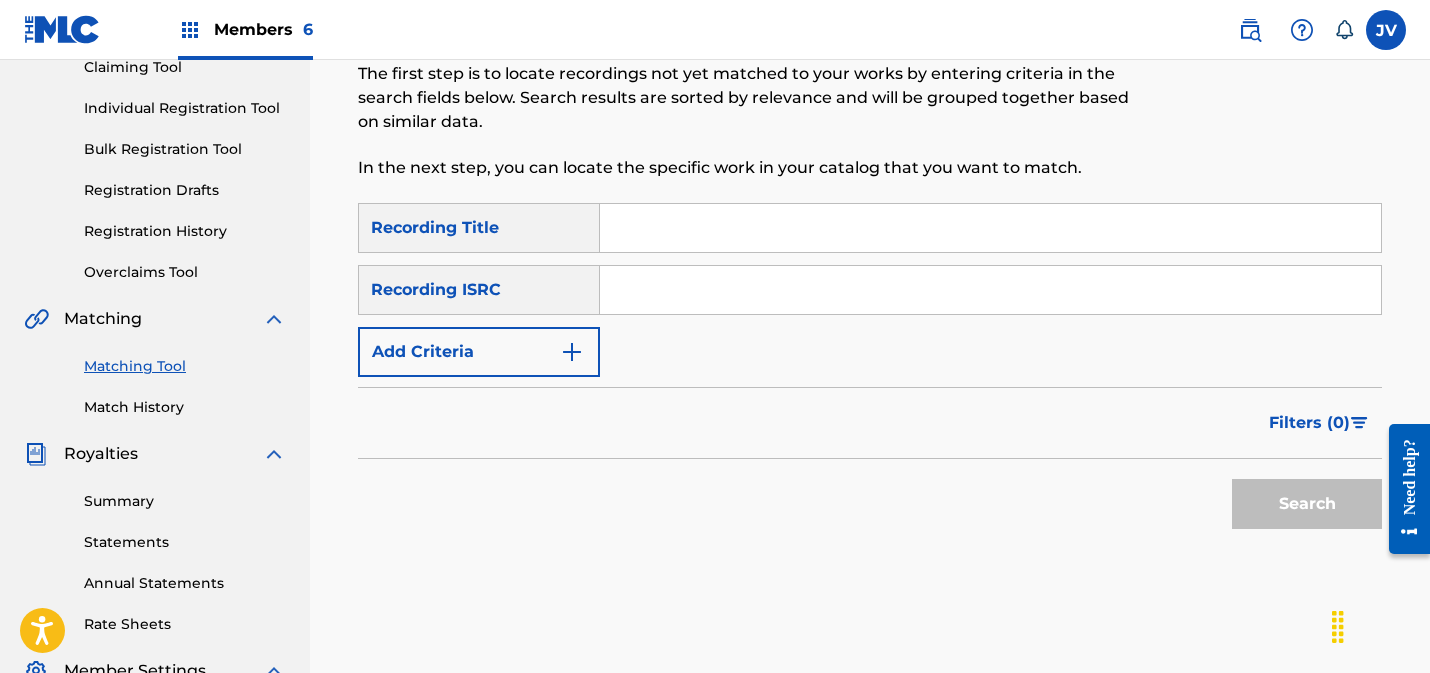 scroll, scrollTop: 0, scrollLeft: 0, axis: both 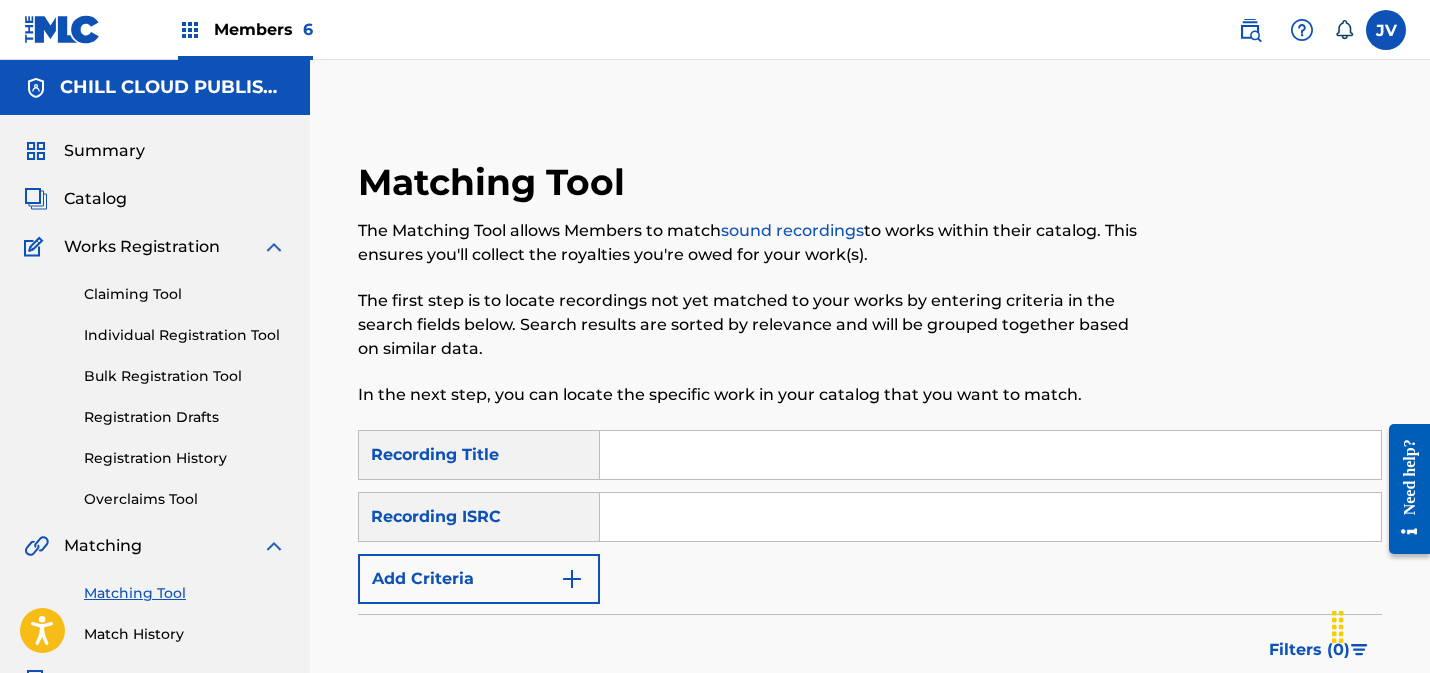 click on "Summary" at bounding box center (104, 151) 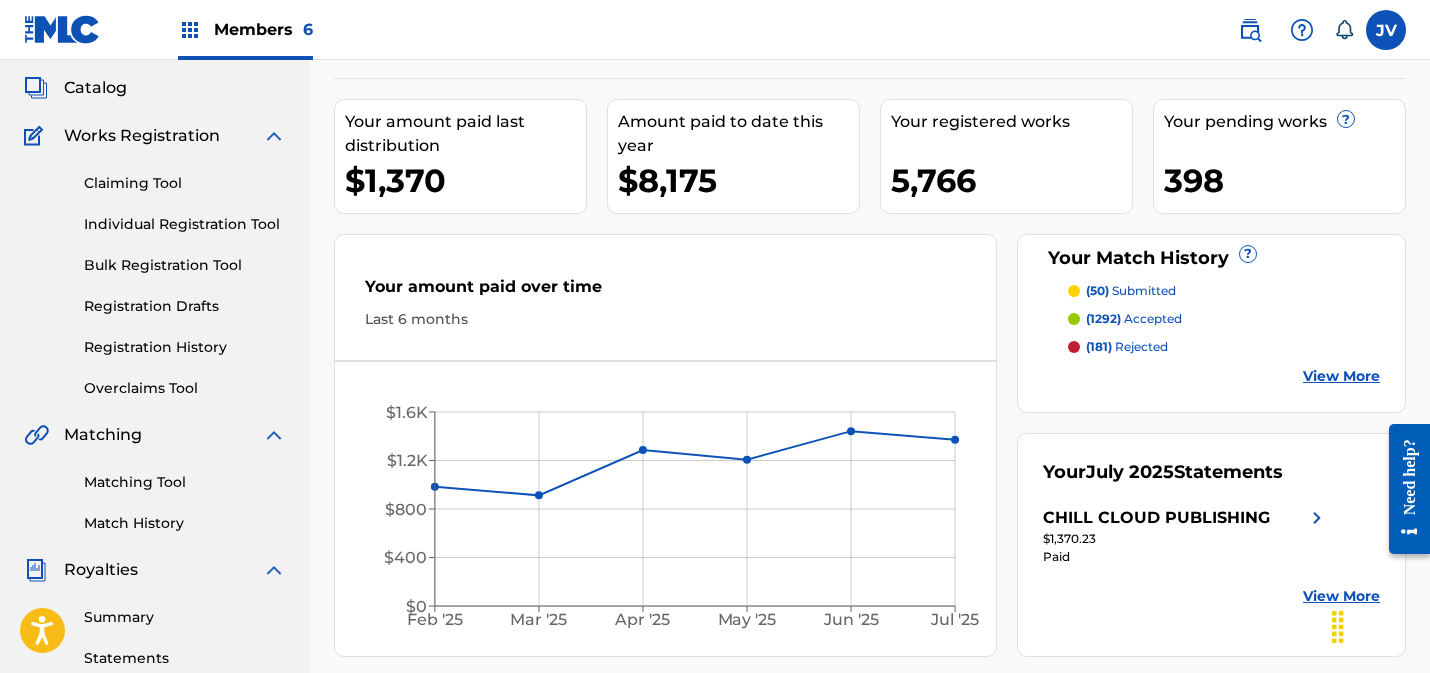 scroll, scrollTop: 101, scrollLeft: 0, axis: vertical 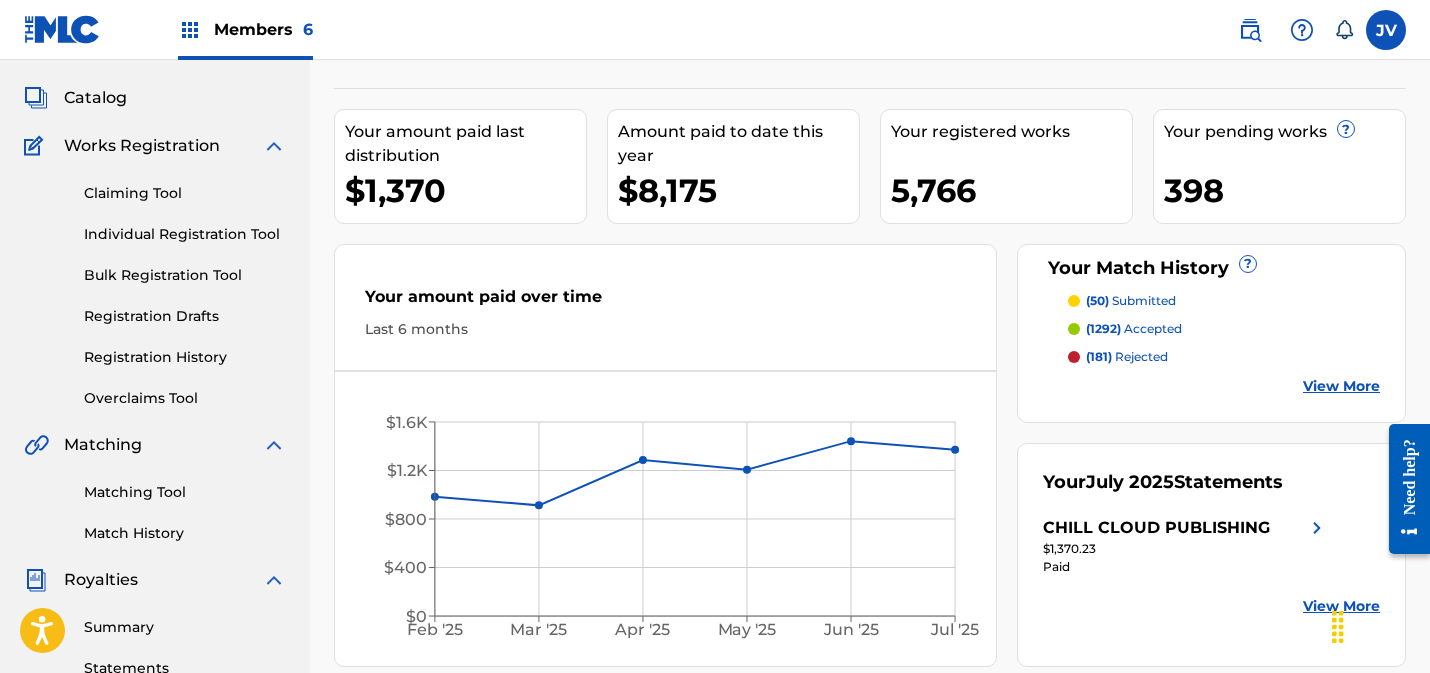 click on "Catalog" at bounding box center (95, 98) 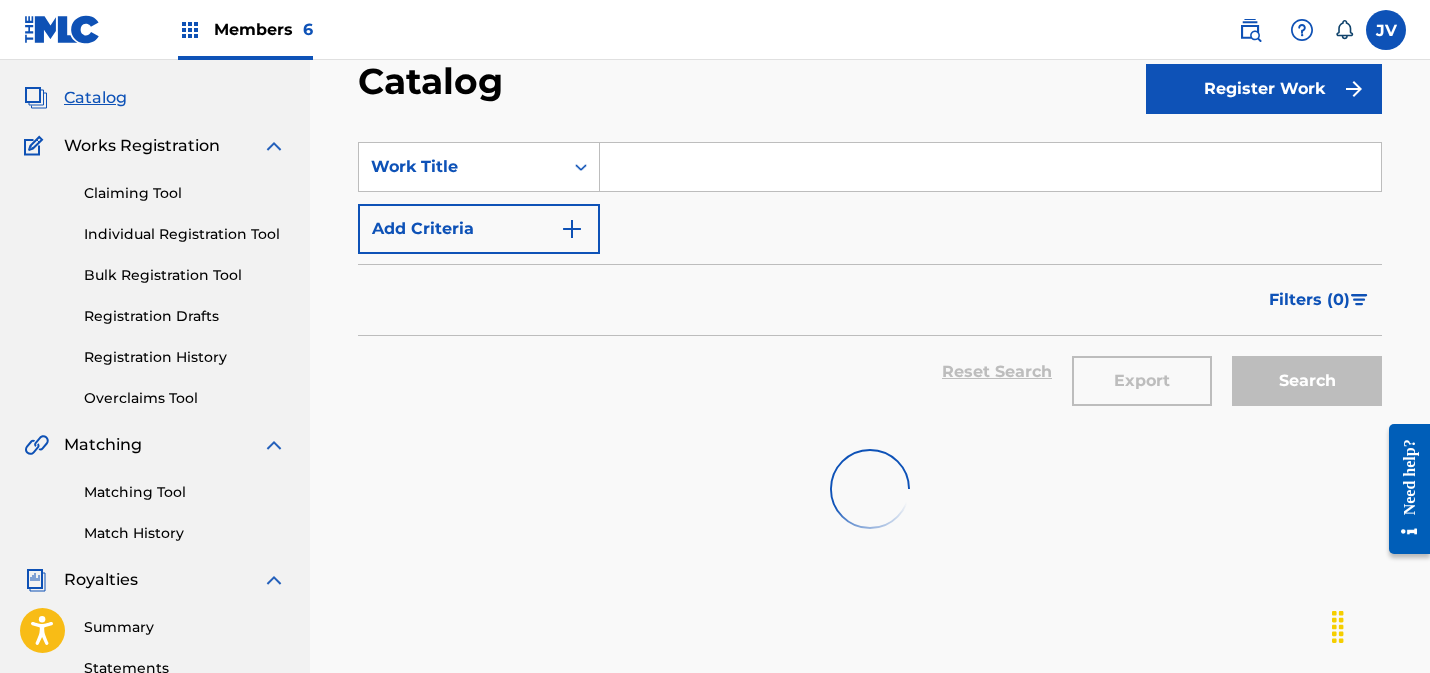 scroll, scrollTop: 0, scrollLeft: 0, axis: both 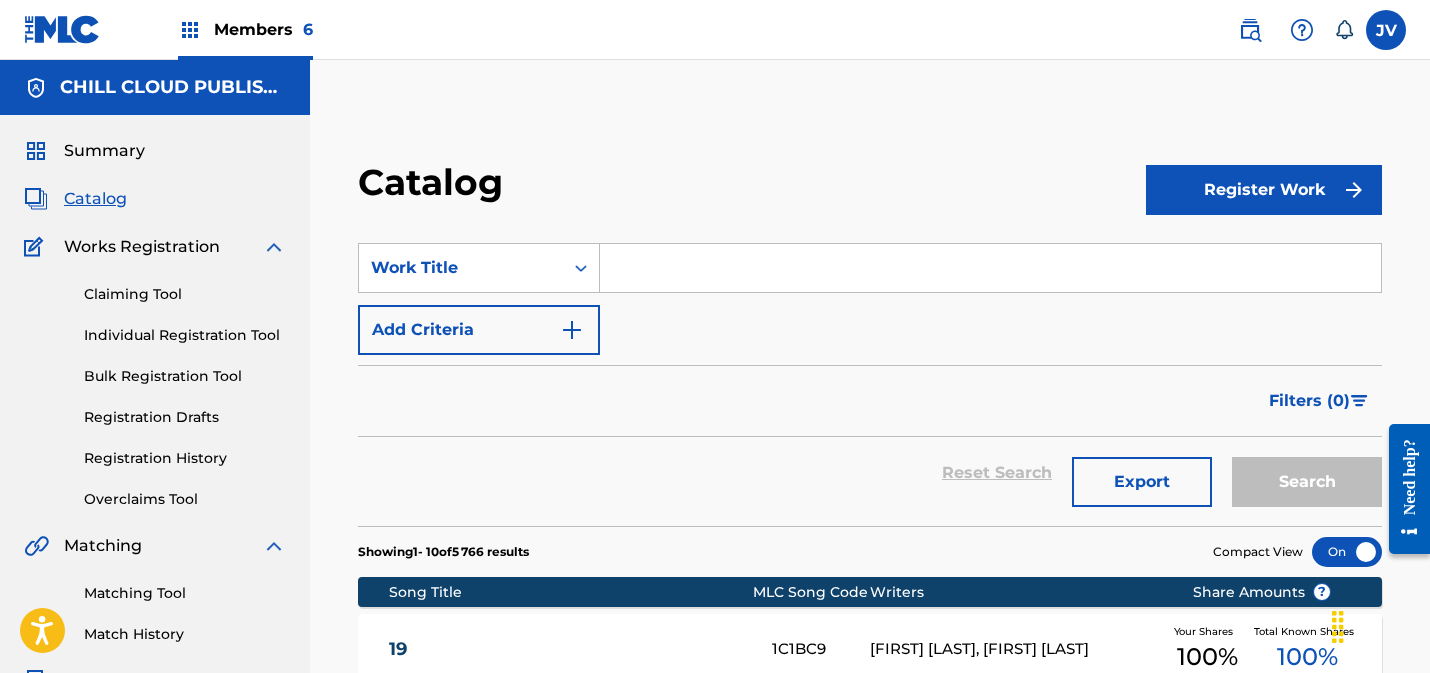 click on "Claiming Tool" at bounding box center (185, 294) 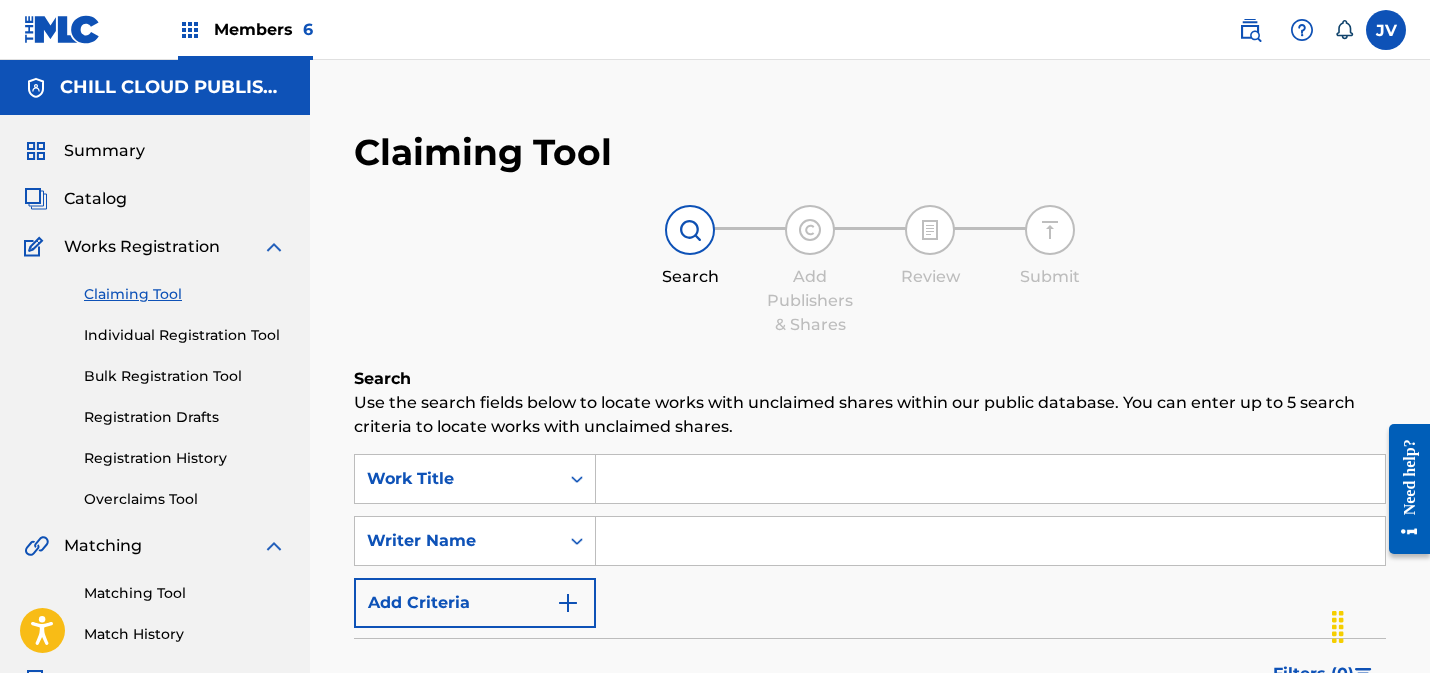 click on "Individual Registration Tool" at bounding box center [185, 335] 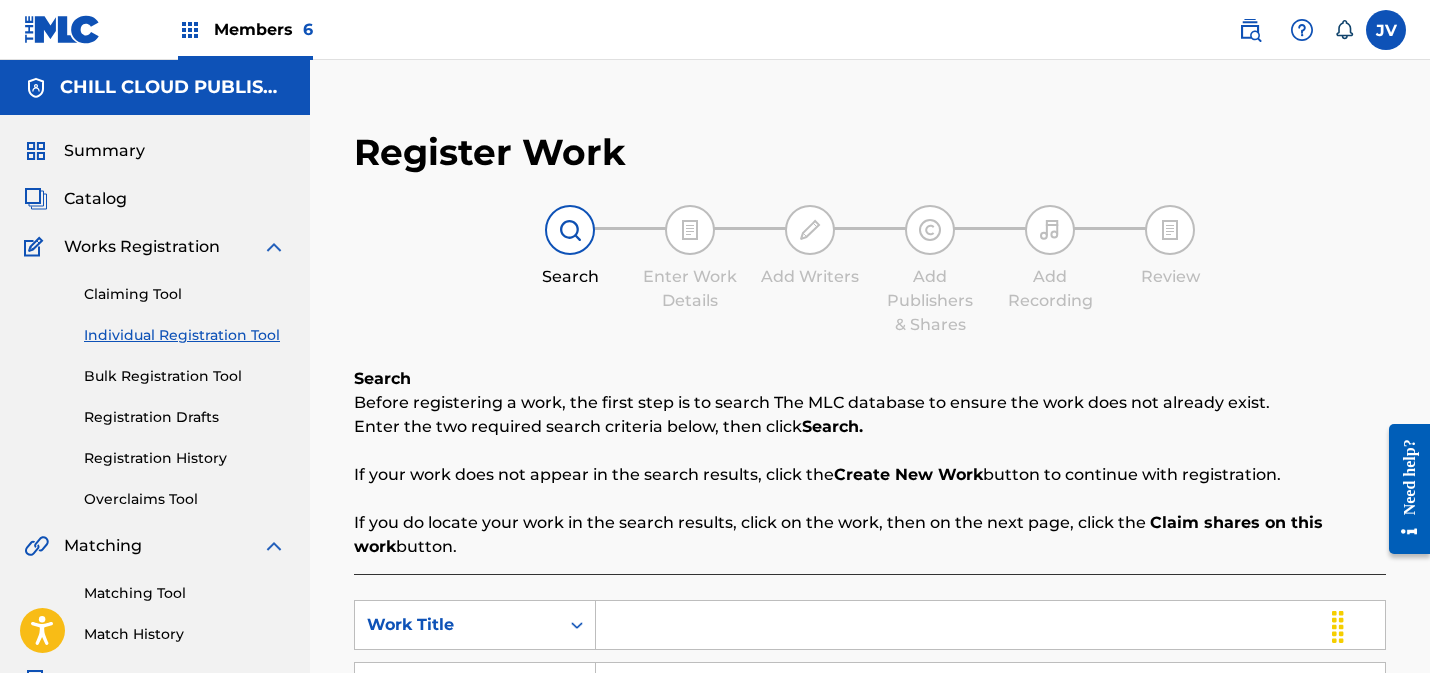 click on "Catalog" at bounding box center [95, 199] 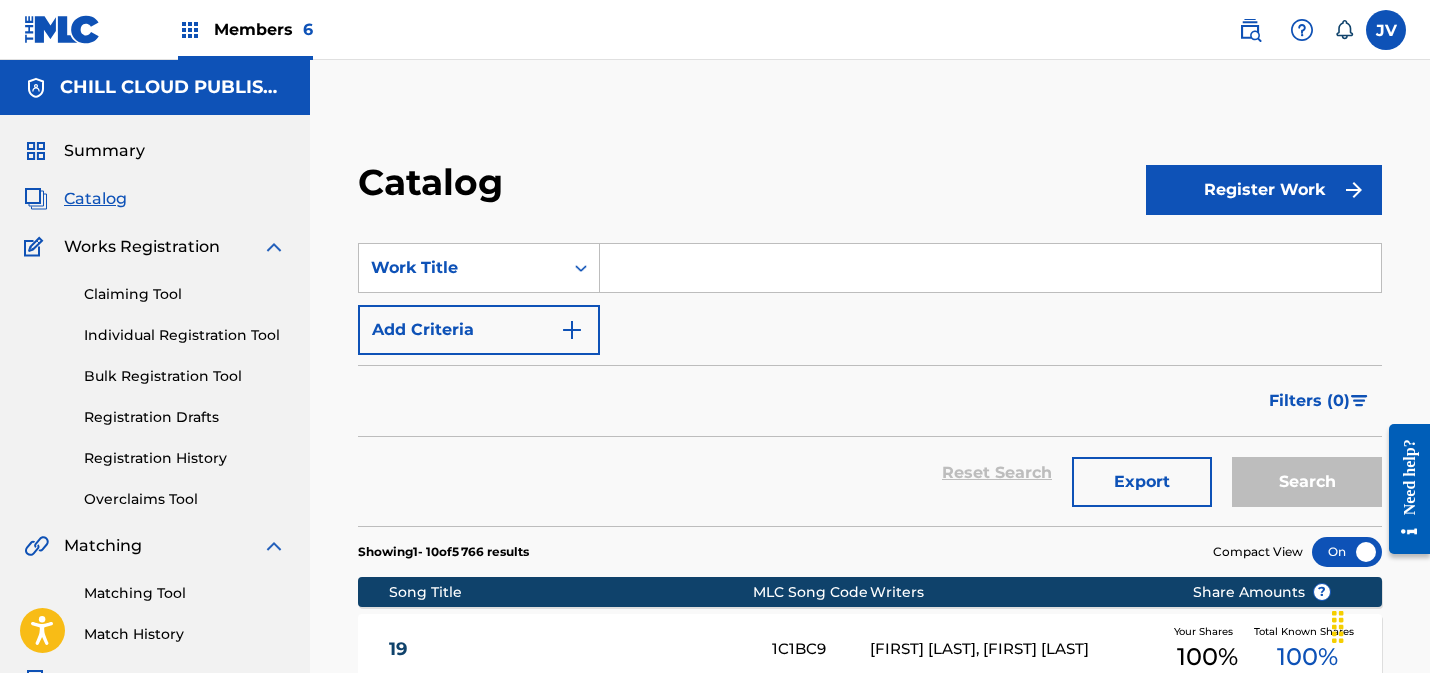 click on "Summary" at bounding box center (104, 151) 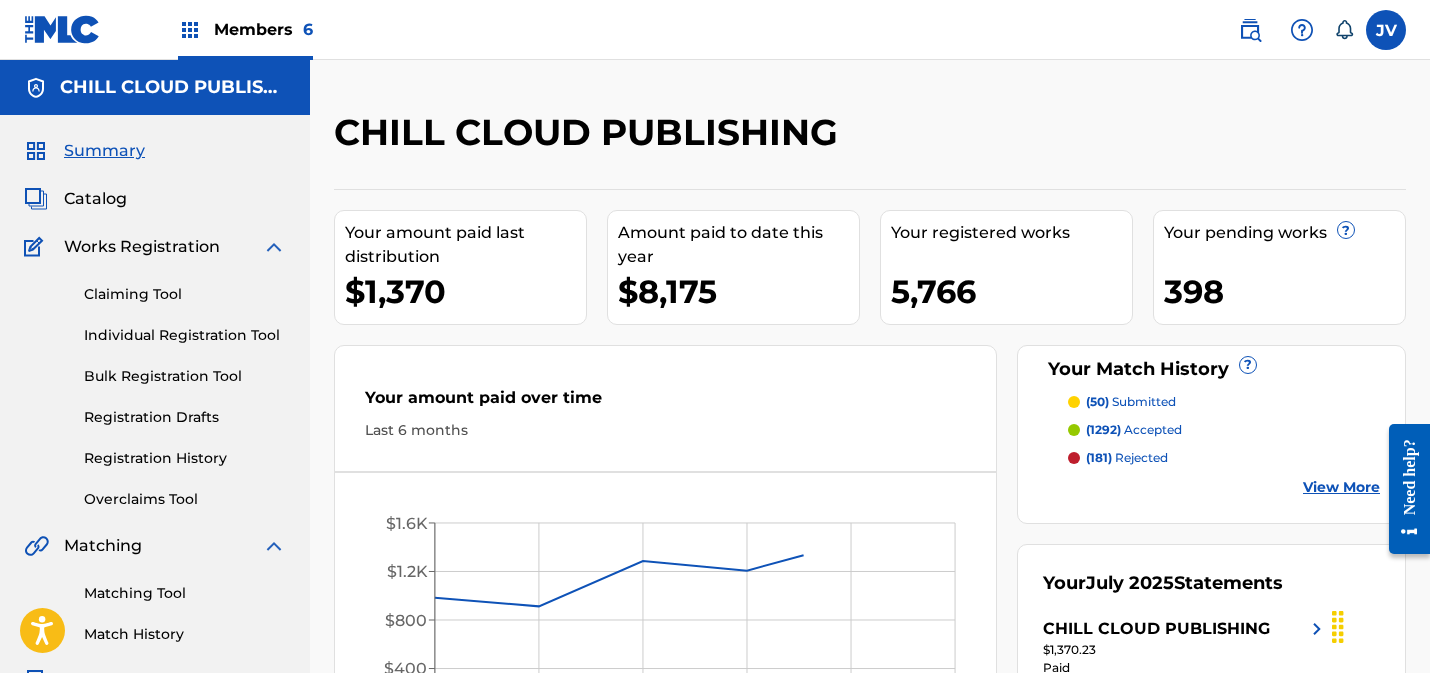 click on "Catalog" at bounding box center (95, 199) 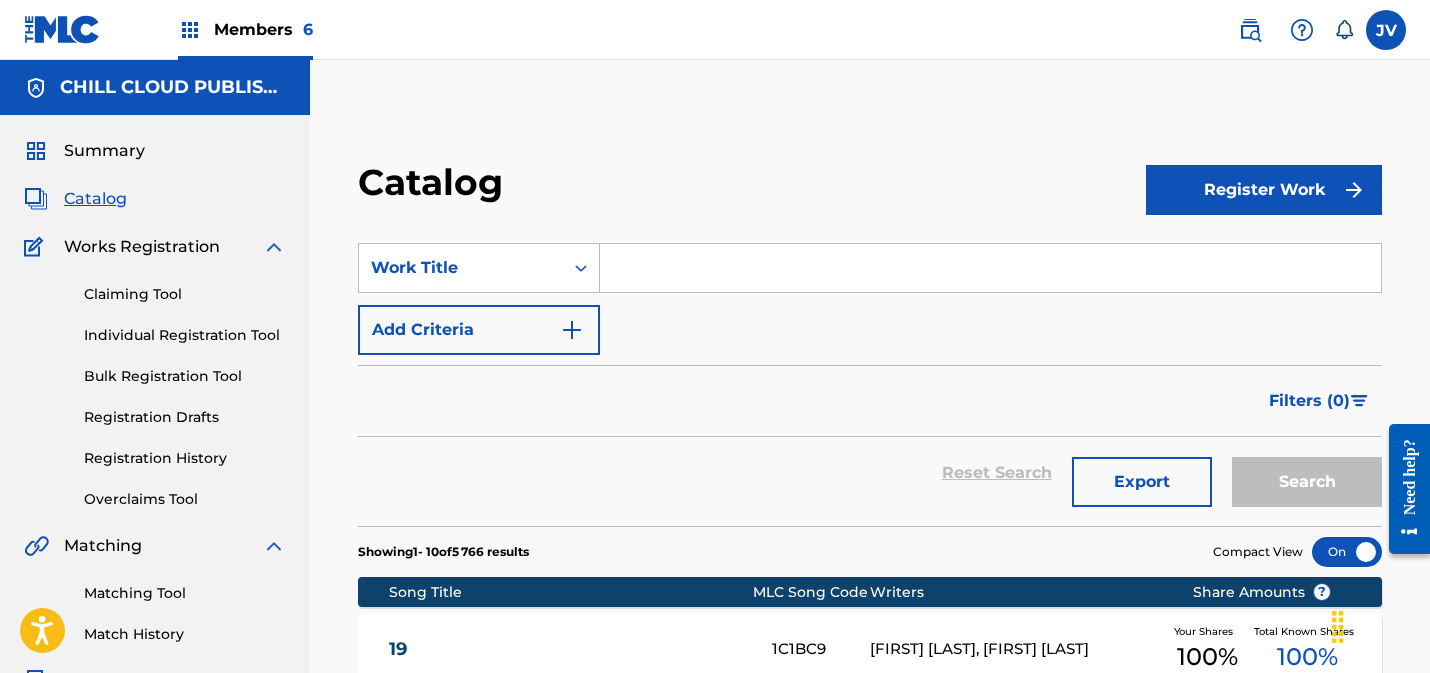 click on "Summary" at bounding box center [104, 151] 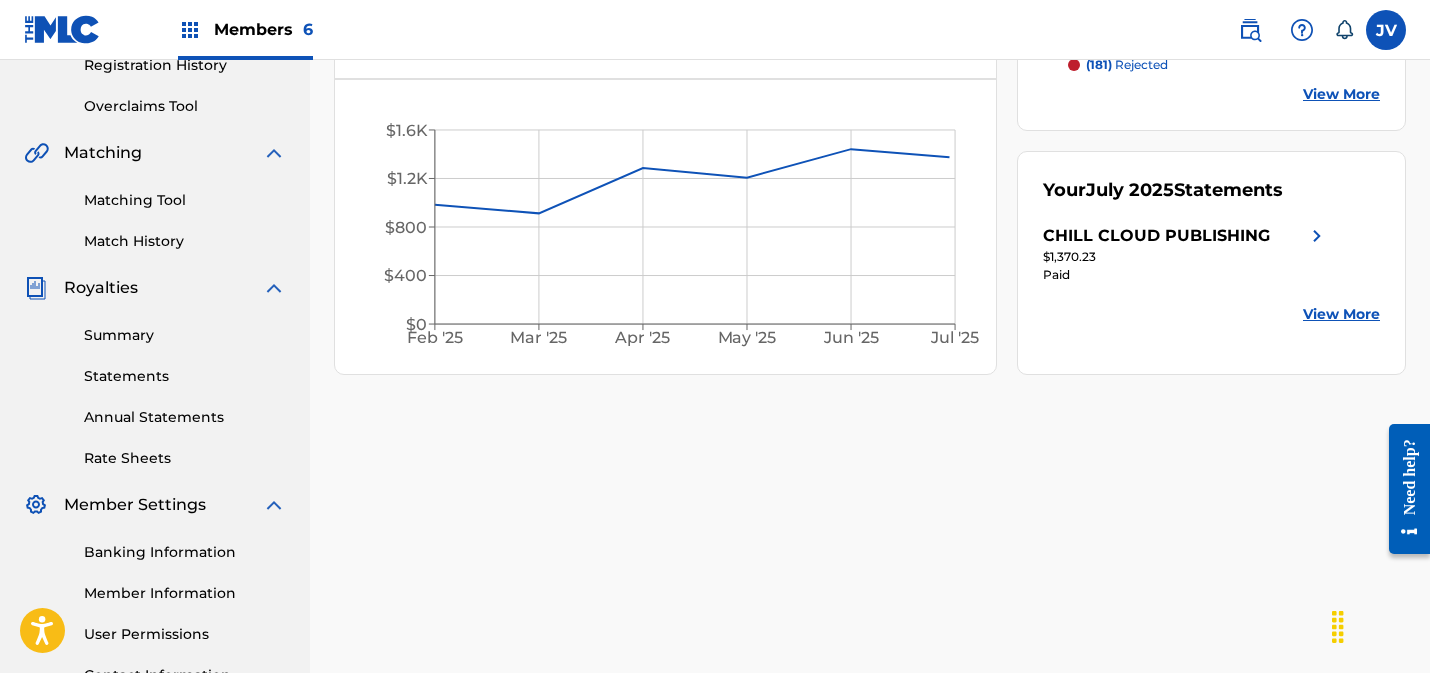 scroll, scrollTop: 409, scrollLeft: 0, axis: vertical 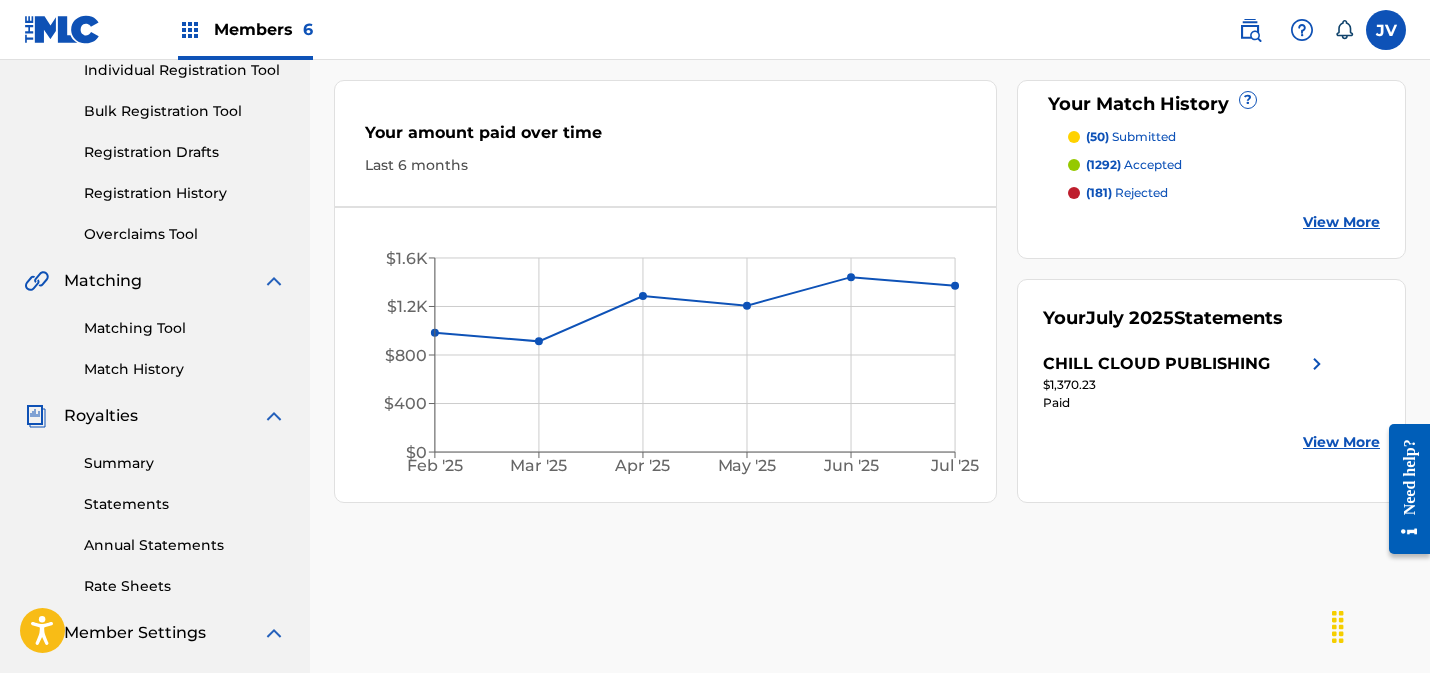 click on "Matching Tool" at bounding box center (185, 328) 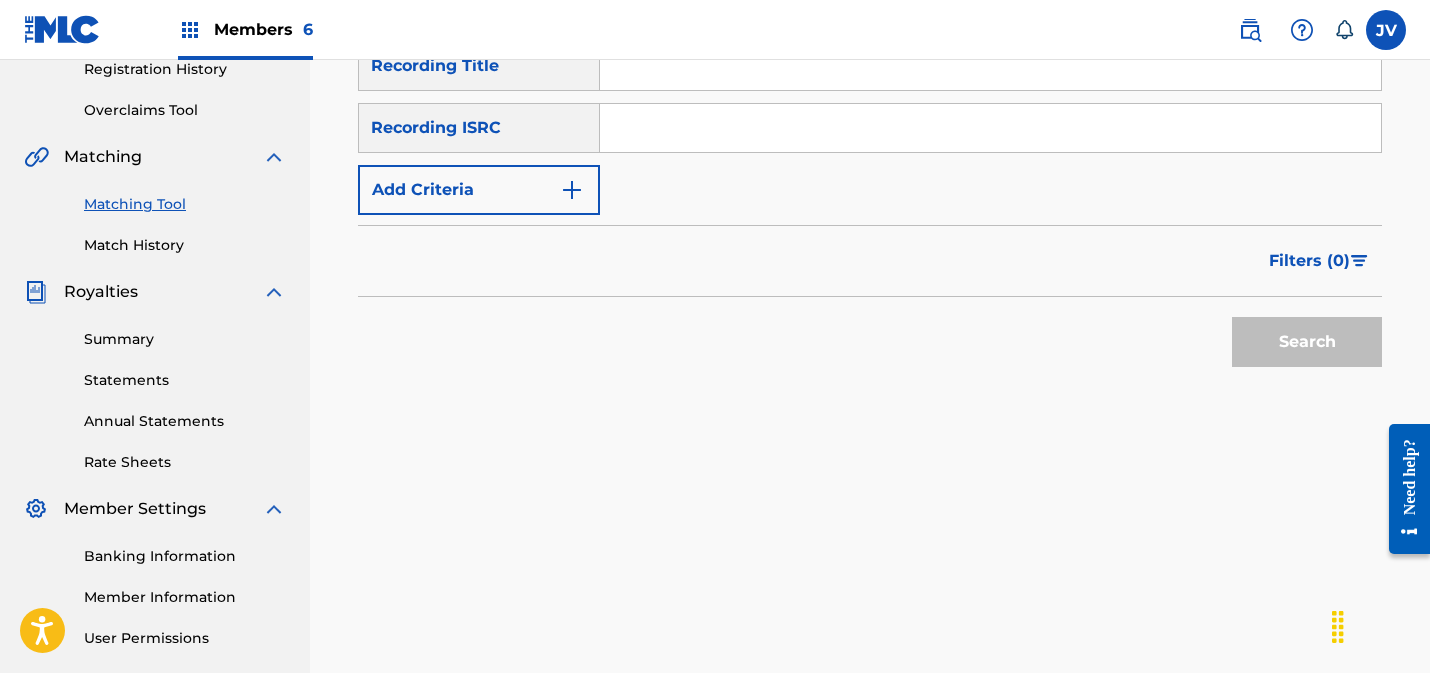 scroll, scrollTop: 0, scrollLeft: 0, axis: both 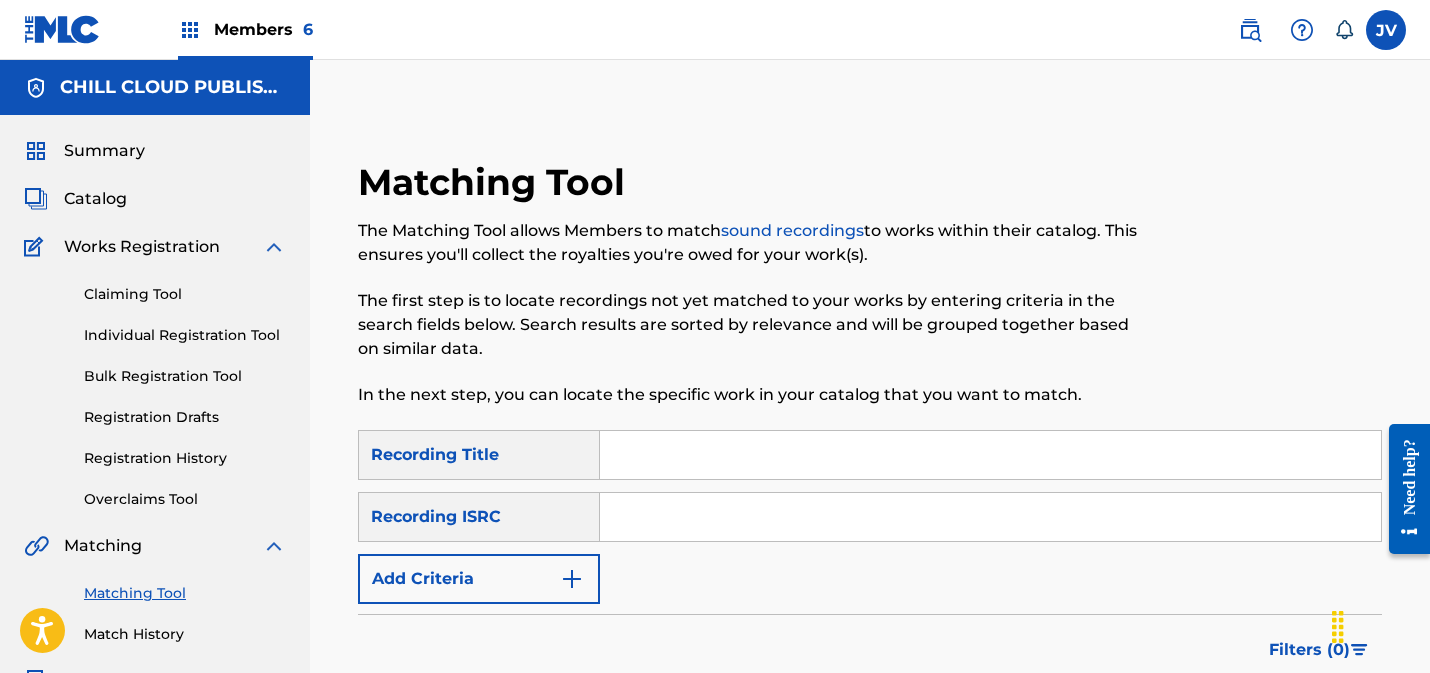 click on "Catalog" at bounding box center (95, 199) 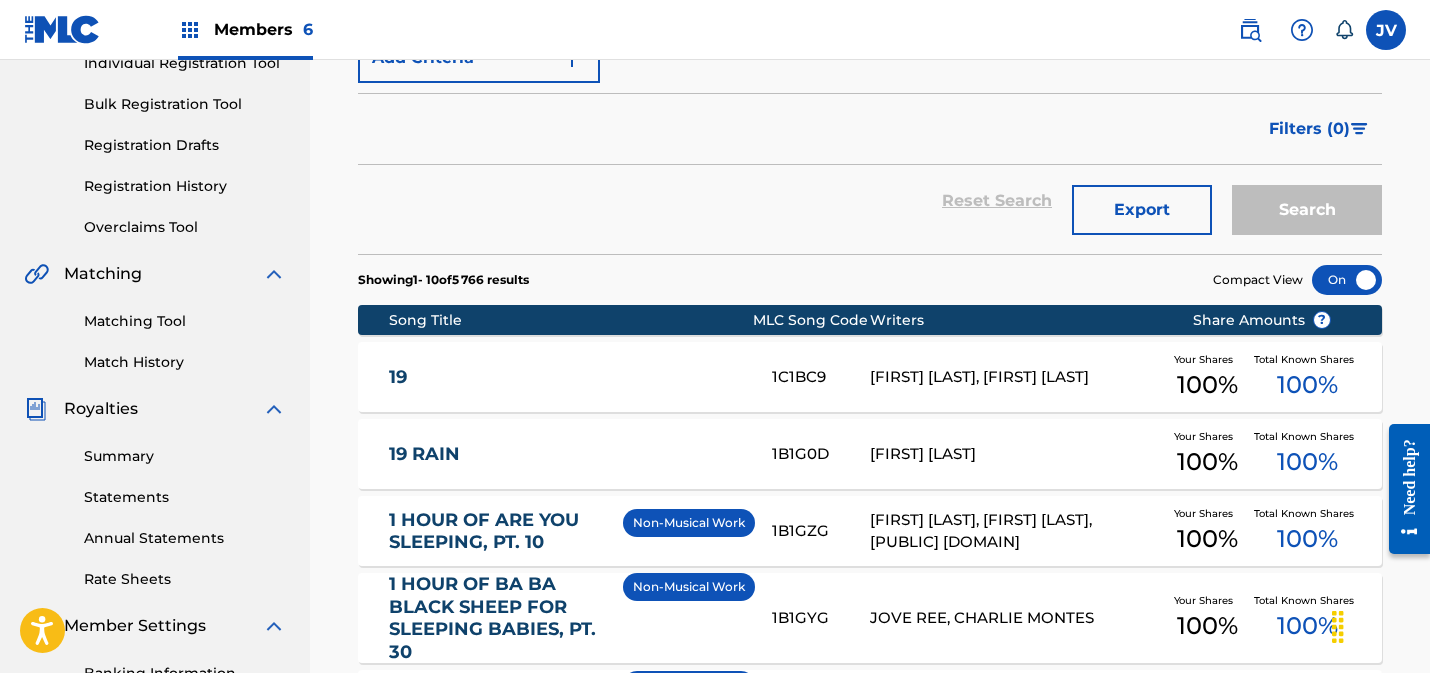scroll, scrollTop: 0, scrollLeft: 0, axis: both 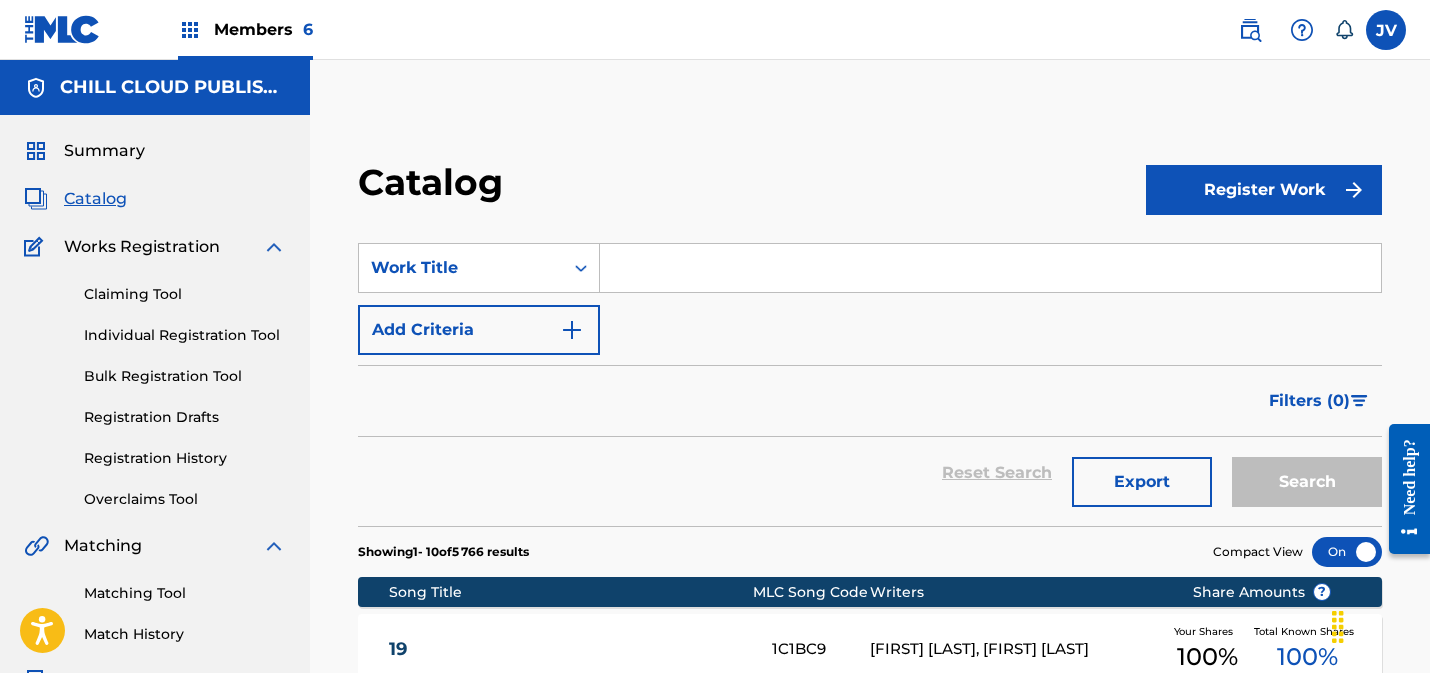 click on "Summary" at bounding box center [104, 151] 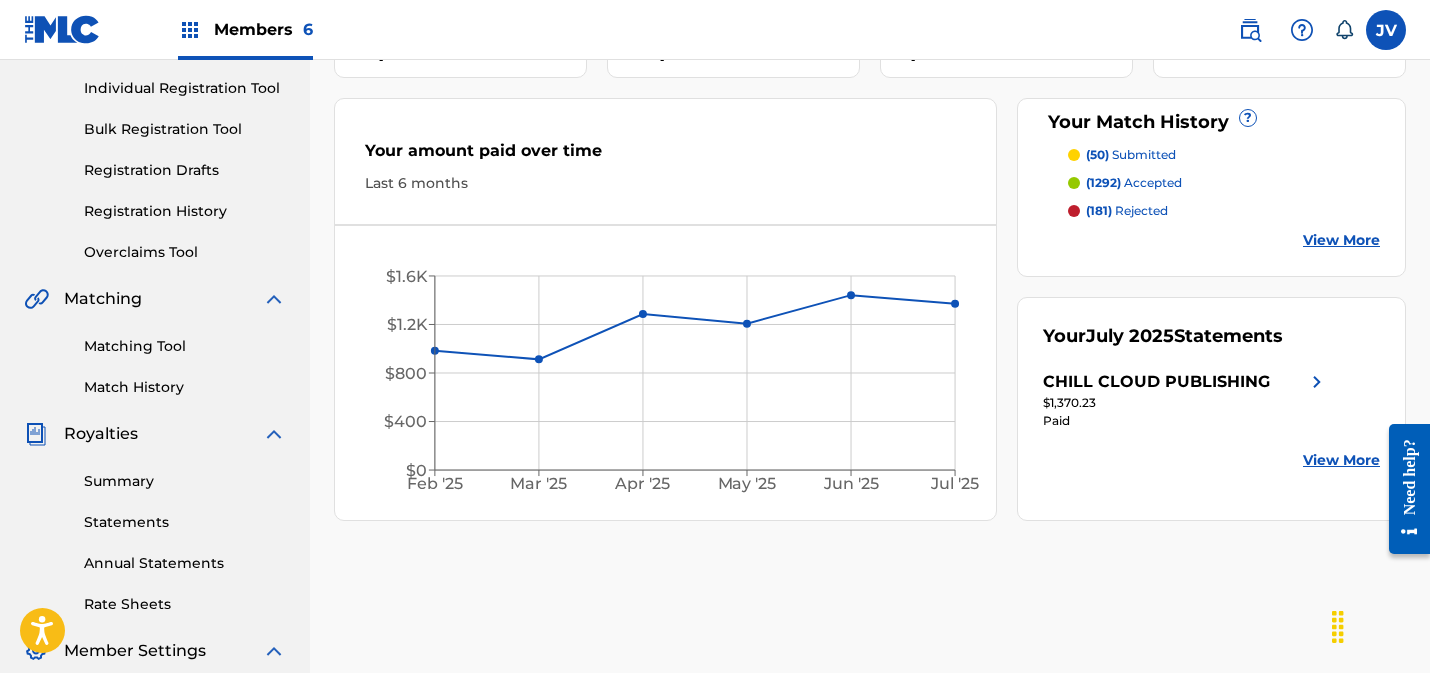 scroll, scrollTop: 258, scrollLeft: 0, axis: vertical 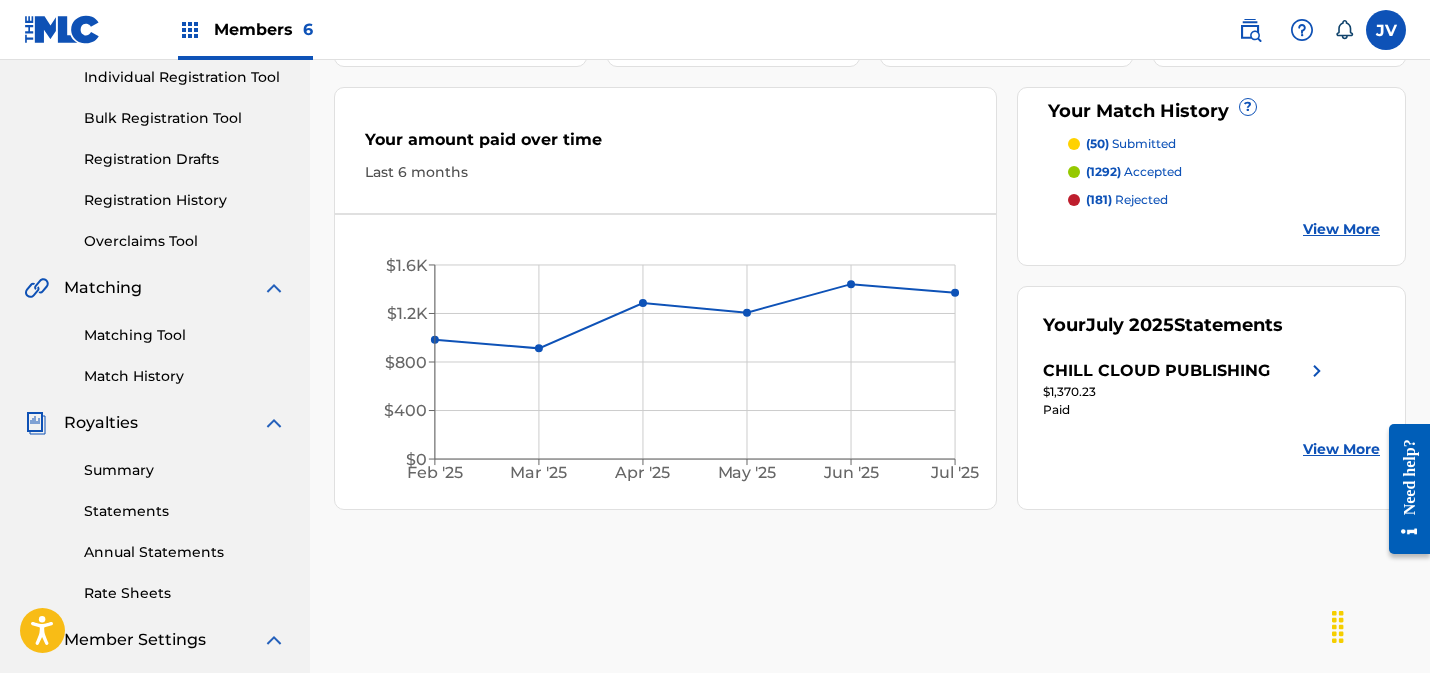 click on "View More" at bounding box center [1341, 449] 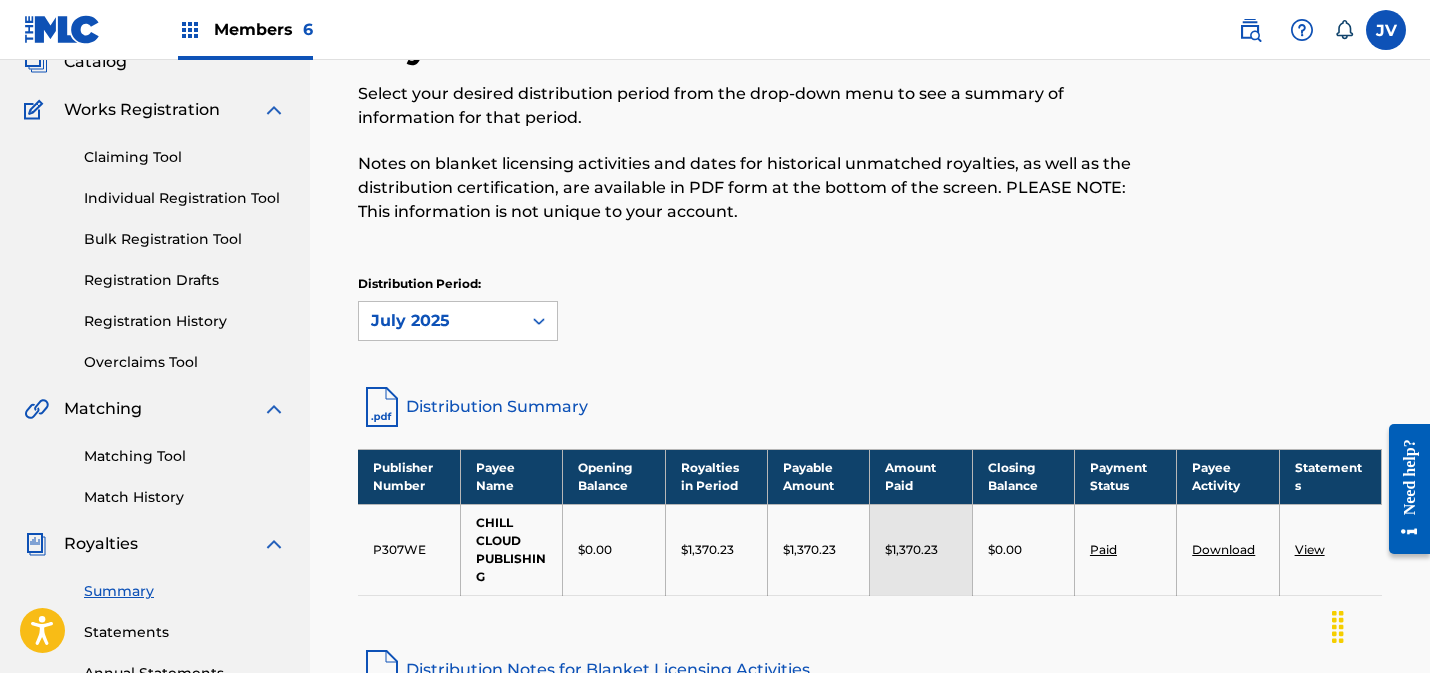 scroll, scrollTop: 0, scrollLeft: 0, axis: both 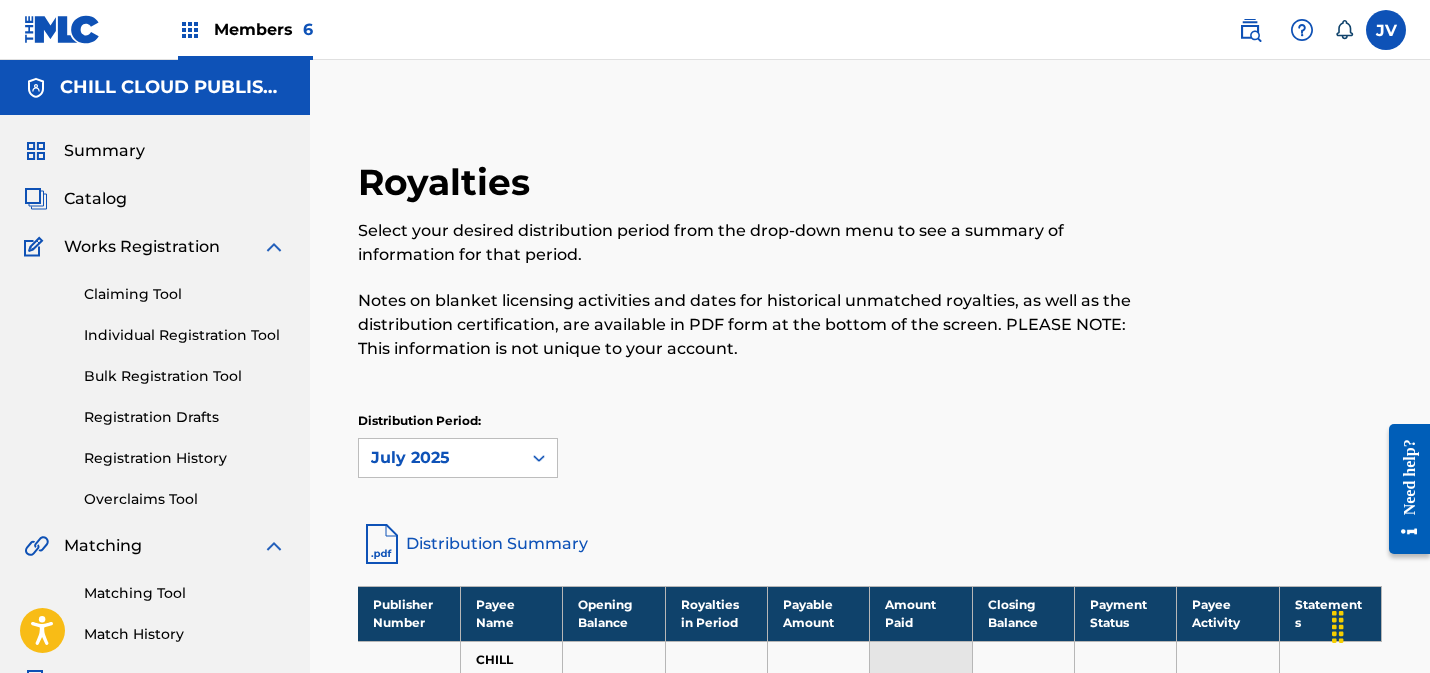 click on "Summary" at bounding box center (104, 151) 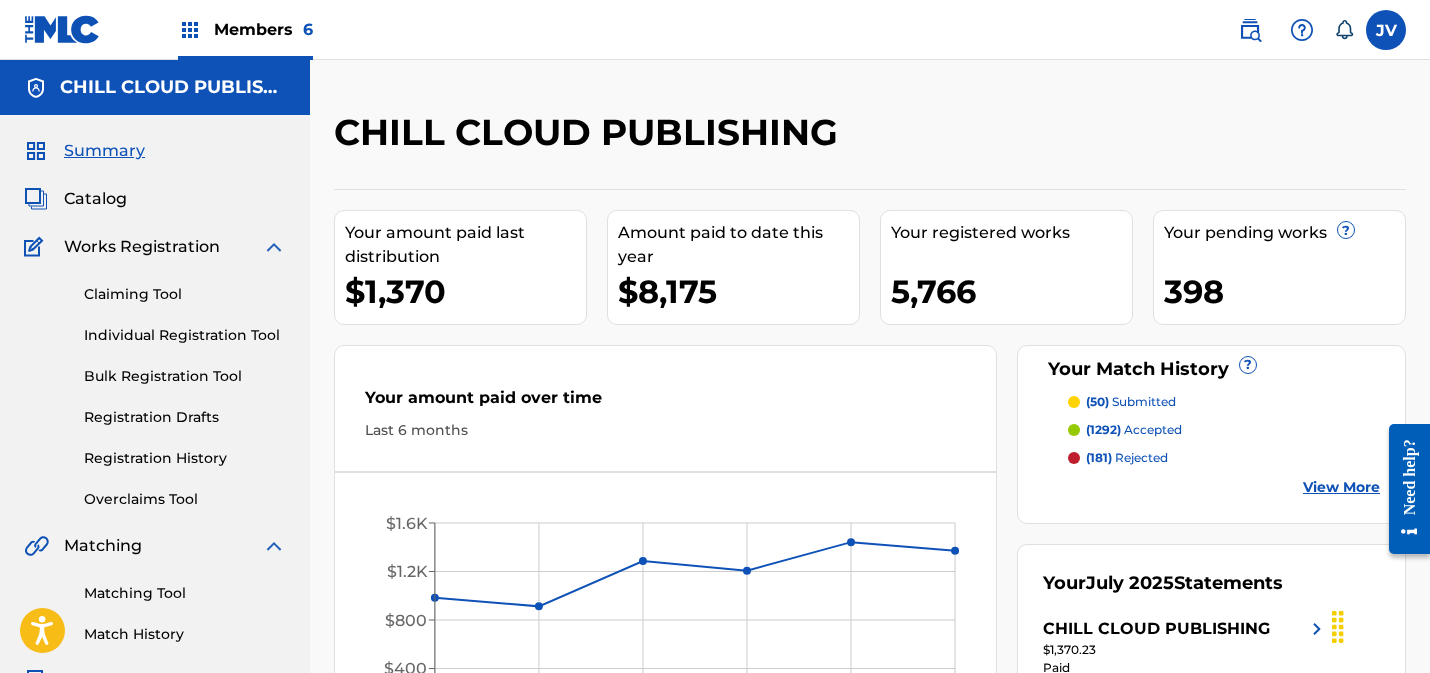 click on "Members    6" at bounding box center [263, 29] 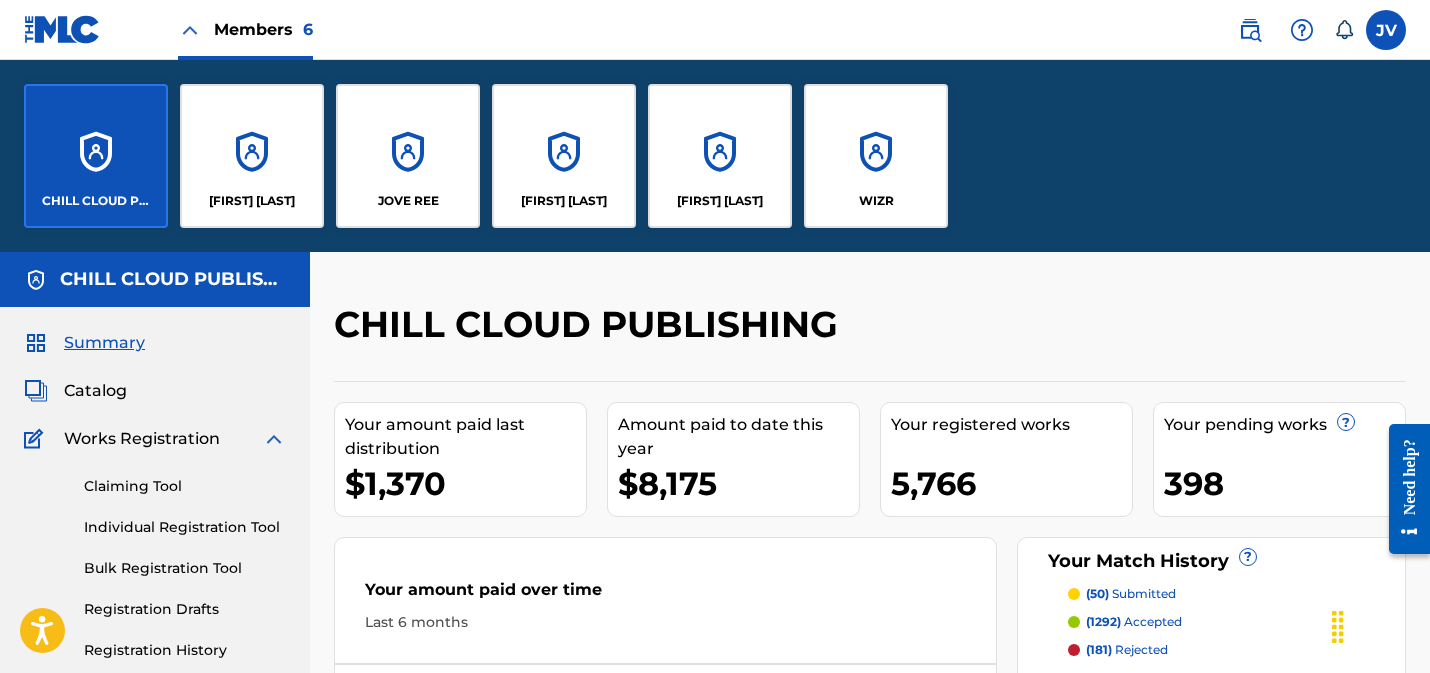 click on "WIZR" at bounding box center [876, 156] 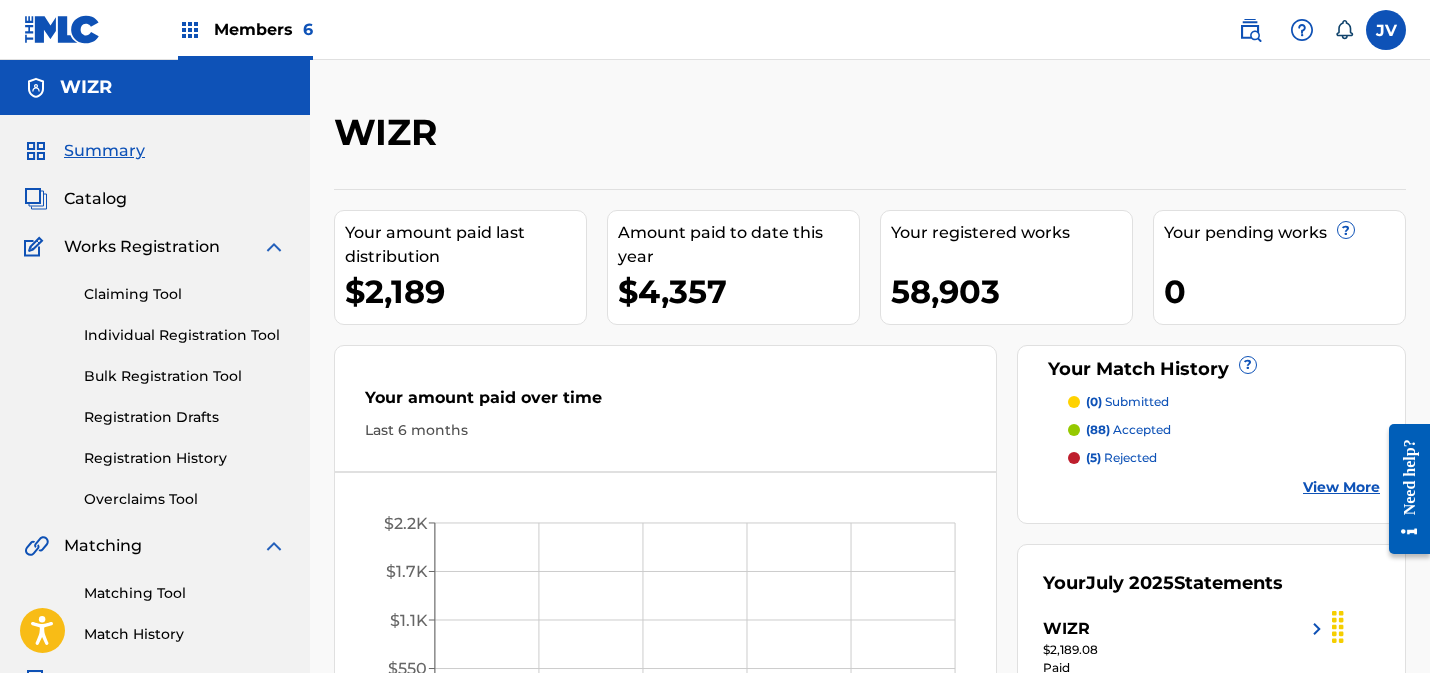 scroll, scrollTop: 526, scrollLeft: 0, axis: vertical 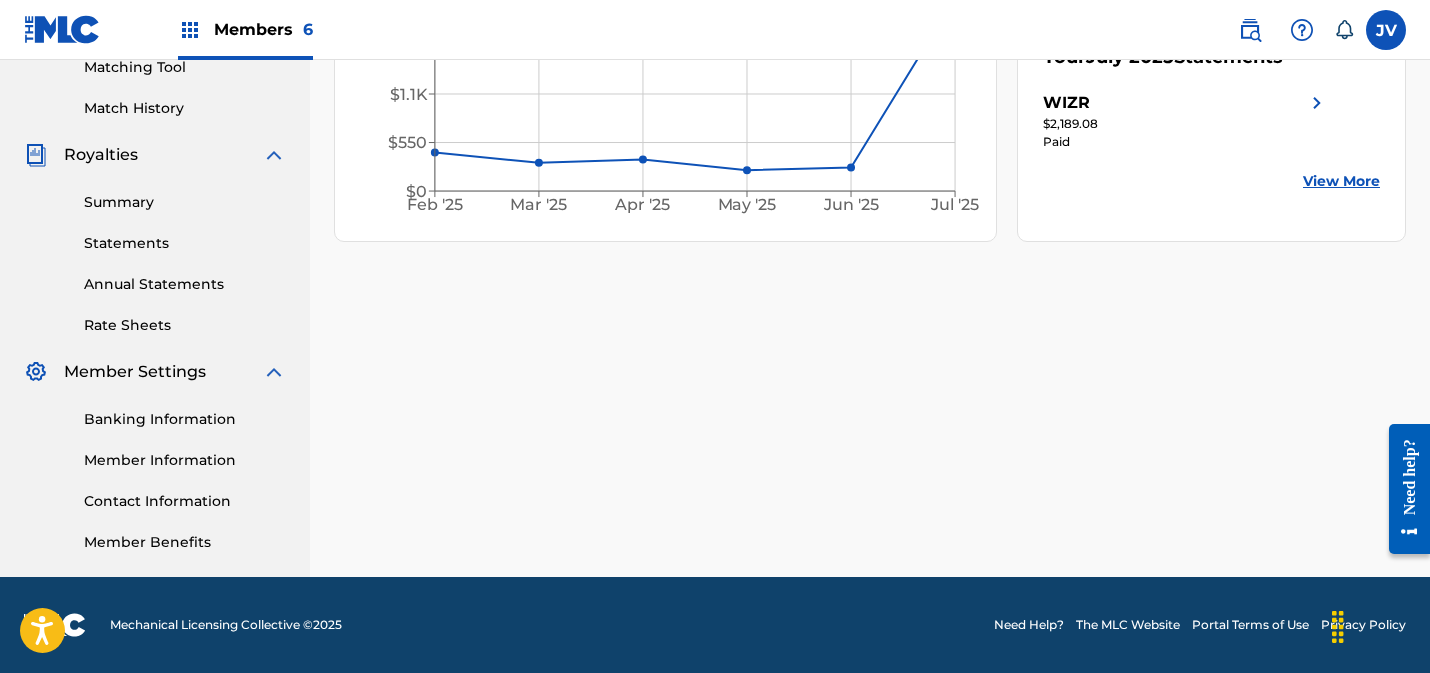 click on "Member Information" at bounding box center (185, 460) 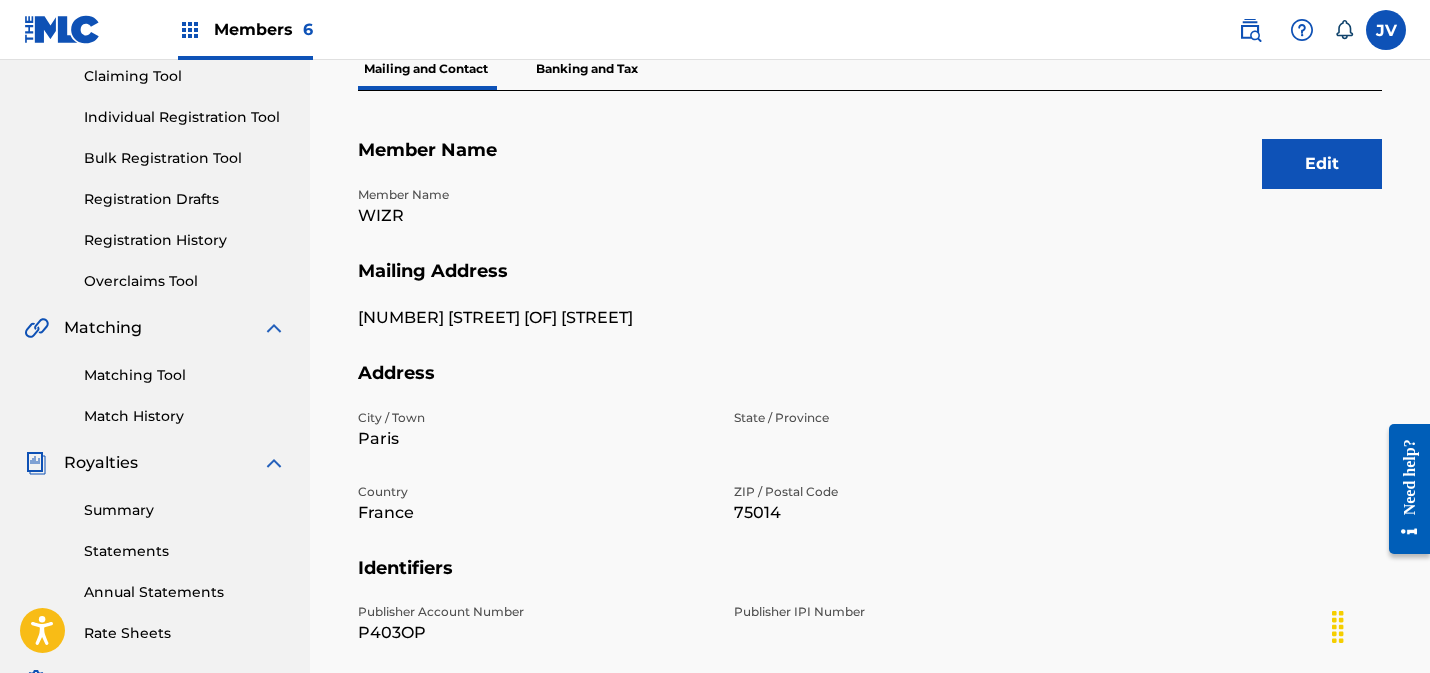 scroll, scrollTop: 536, scrollLeft: 0, axis: vertical 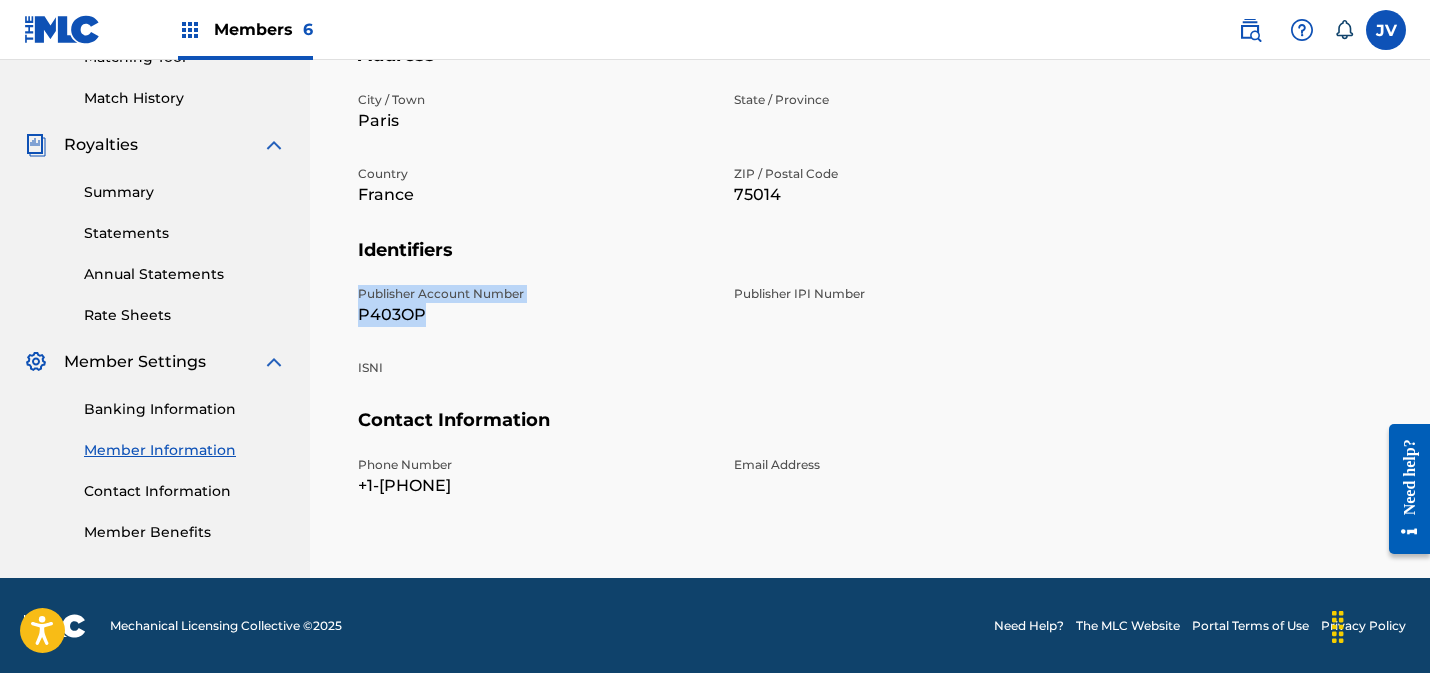 drag, startPoint x: 359, startPoint y: 293, endPoint x: 456, endPoint y: 305, distance: 97.73945 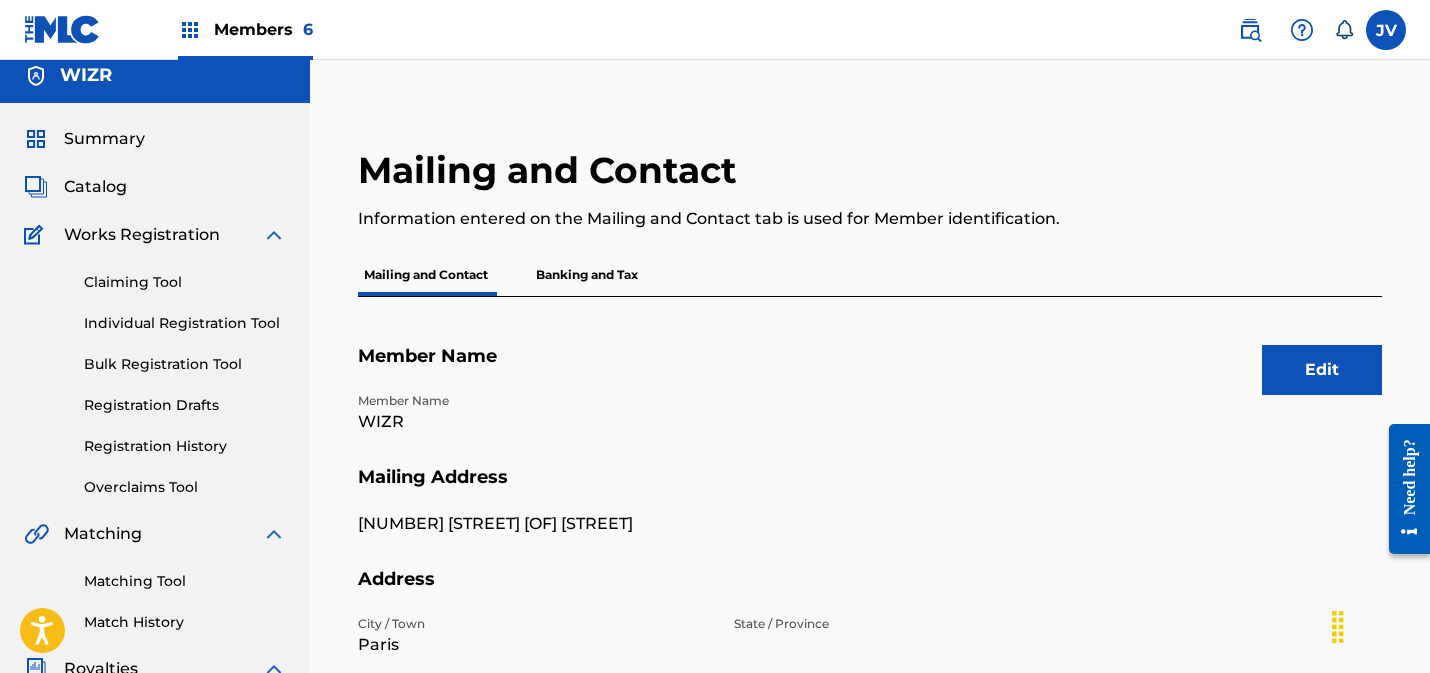 scroll, scrollTop: 0, scrollLeft: 0, axis: both 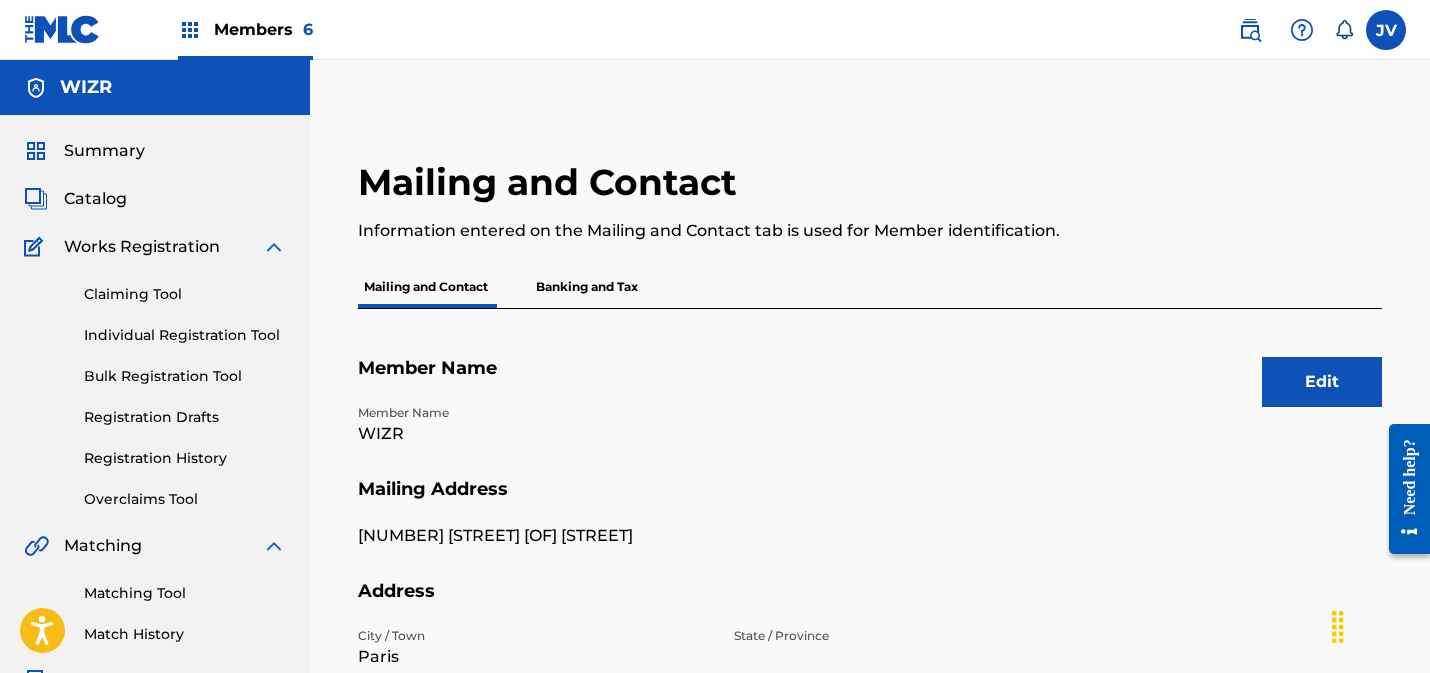 click on "Catalog" at bounding box center [95, 199] 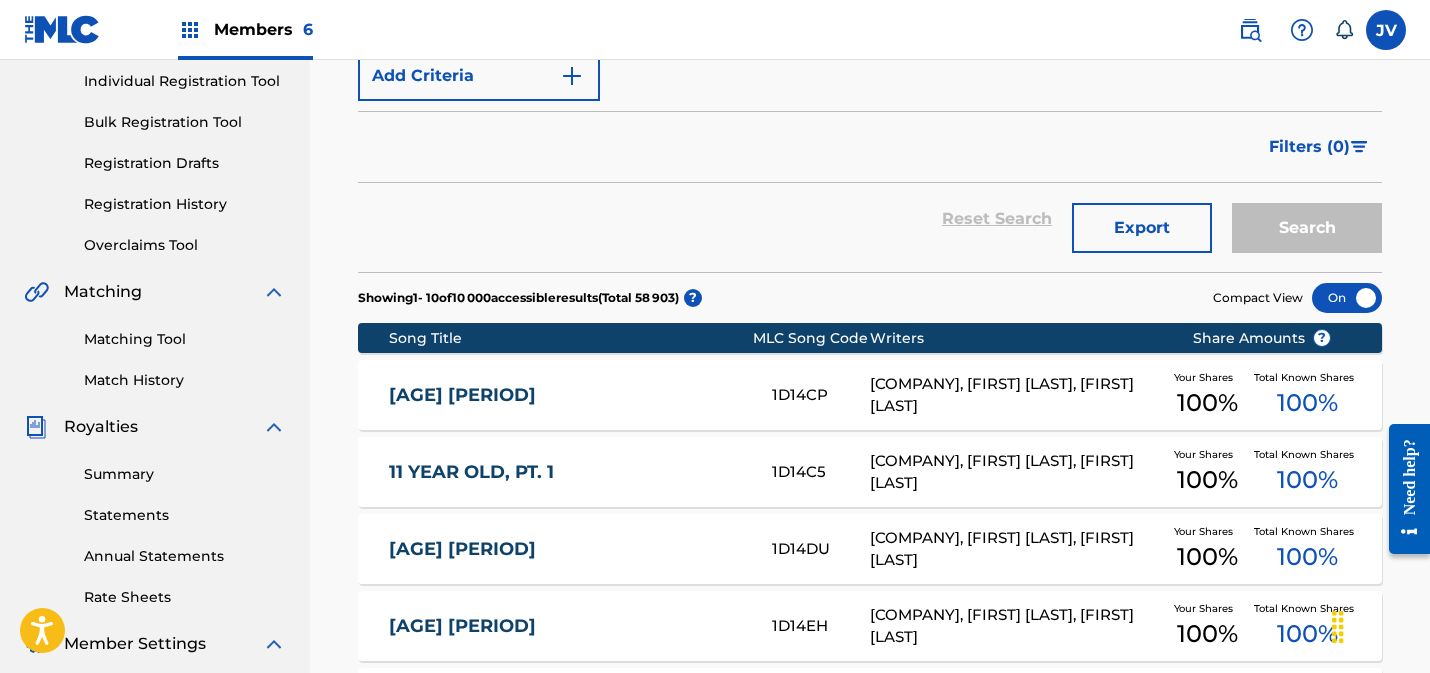 scroll, scrollTop: 165, scrollLeft: 0, axis: vertical 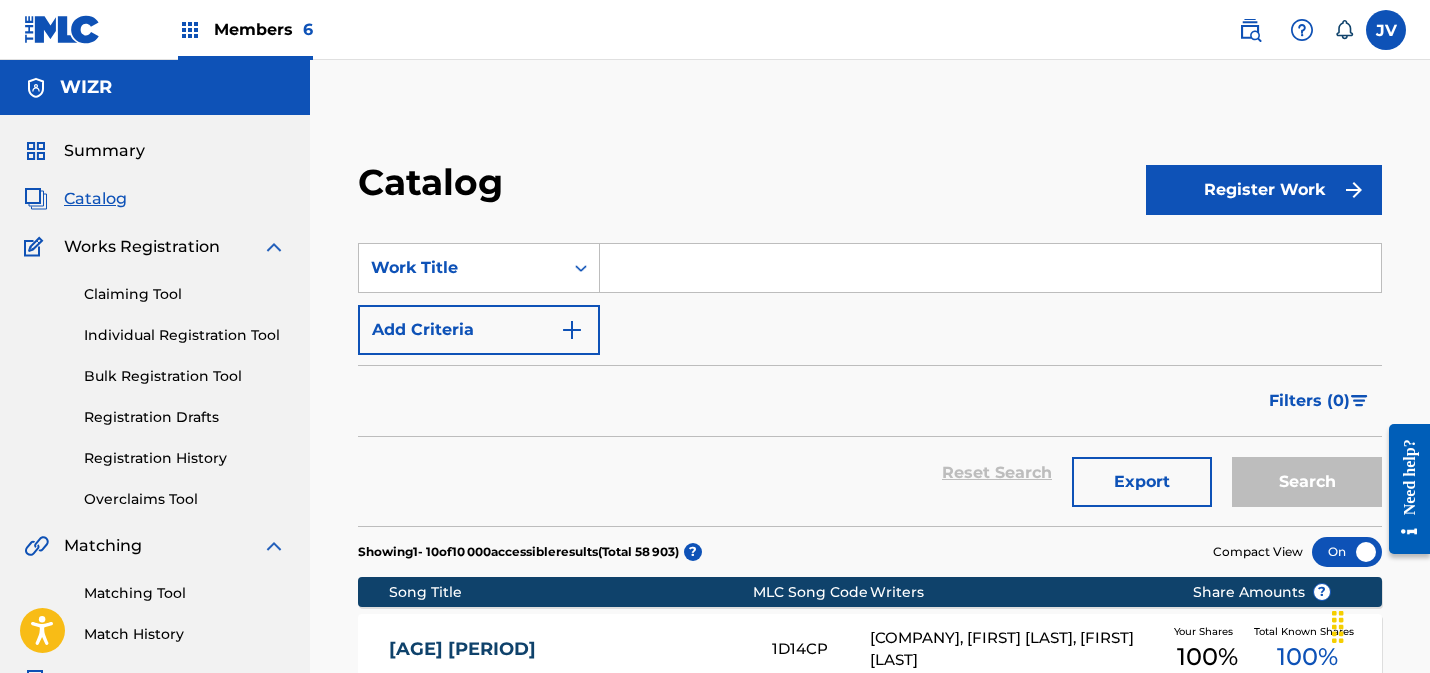 click on "Summary" at bounding box center (104, 151) 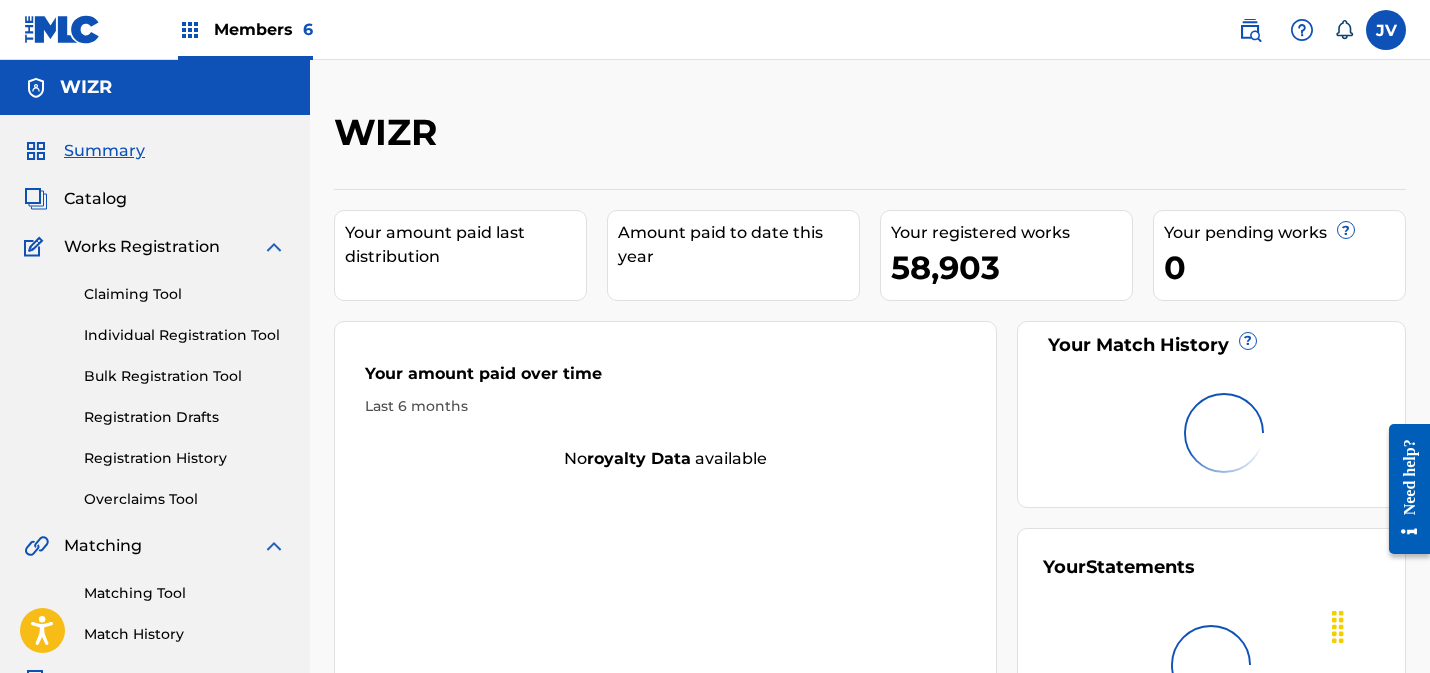 scroll, scrollTop: 0, scrollLeft: 0, axis: both 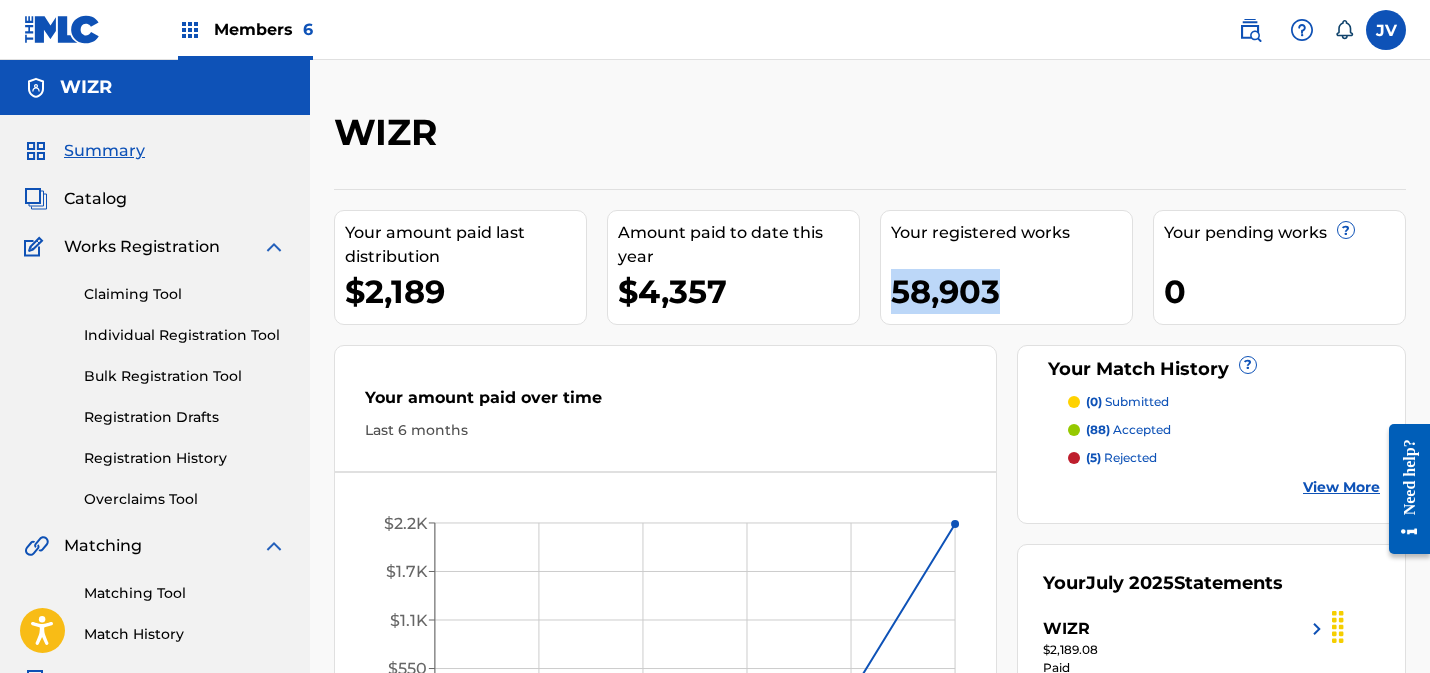 drag, startPoint x: 902, startPoint y: 292, endPoint x: 1037, endPoint y: 304, distance: 135.53229 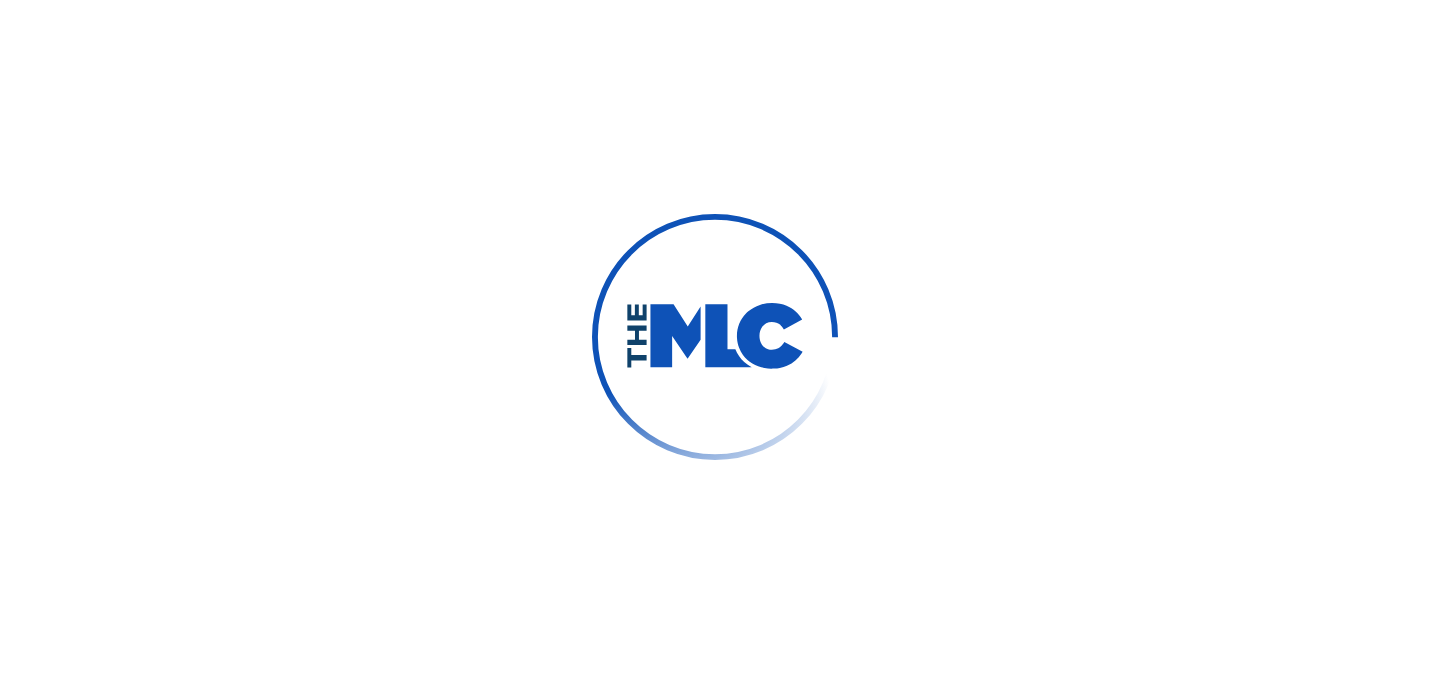 scroll, scrollTop: 0, scrollLeft: 0, axis: both 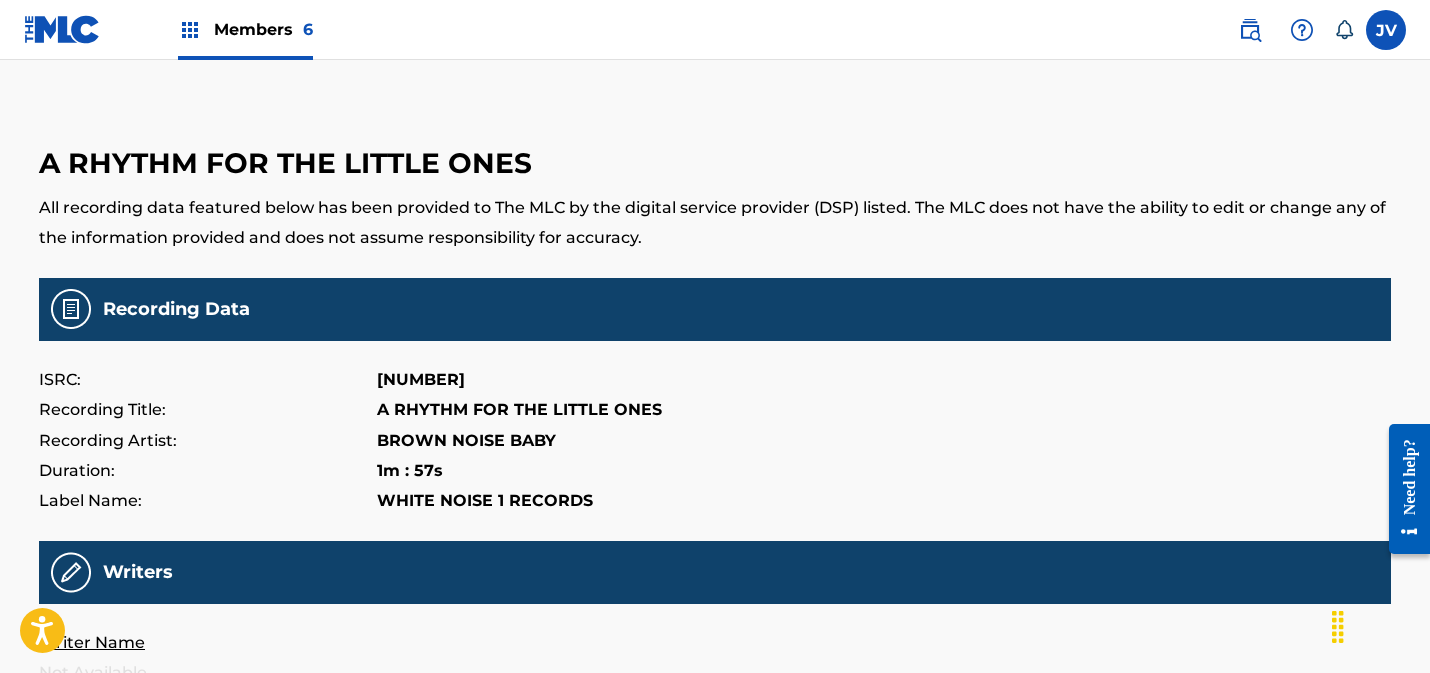 click at bounding box center [62, 29] 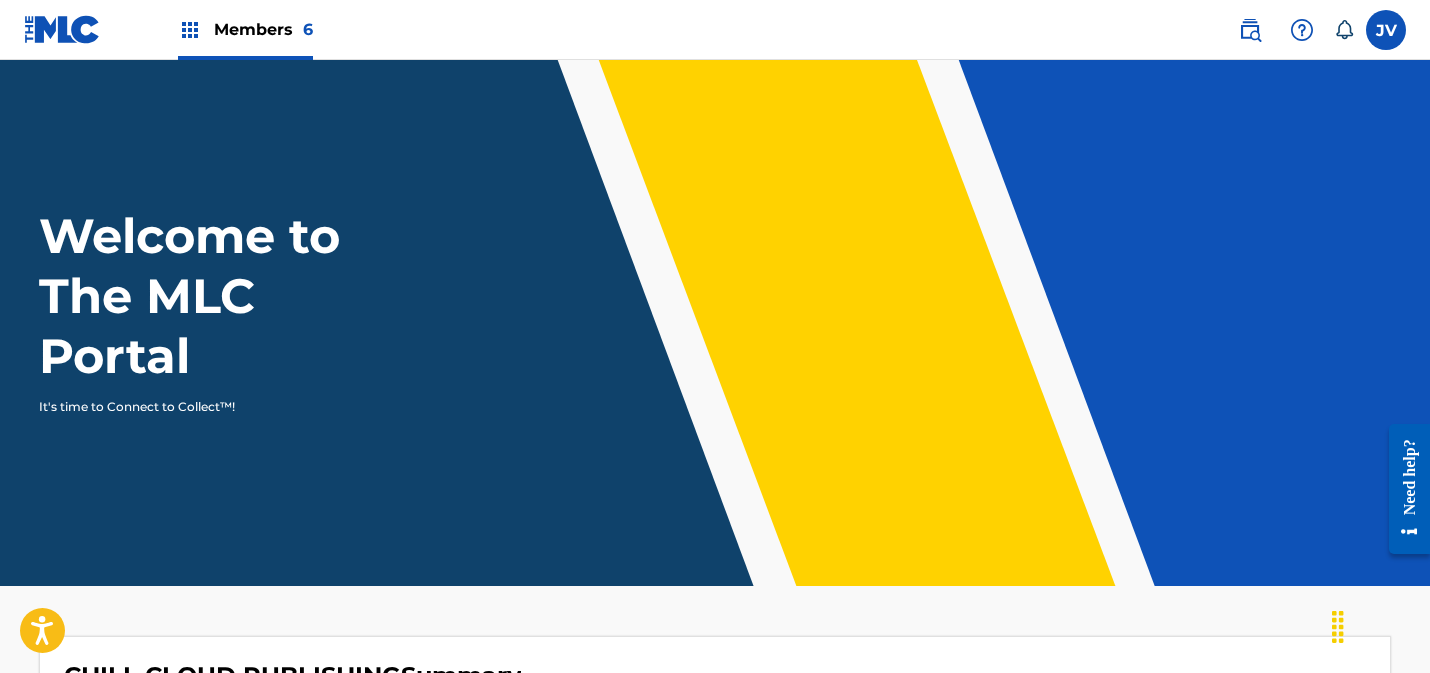 click on "Members    6" at bounding box center (263, 29) 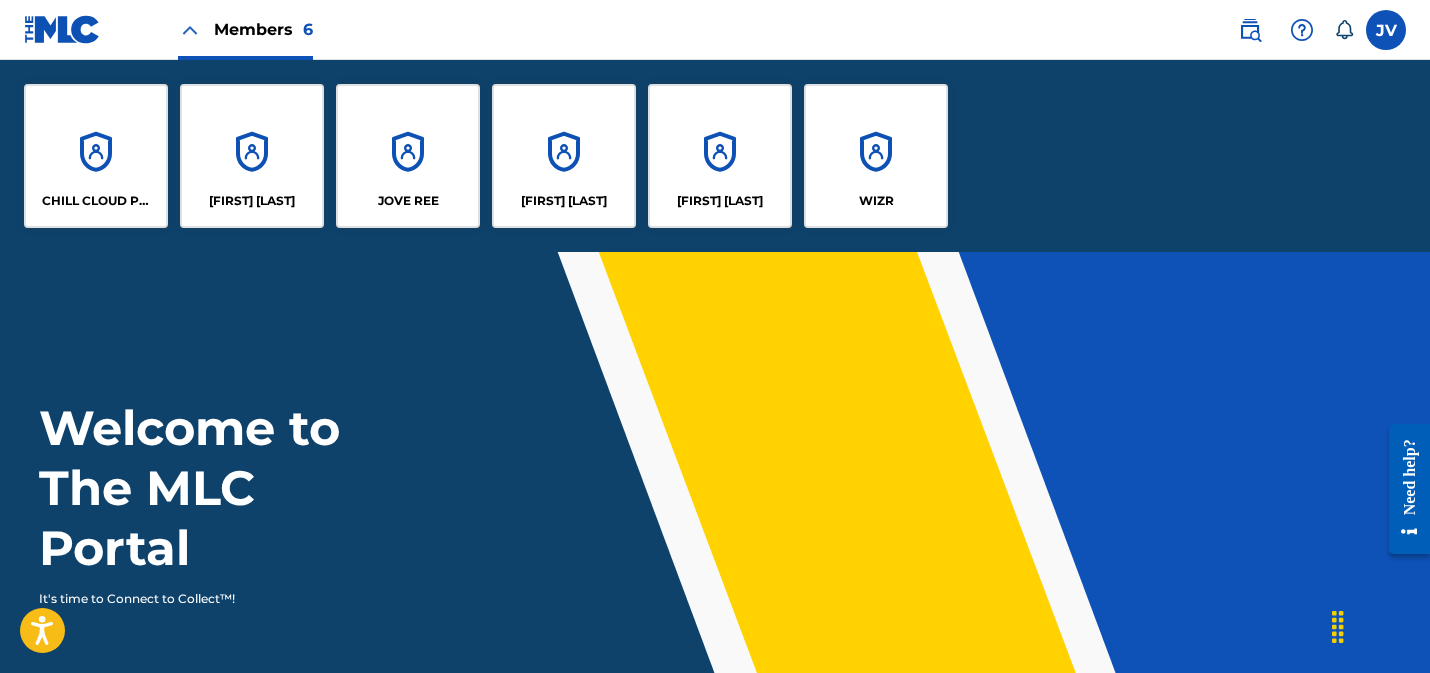 click on "CHILL CLOUD PUBLISHING" at bounding box center [96, 156] 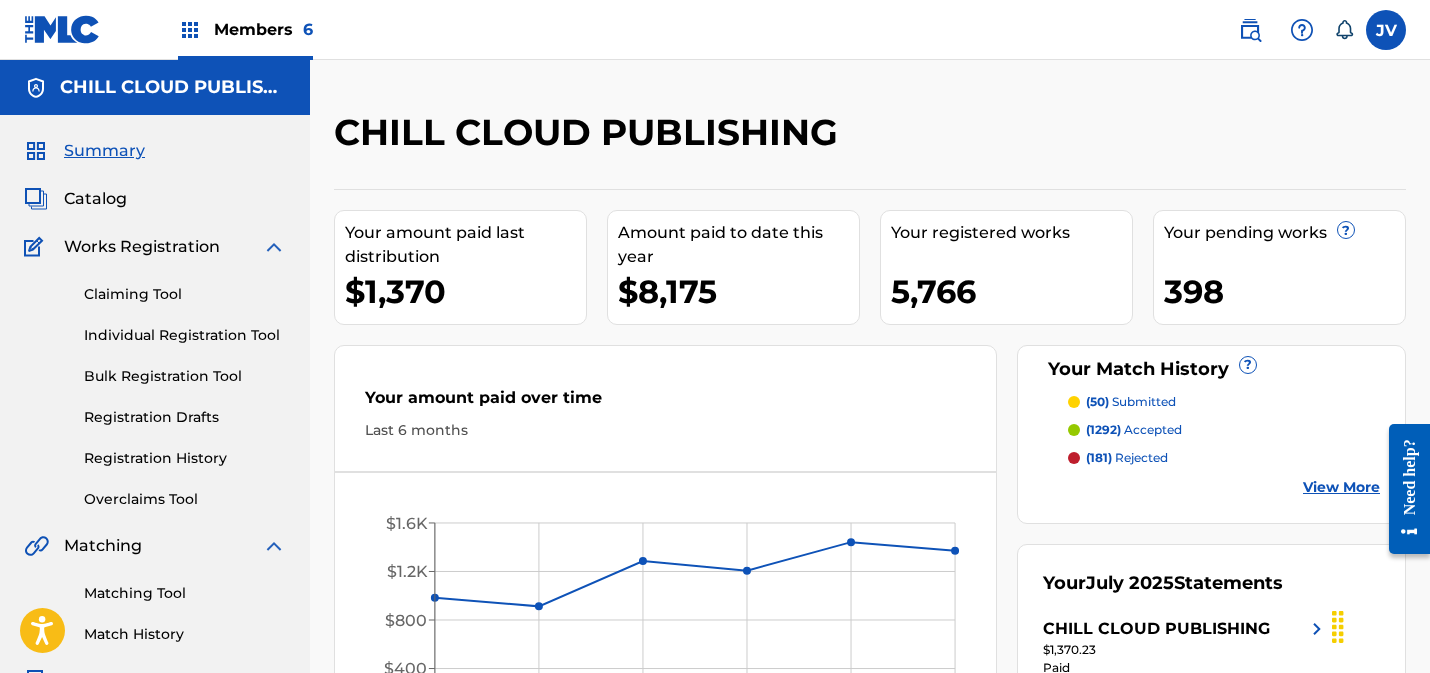 click on "Claiming Tool" at bounding box center [185, 294] 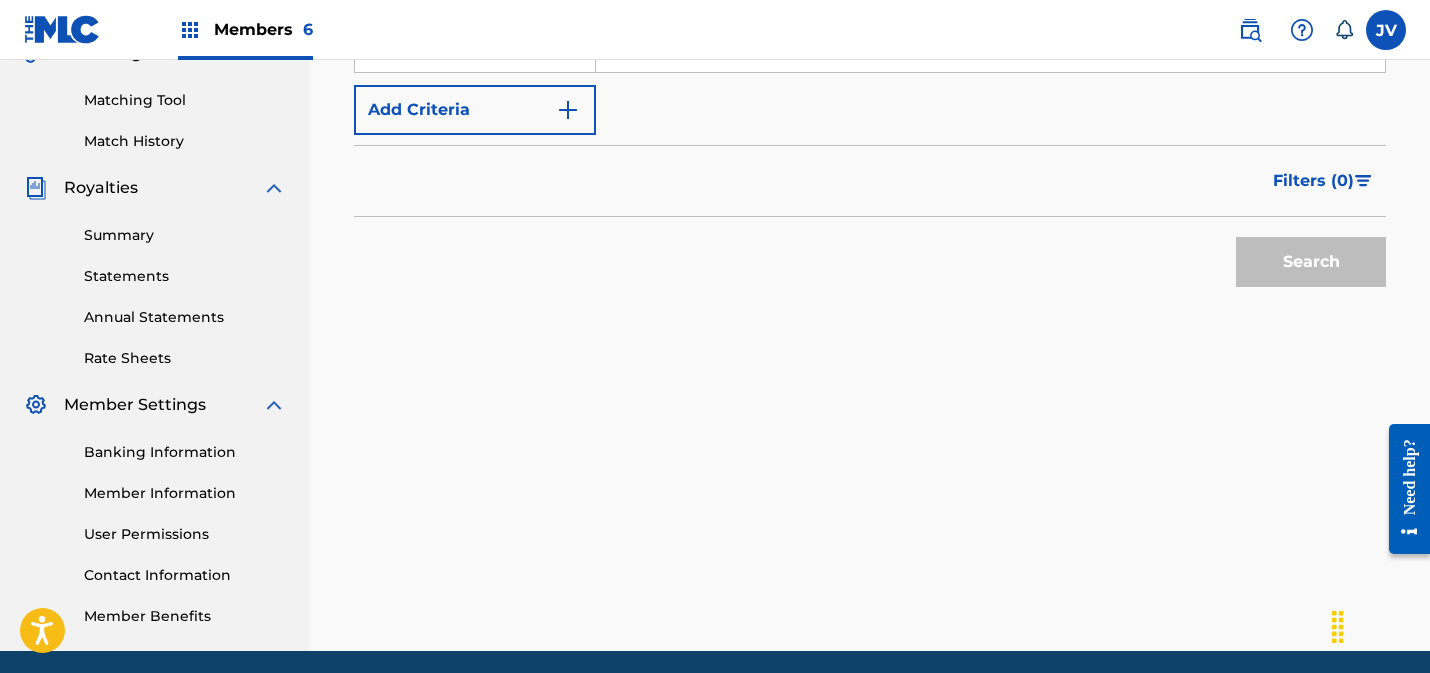 scroll, scrollTop: 474, scrollLeft: 0, axis: vertical 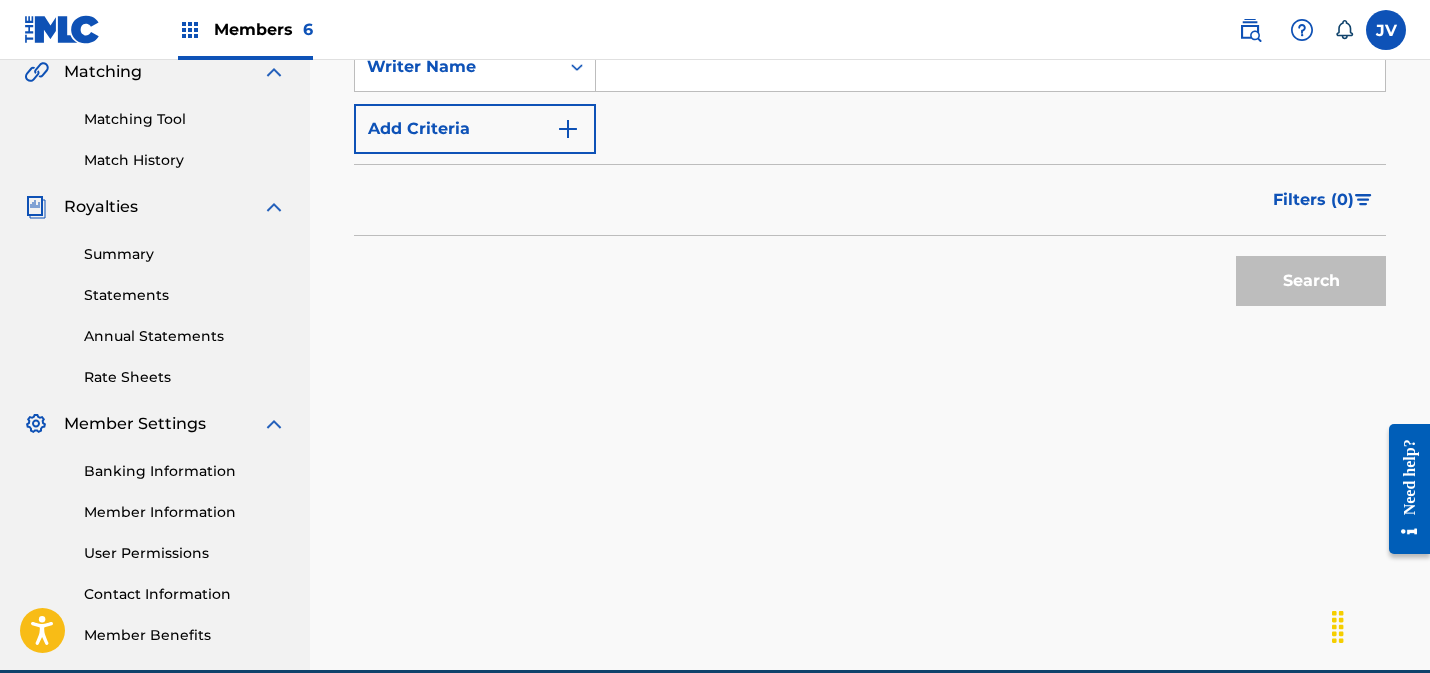 click on "Summary" at bounding box center (185, 254) 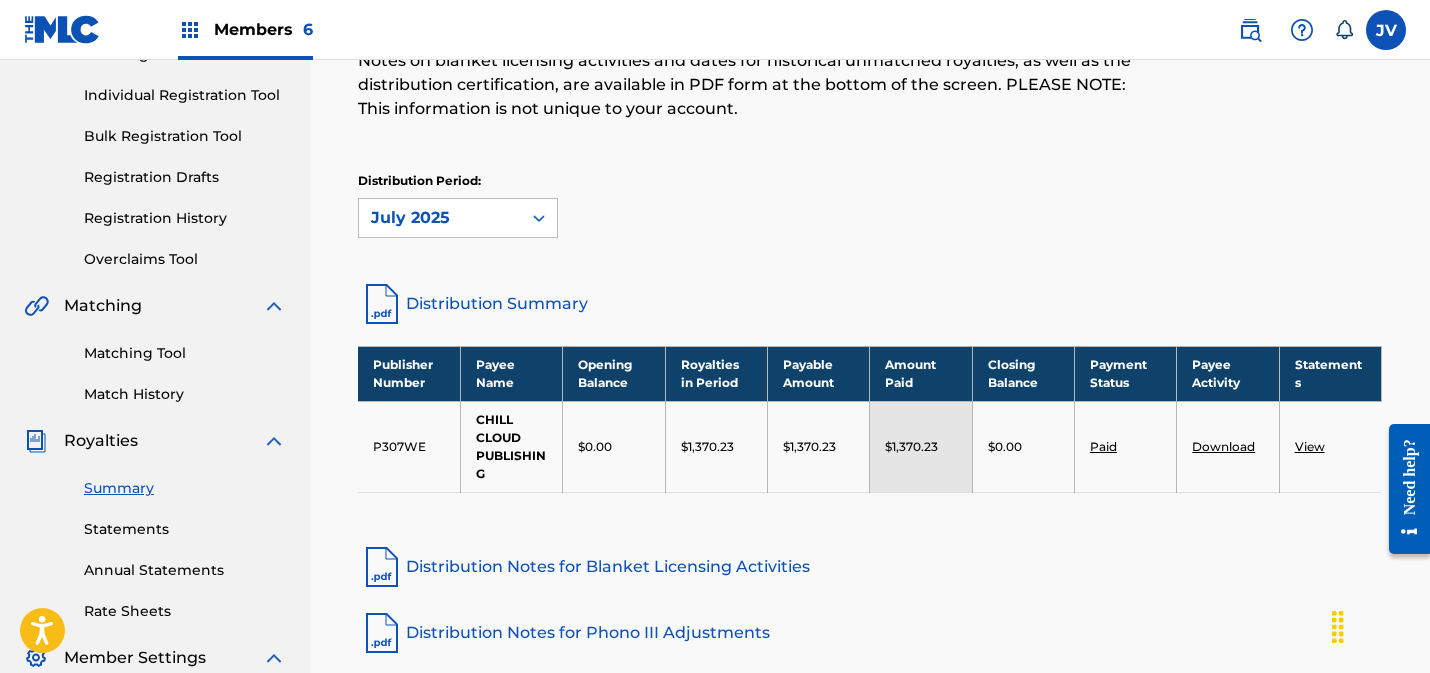 scroll, scrollTop: 324, scrollLeft: 0, axis: vertical 